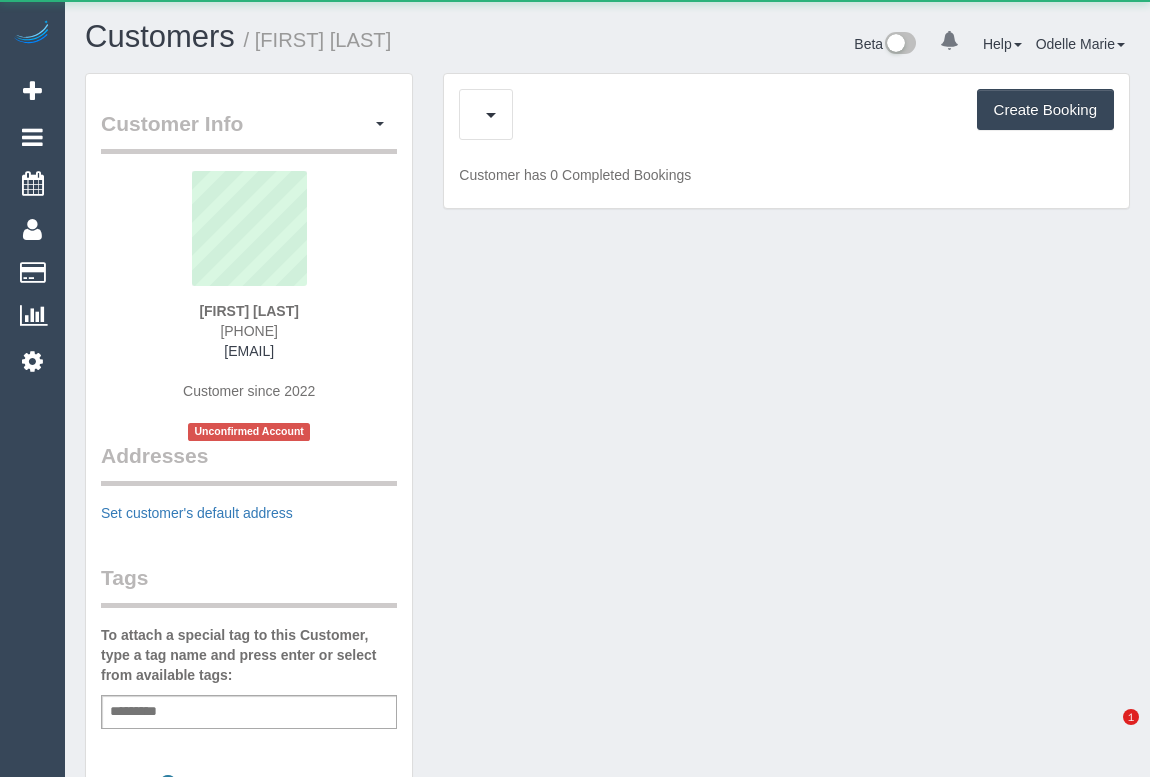 scroll, scrollTop: 0, scrollLeft: 0, axis: both 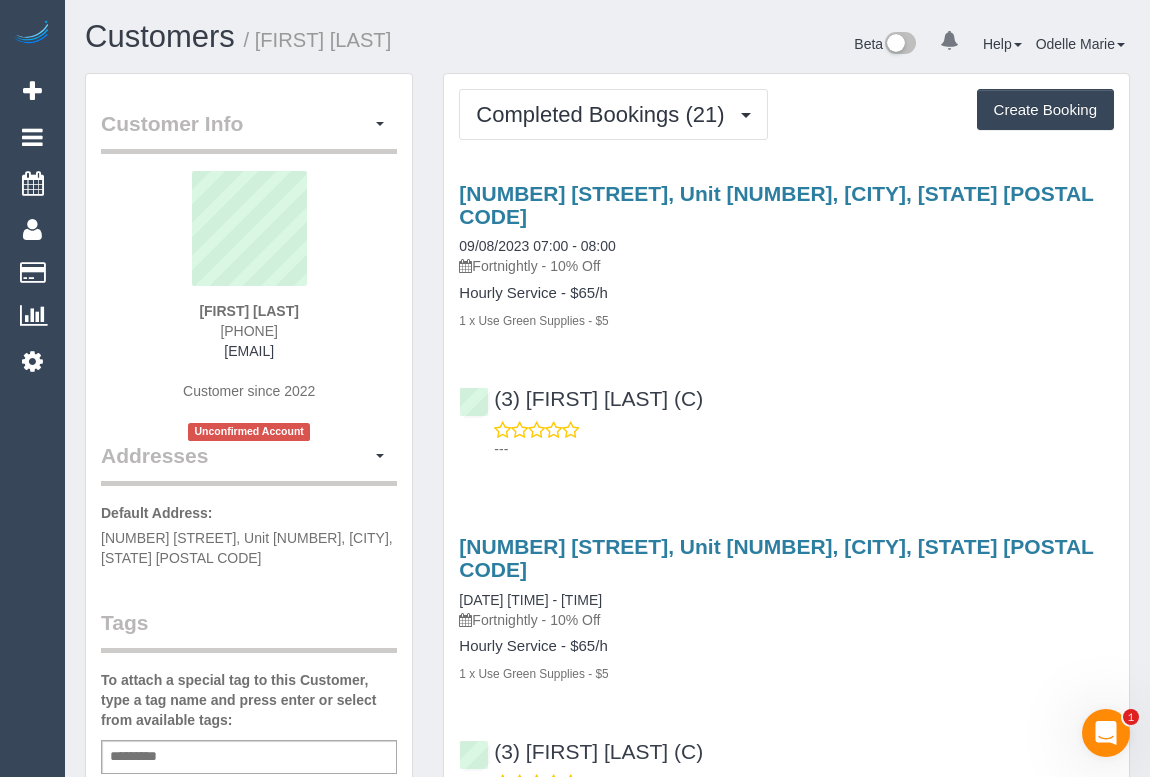 click on "(3) [FIRST] [LAST] (C)
---" at bounding box center (786, 415) 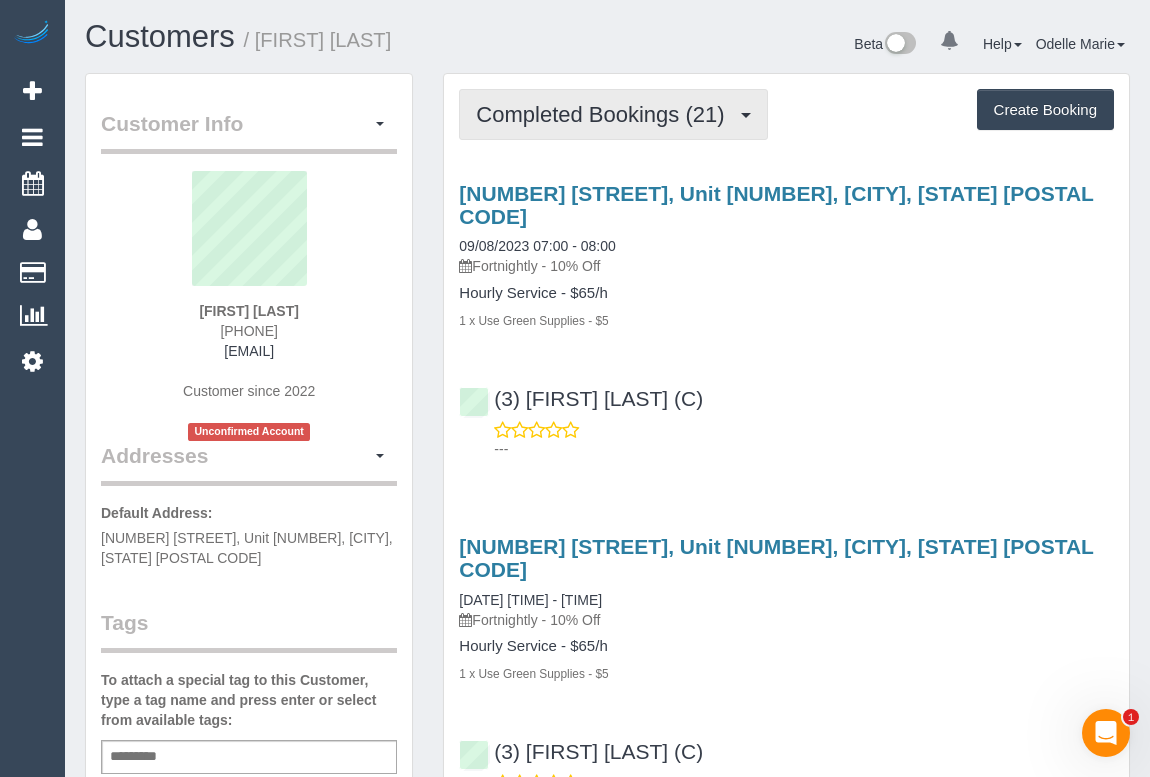 click on "Completed Bookings (21)" at bounding box center [605, 114] 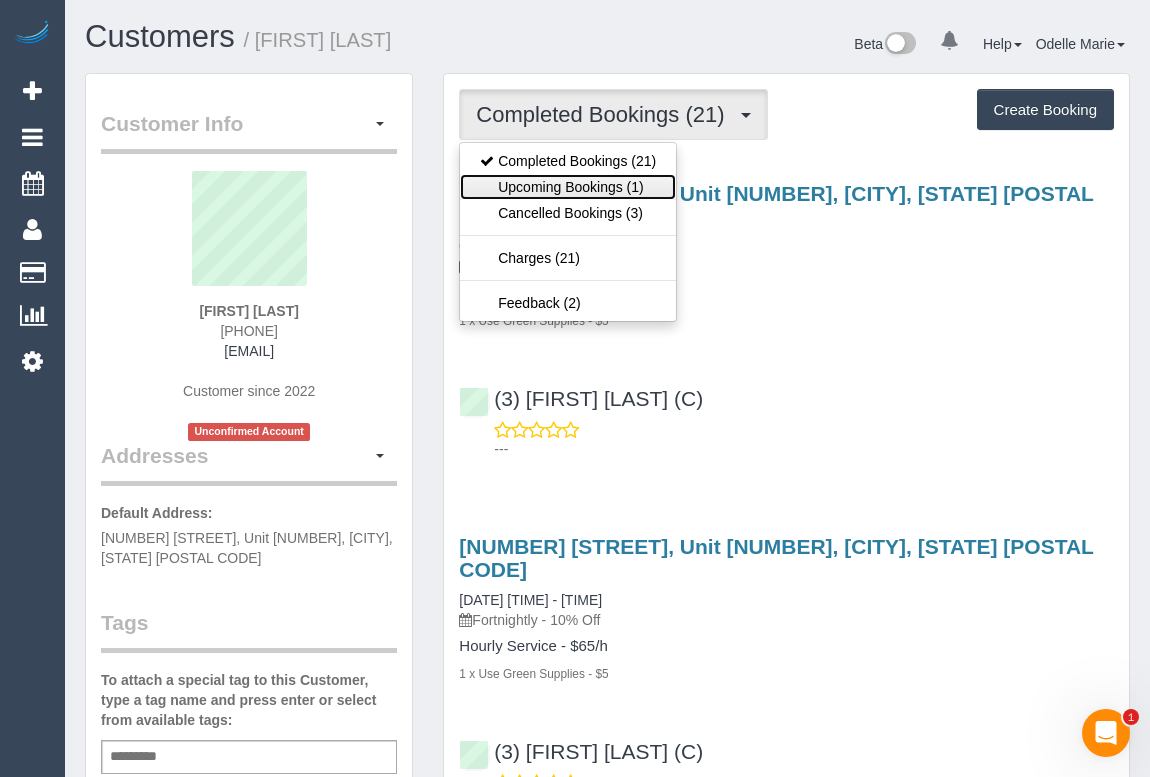 click on "Upcoming Bookings (1)" at bounding box center (568, 187) 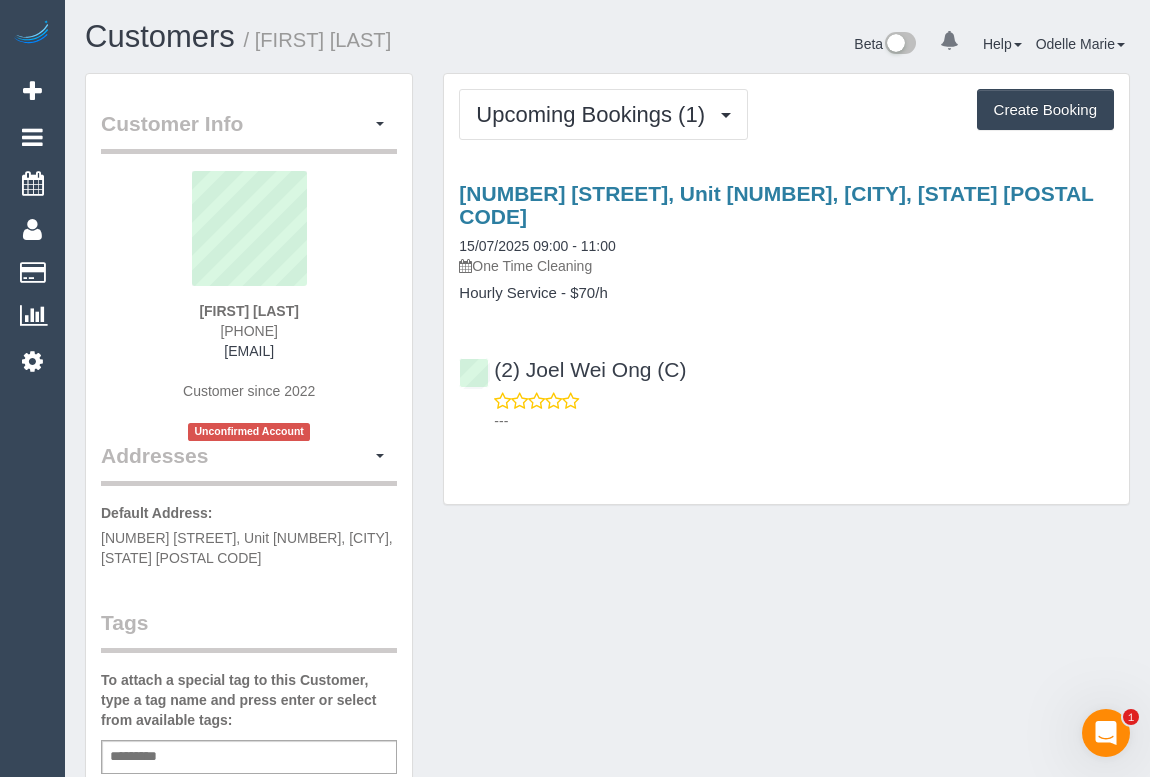scroll, scrollTop: 454, scrollLeft: 0, axis: vertical 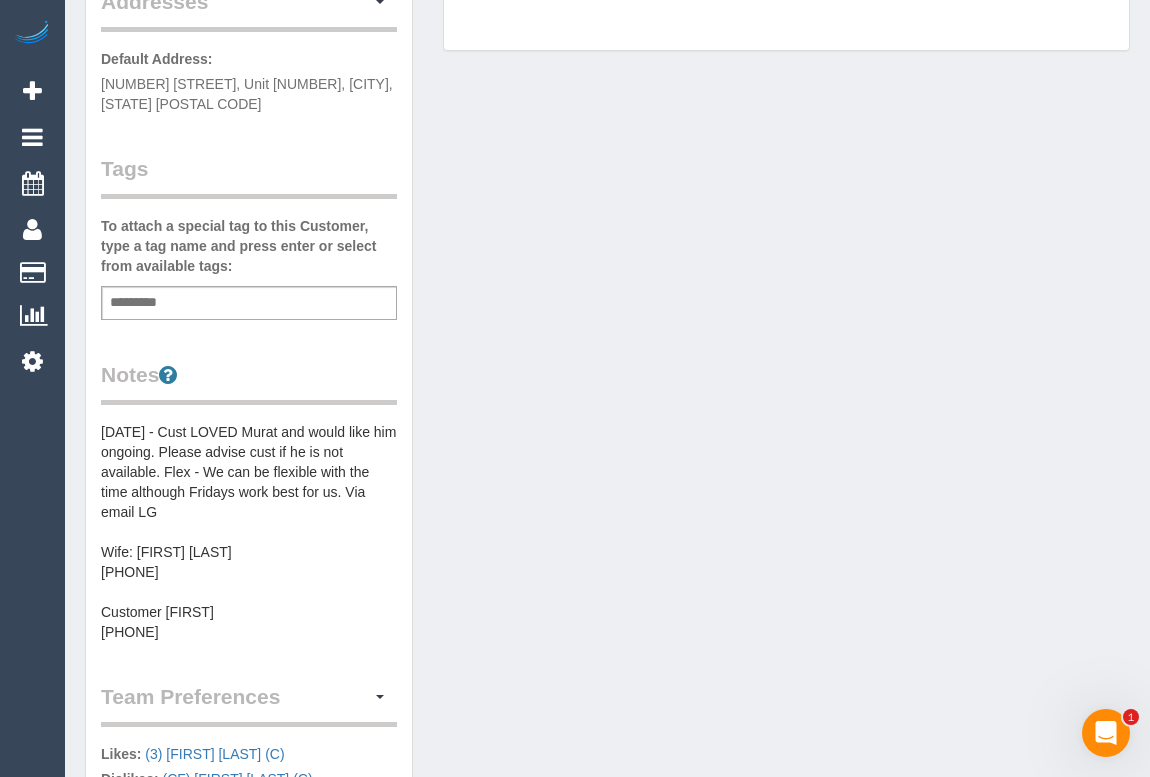 click on "18/11/22 - Cust LOVED Murat and would like him ongoing. Please advise cust if he is not available. Flex - We can be flexible with the time although Fridays work best for us. Via email LG
Wife: Paulina Stedall
0472533336
Customer Andrew
0421 052 185" at bounding box center (249, 532) 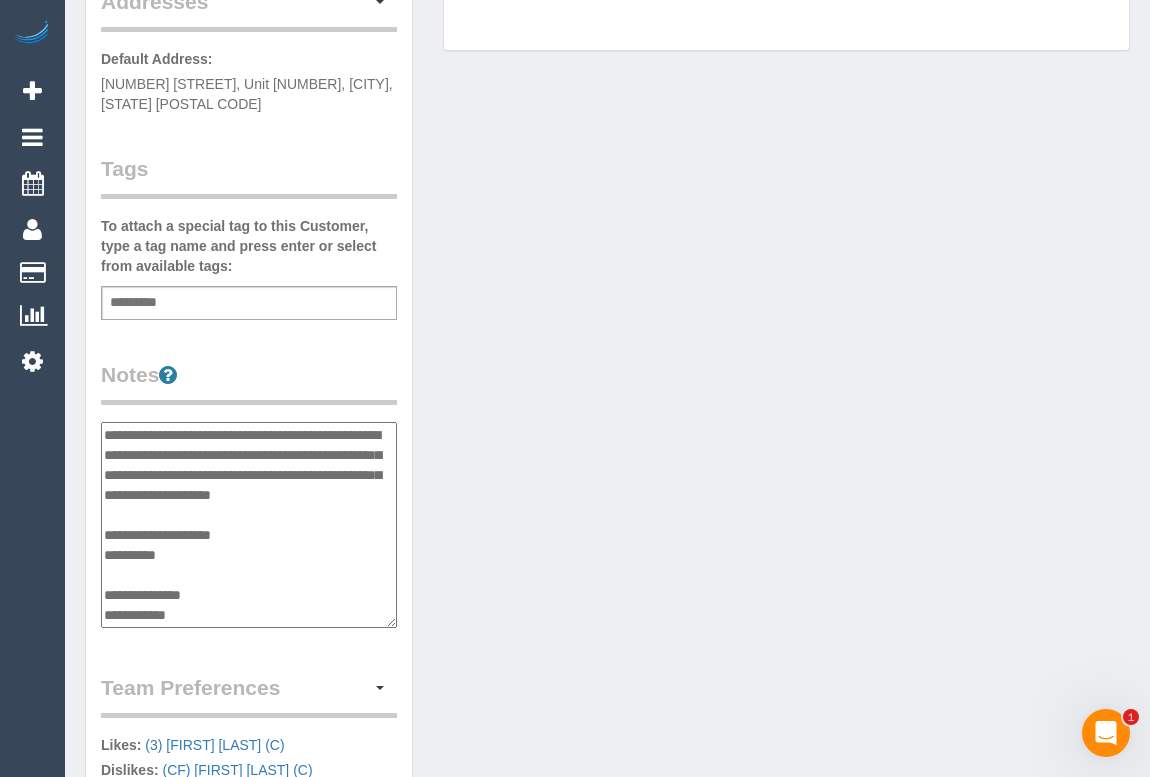 scroll, scrollTop: 16, scrollLeft: 0, axis: vertical 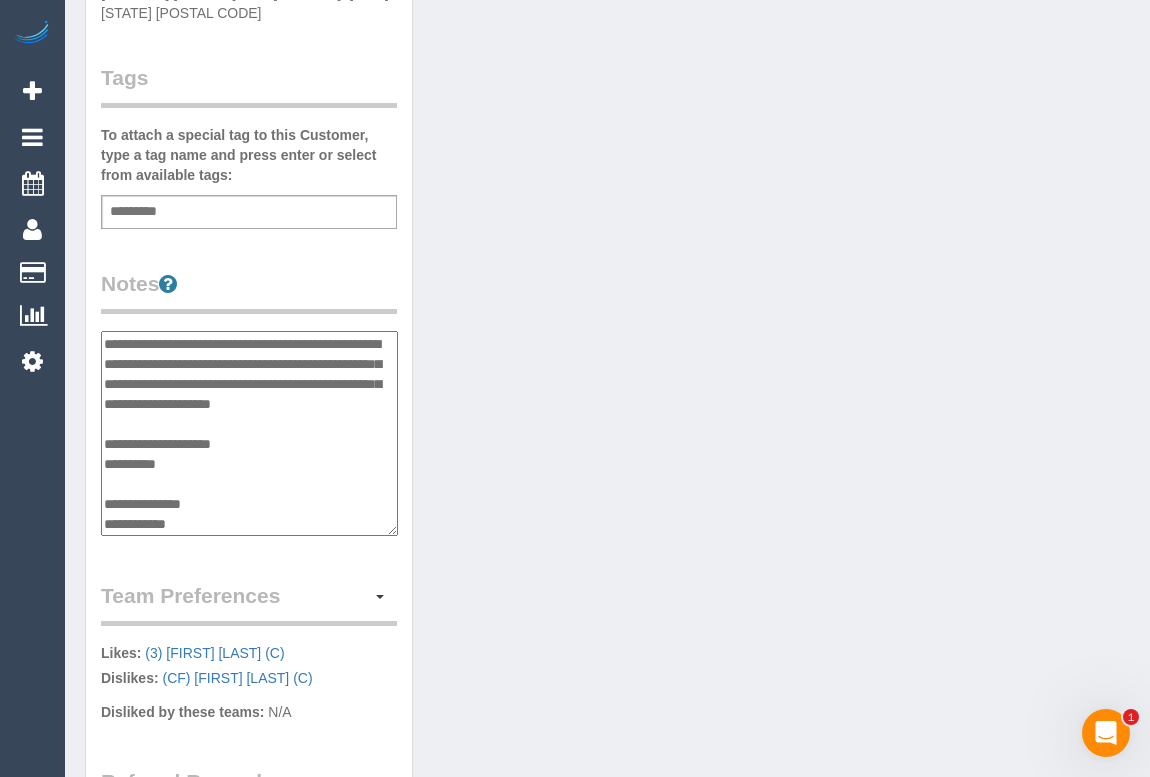 click on "**********" at bounding box center (249, 434) 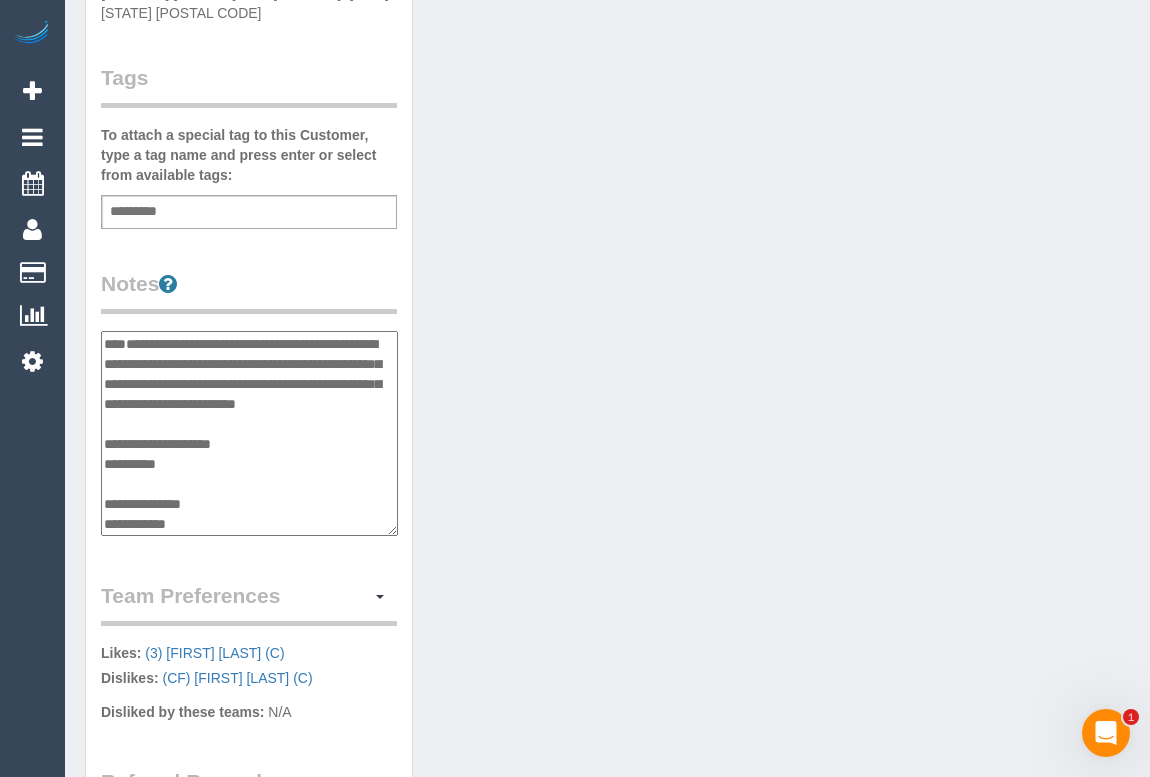 scroll, scrollTop: 0, scrollLeft: 0, axis: both 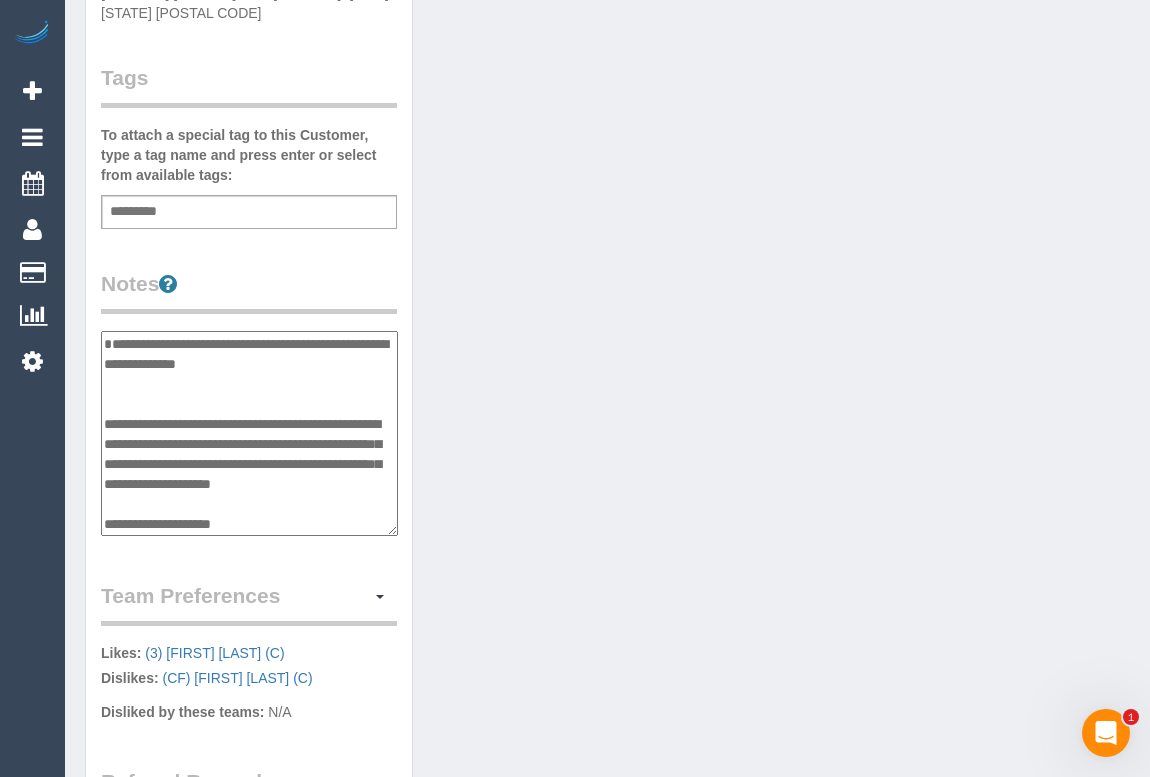 click on "**********" at bounding box center [249, 434] 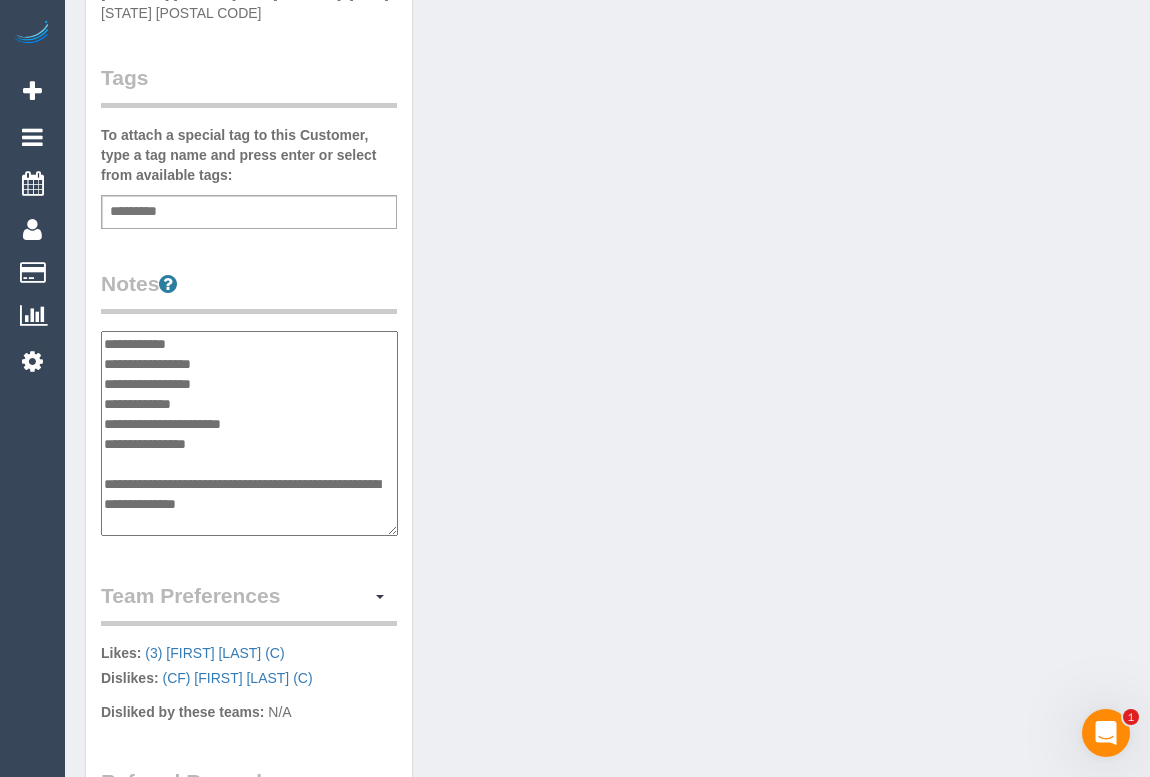 drag, startPoint x: 231, startPoint y: 496, endPoint x: 155, endPoint y: 492, distance: 76.105194 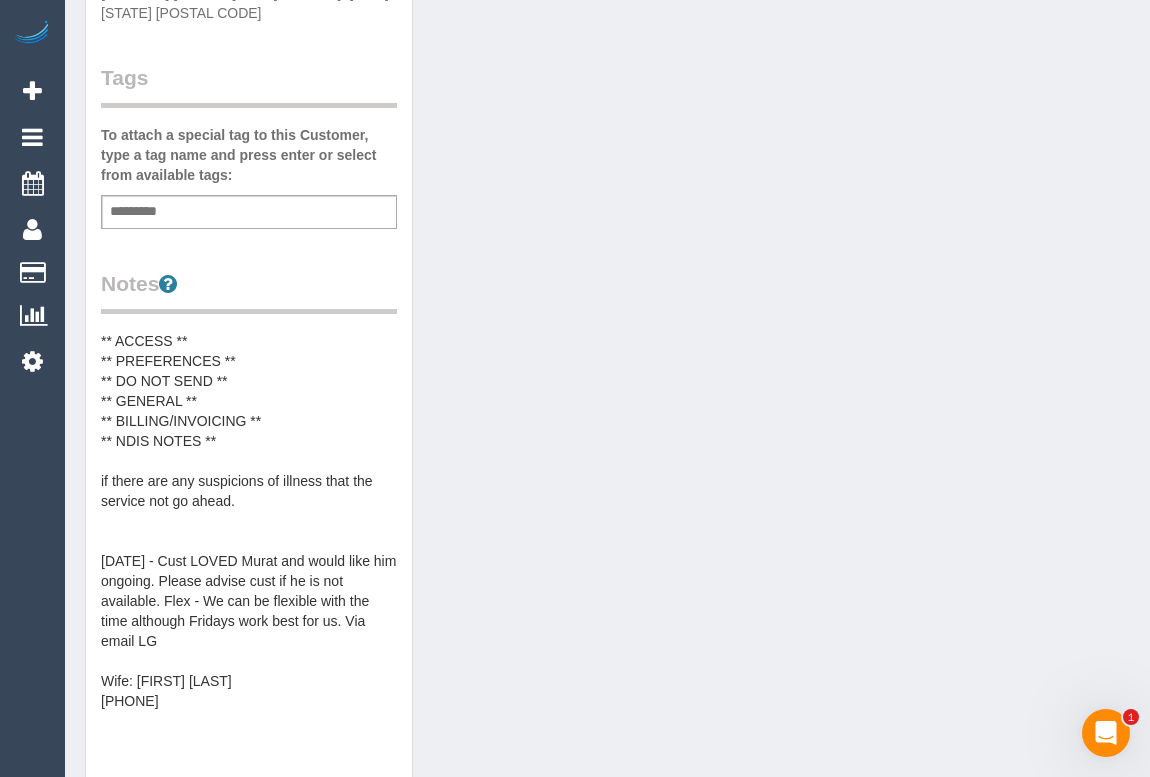 click on "** ACCESS **
** PREFERENCES **
** DO NOT SEND **
** GENERAL **
** BILLING/INVOICING **
** NDIS NOTES **
if there are any suspicions of illness that the service not go ahead.
18/11/22 - Cust LOVED Murat and would like him ongoing. Please advise cust if he is not available. Flex - We can be flexible with the time although Fridays work best for us. Via email LG
Wife: Paulina Stedall
0472533336
Customer Andrew
0421 052 185" at bounding box center [249, 531] 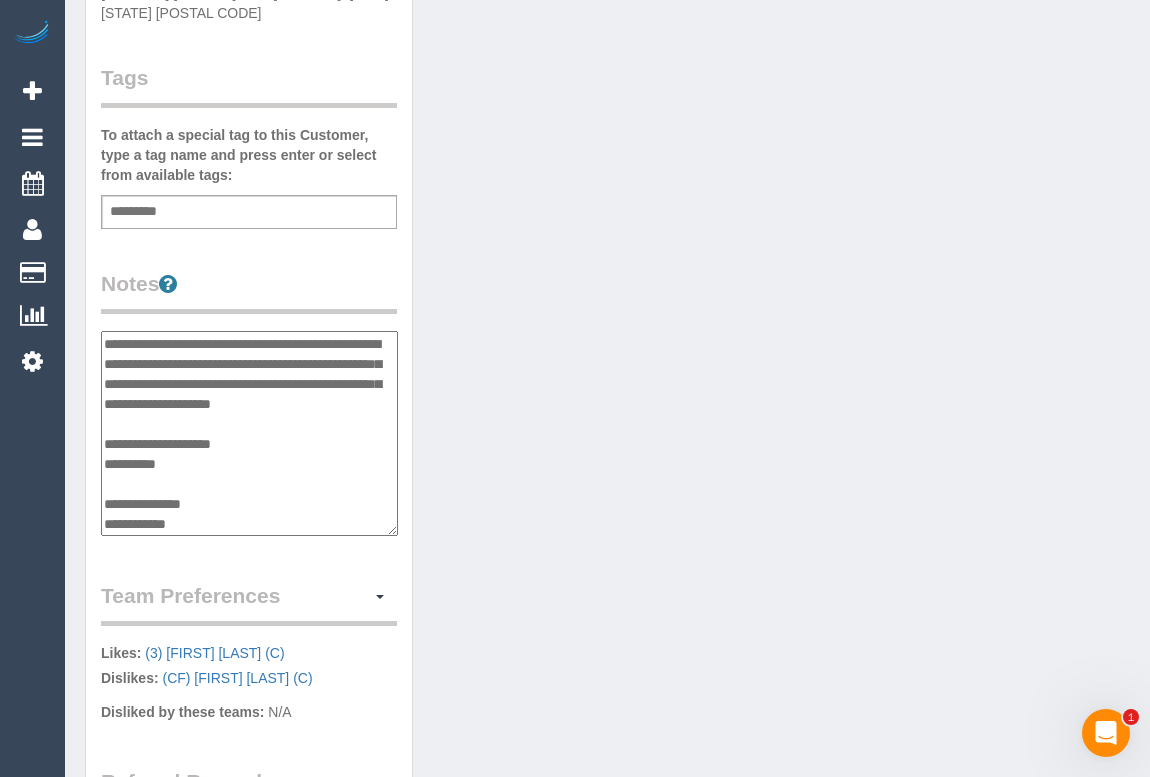 scroll, scrollTop: 0, scrollLeft: 0, axis: both 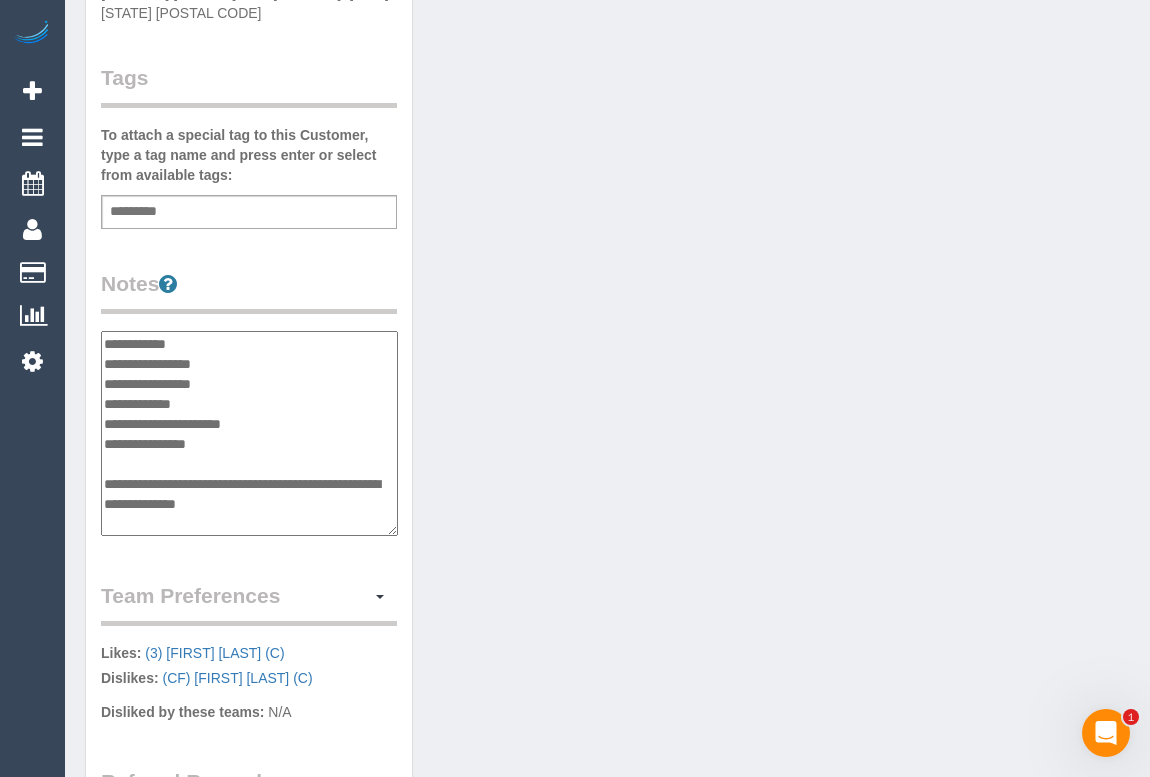 drag, startPoint x: 249, startPoint y: 499, endPoint x: 100, endPoint y: 484, distance: 149.75313 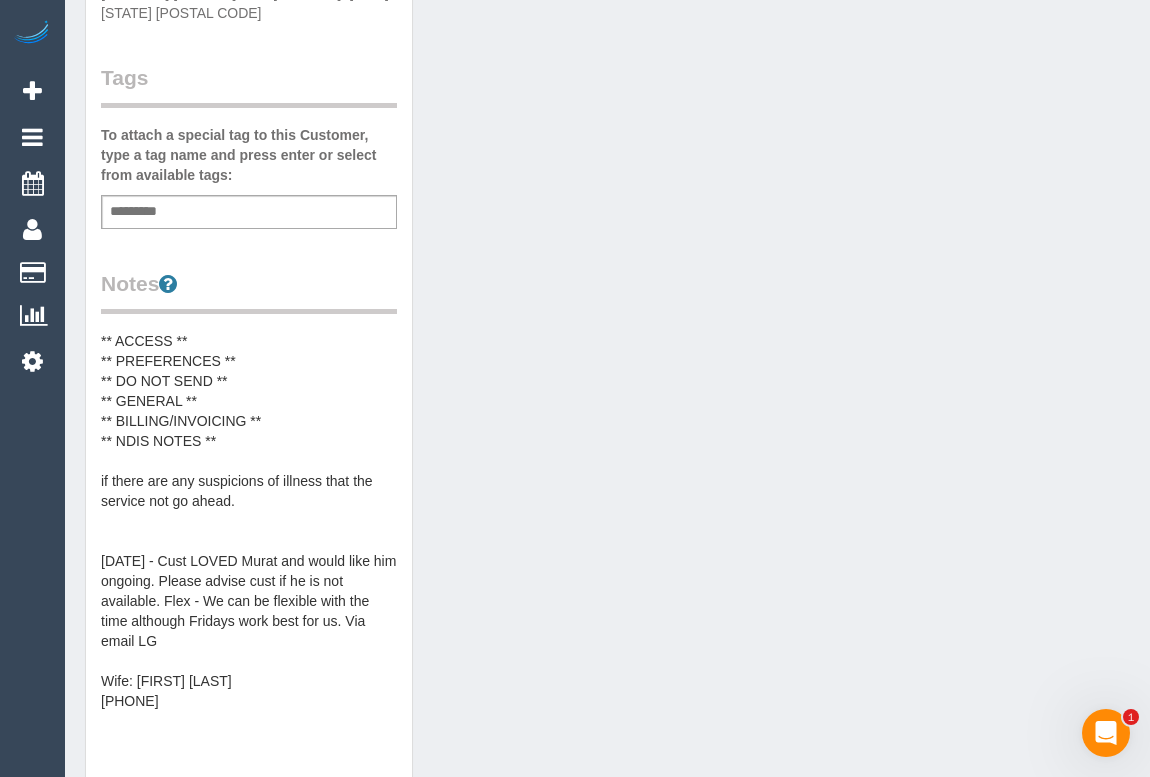 click on "** ACCESS **
** PREFERENCES **
** DO NOT SEND **
** GENERAL **
** BILLING/INVOICING **
** NDIS NOTES **
if there are any suspicions of illness that the service not go ahead.
18/11/22 - Cust LOVED Murat and would like him ongoing. Please advise cust if he is not available. Flex - We can be flexible with the time although Fridays work best for us. Via email LG
Wife: Paulina Stedall
0472533336
Customer Andrew
0421 052 185" at bounding box center (249, 531) 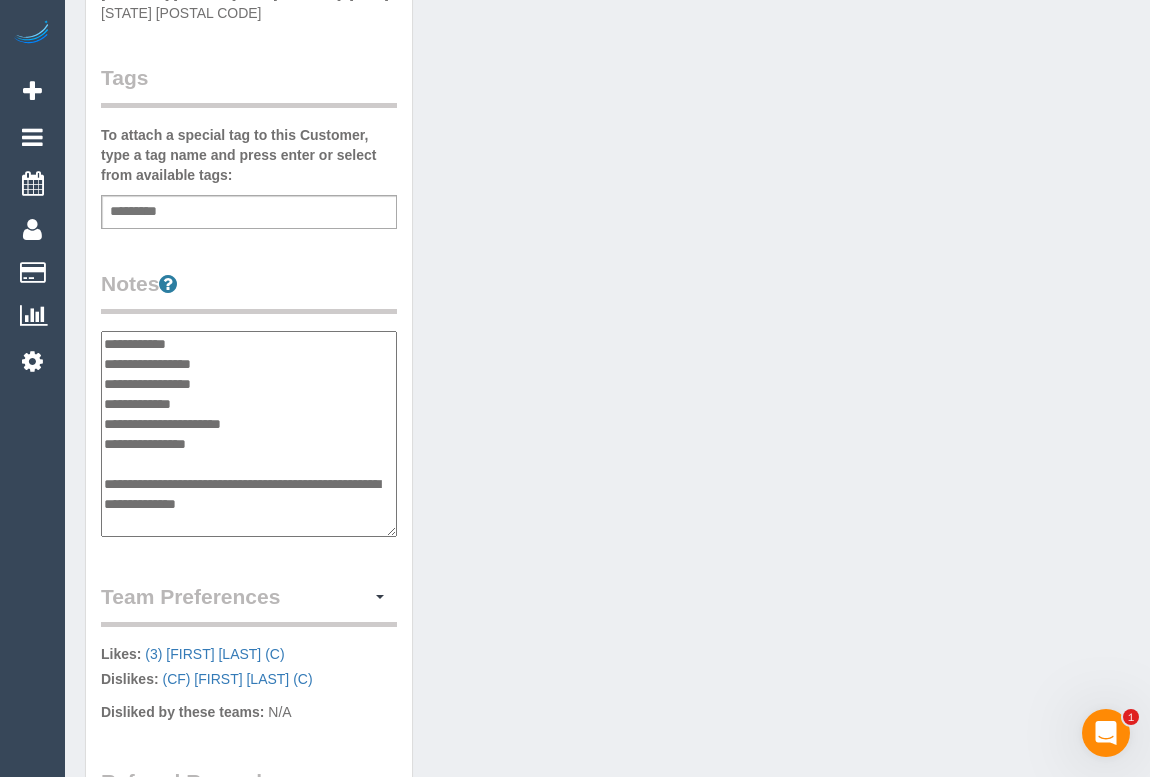 click on "**********" at bounding box center (249, 434) 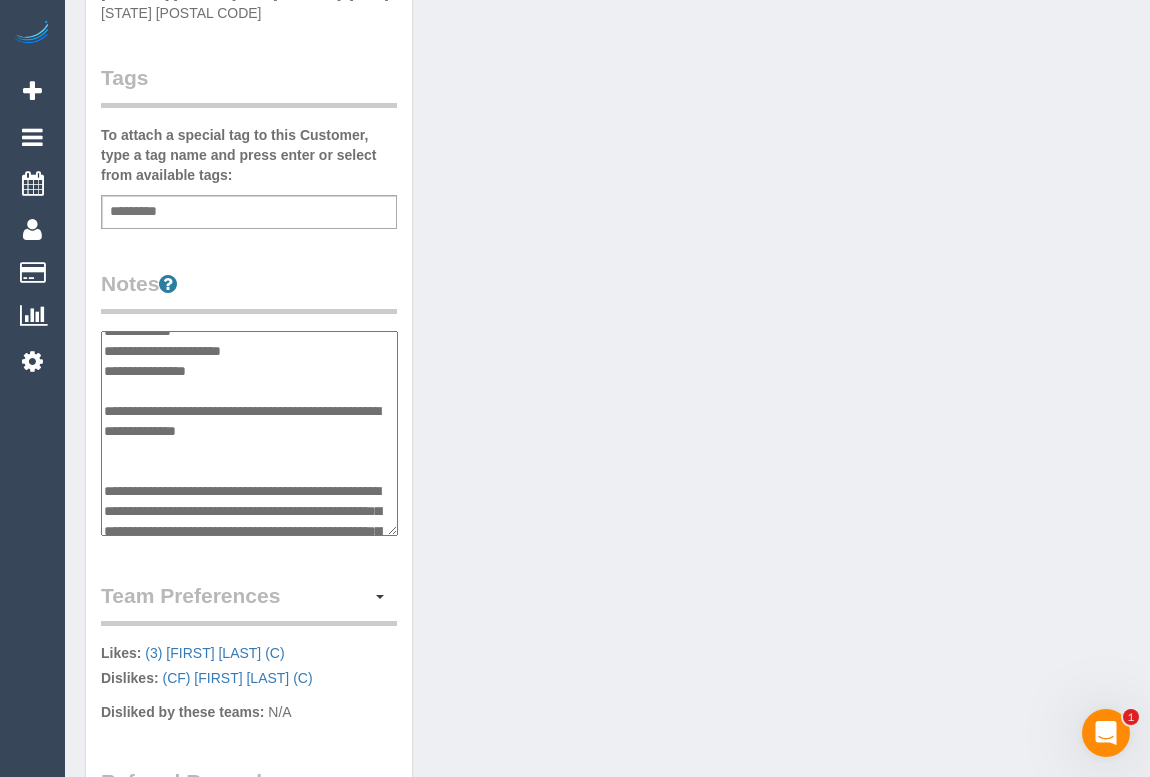 scroll, scrollTop: 0, scrollLeft: 0, axis: both 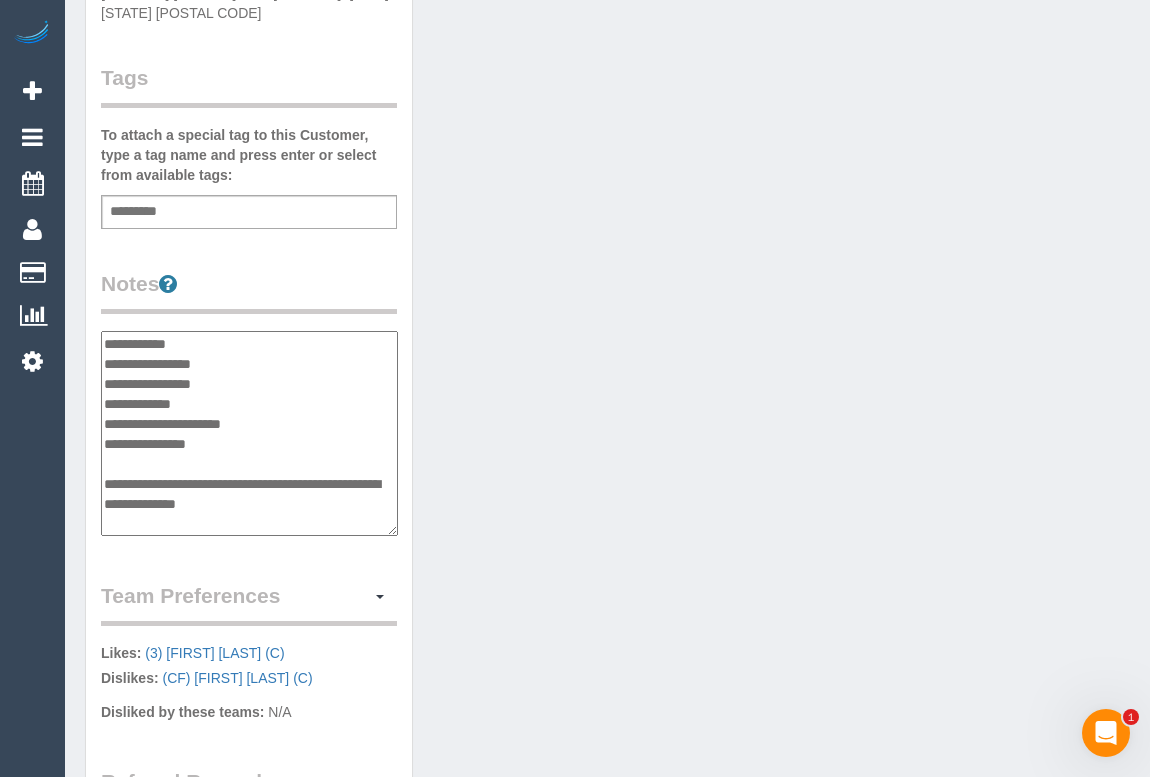 click on "**********" at bounding box center [249, 434] 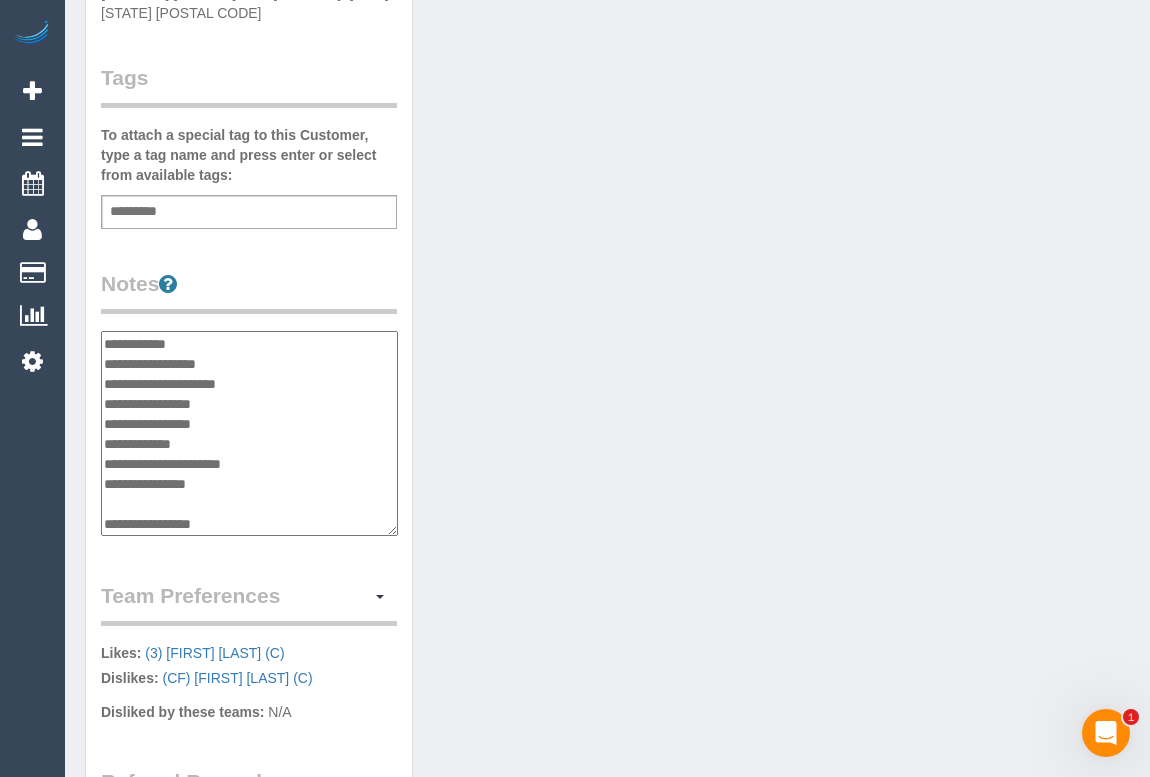 type on "**********" 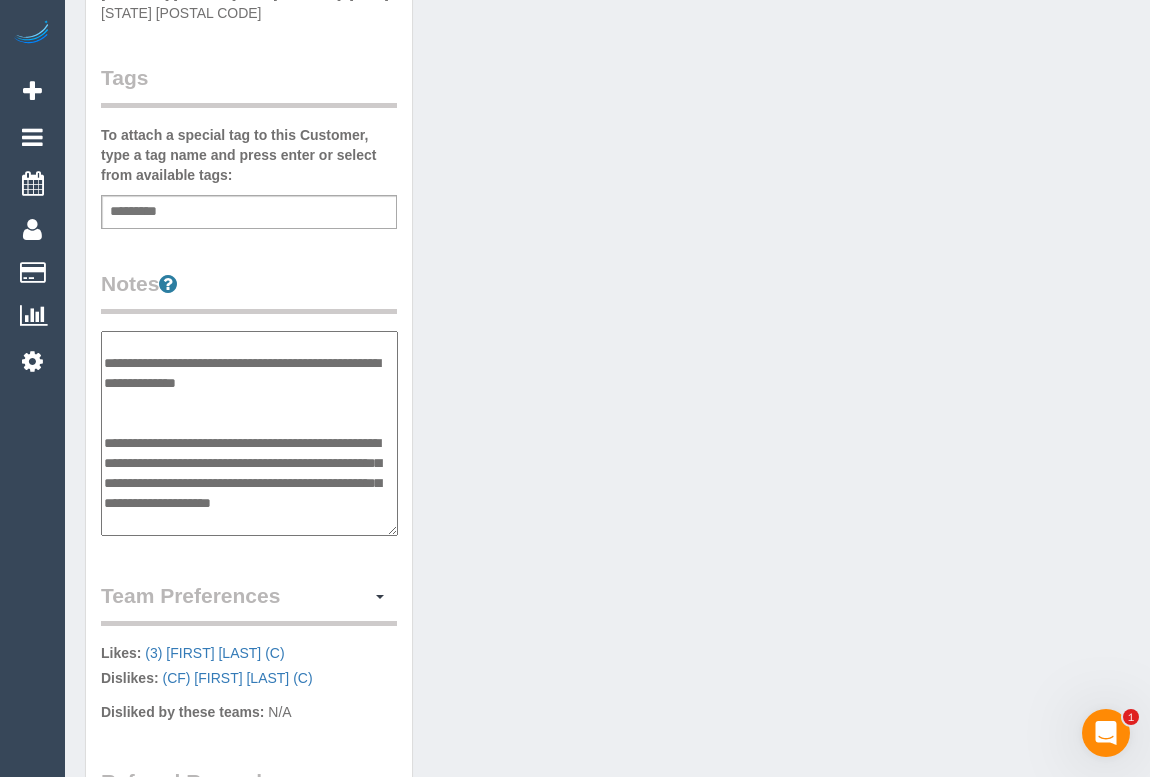 scroll, scrollTop: 79, scrollLeft: 0, axis: vertical 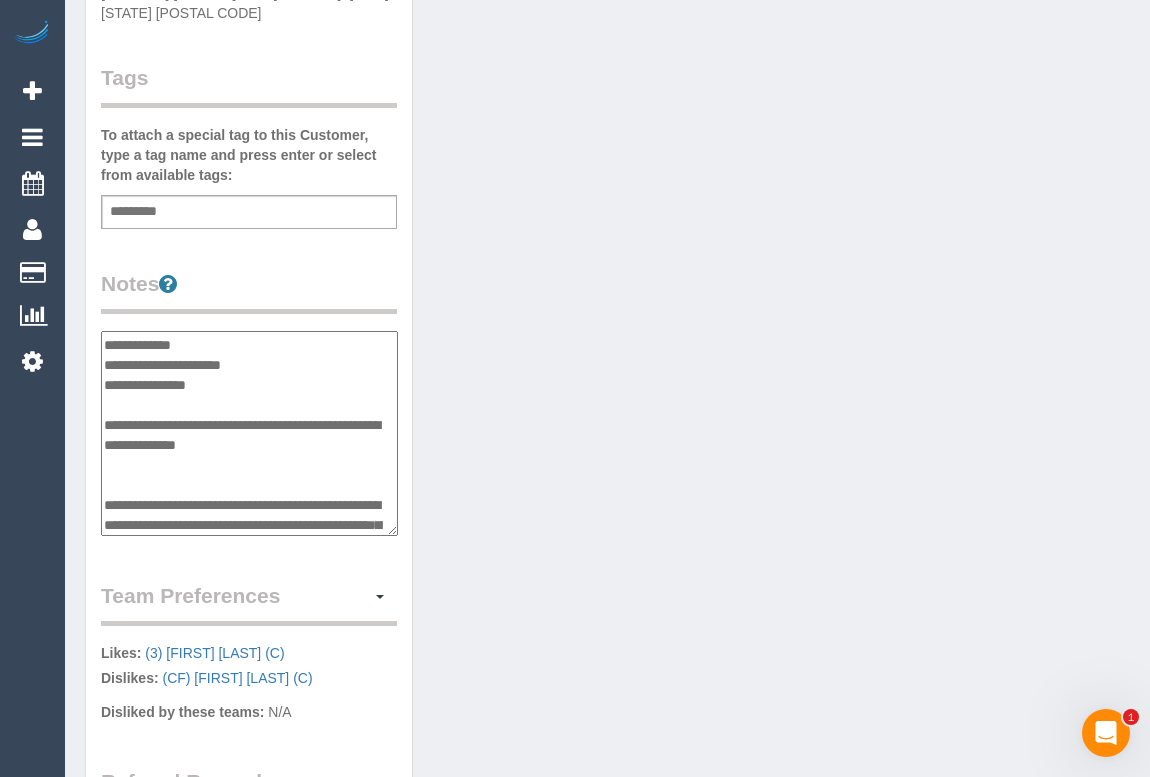 drag, startPoint x: 244, startPoint y: 437, endPoint x: 99, endPoint y: 427, distance: 145.34442 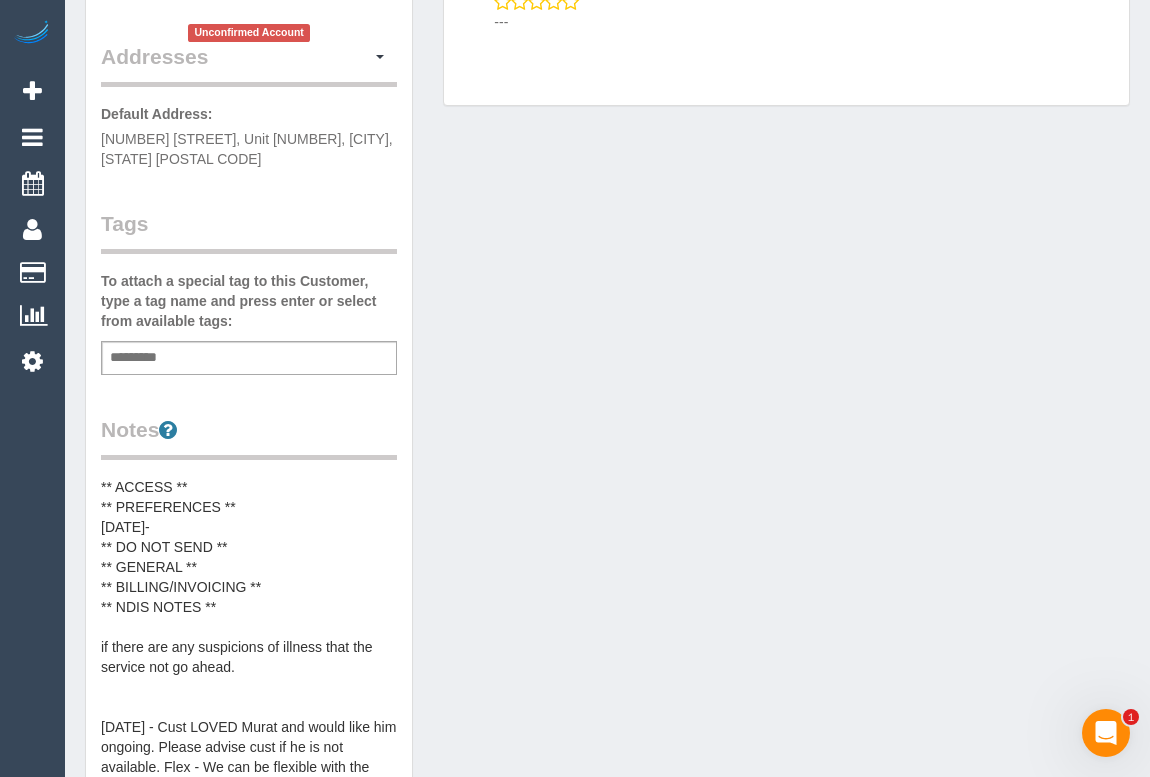 scroll, scrollTop: 363, scrollLeft: 0, axis: vertical 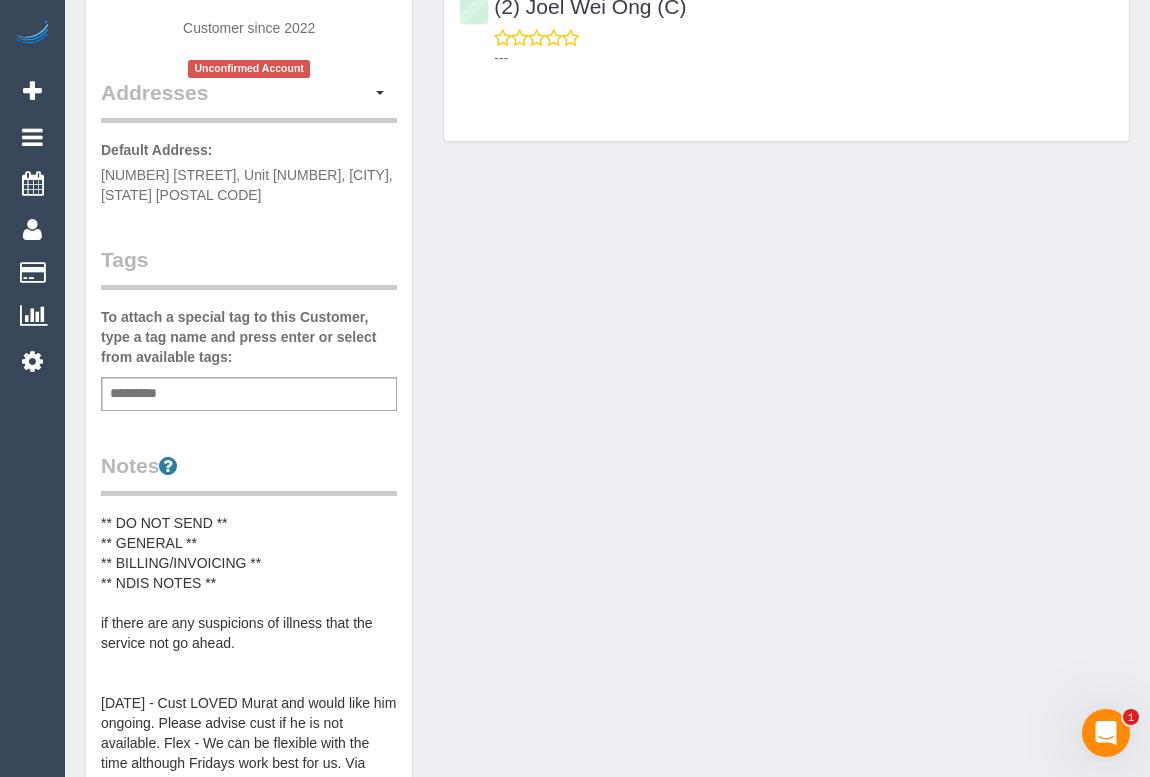 click on "** ACCESS **
** PREFERENCES **
14/07/25-
** DO NOT SEND **
** GENERAL **
** BILLING/INVOICING **
** NDIS NOTES **
if there are any suspicions of illness that the service not go ahead.
18/11/22 - Cust LOVED Murat and would like him ongoing. Please advise cust if he is not available. Flex - We can be flexible with the time although Fridays work best for us. Via email LG
Wife: Paulina Stedall
0472533336
Customer Andrew
0421 052 185" at bounding box center (249, 713) 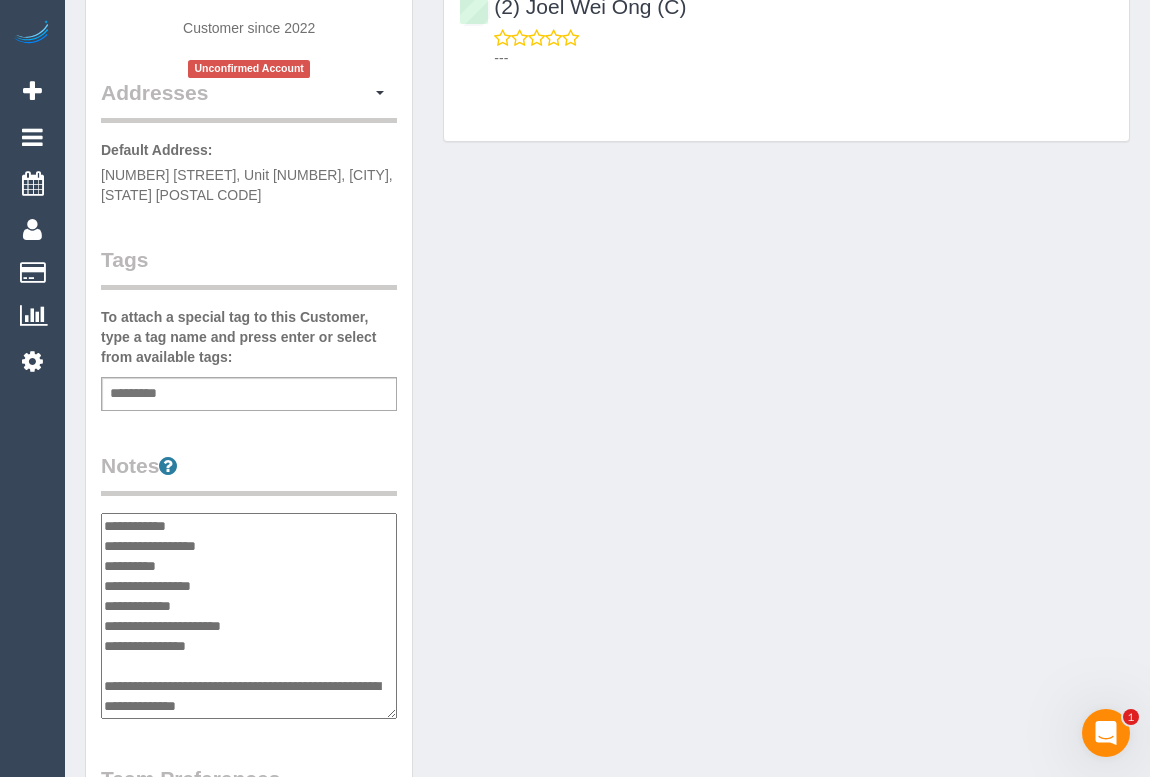 click on "**********" at bounding box center [249, 616] 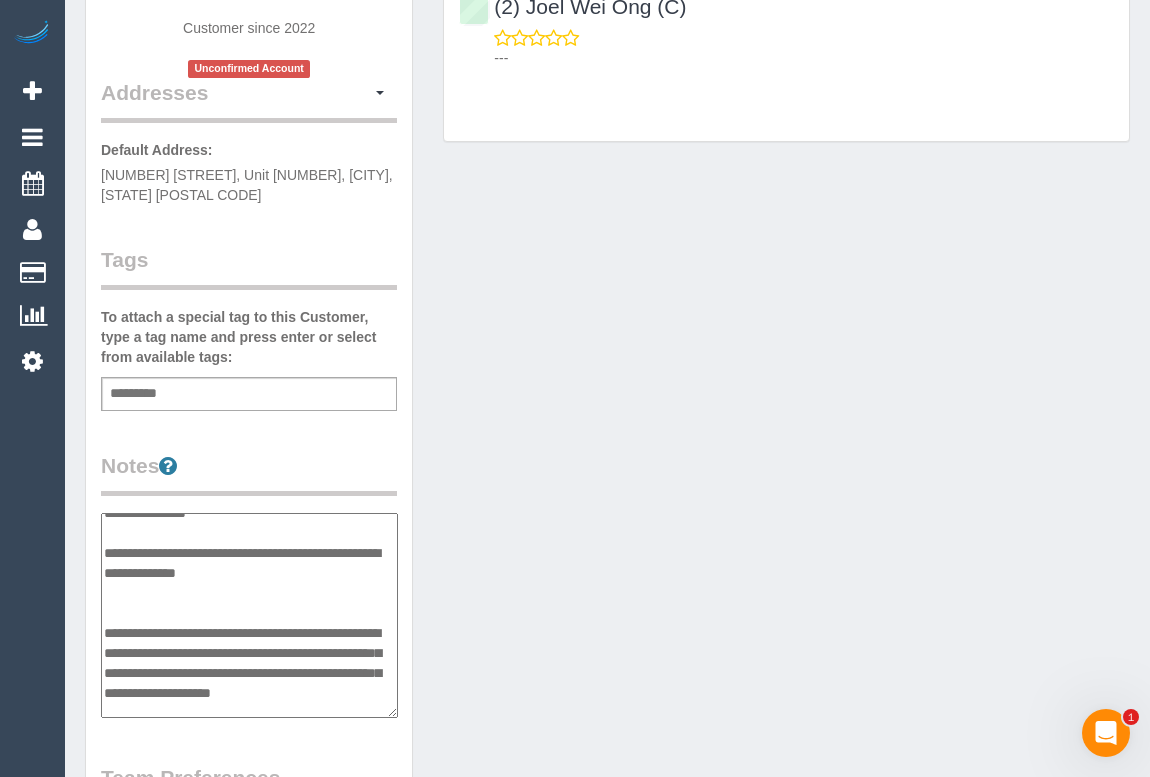 scroll, scrollTop: 0, scrollLeft: 0, axis: both 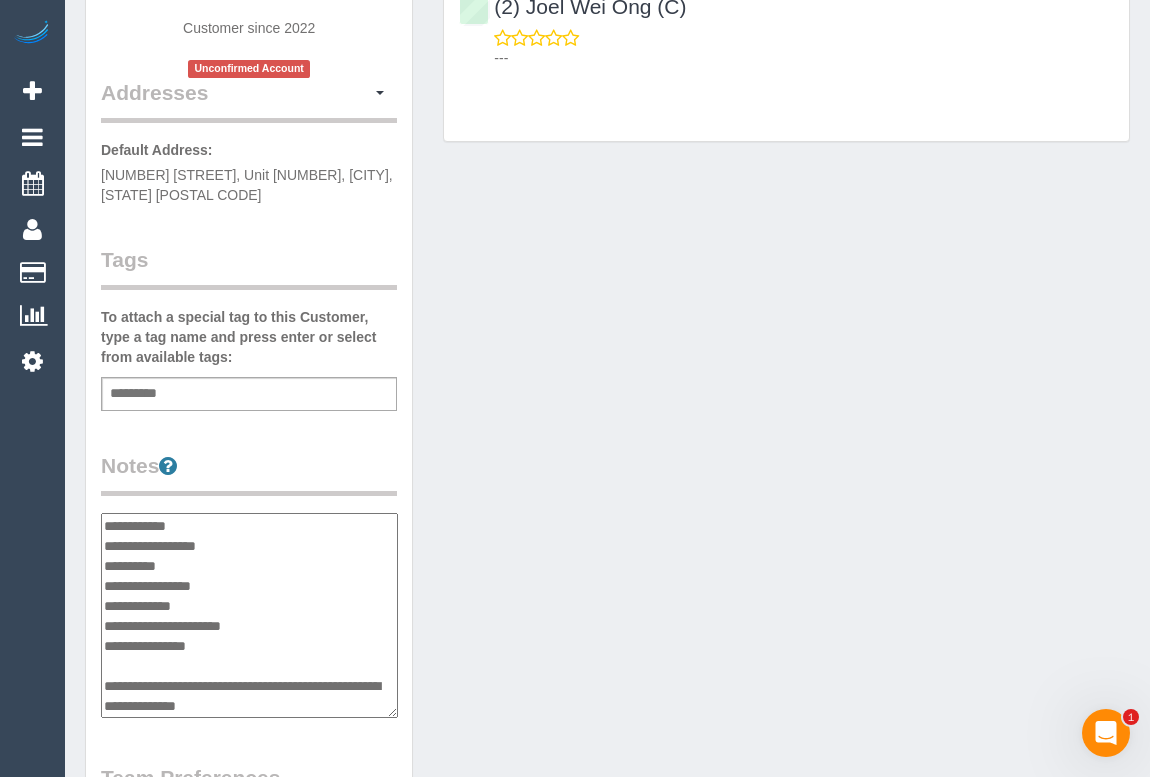 drag, startPoint x: 259, startPoint y: 697, endPoint x: 98, endPoint y: 681, distance: 161.79308 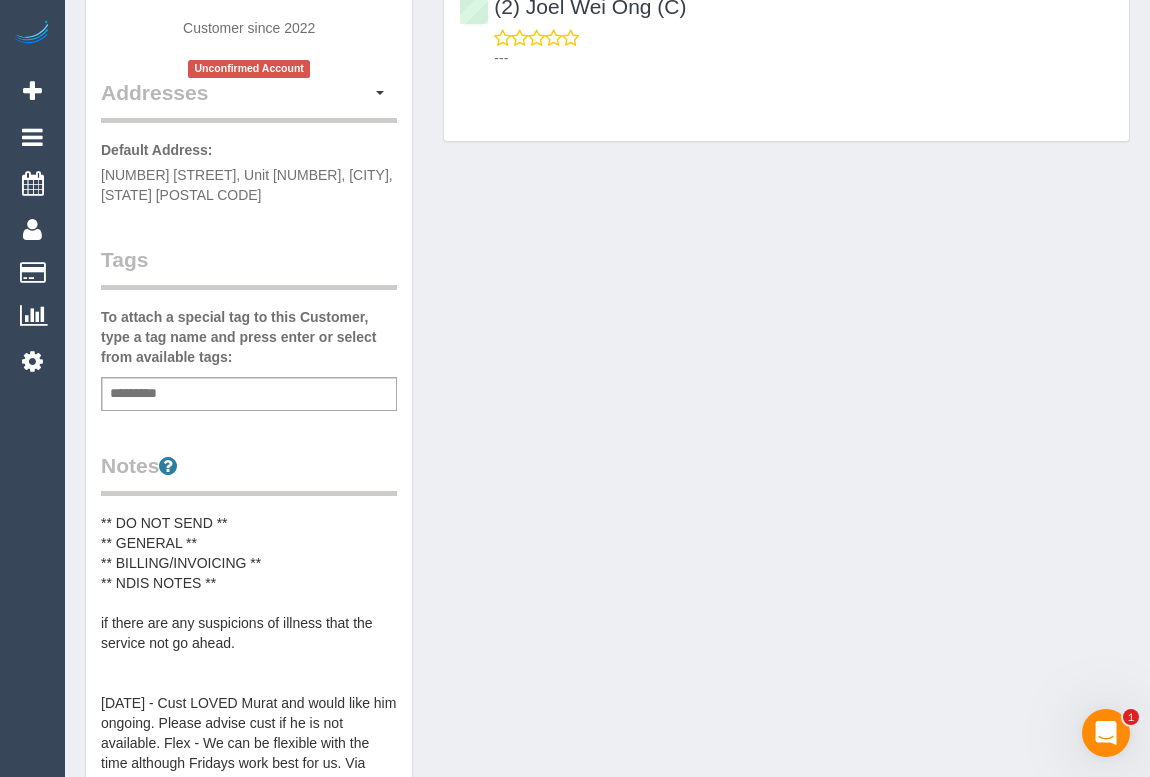click on "** ACCESS **
** PREFERENCES **
14/07/25-
** DO NOT SEND **
** GENERAL **
** BILLING/INVOICING **
** NDIS NOTES **
if there are any suspicions of illness that the service not go ahead.
18/11/22 - Cust LOVED Murat and would like him ongoing. Please advise cust if he is not available. Flex - We can be flexible with the time although Fridays work best for us. Via email LG
Wife: Paulina Stedall
0472533336
Customer Andrew
0421 052 185" at bounding box center (249, 713) 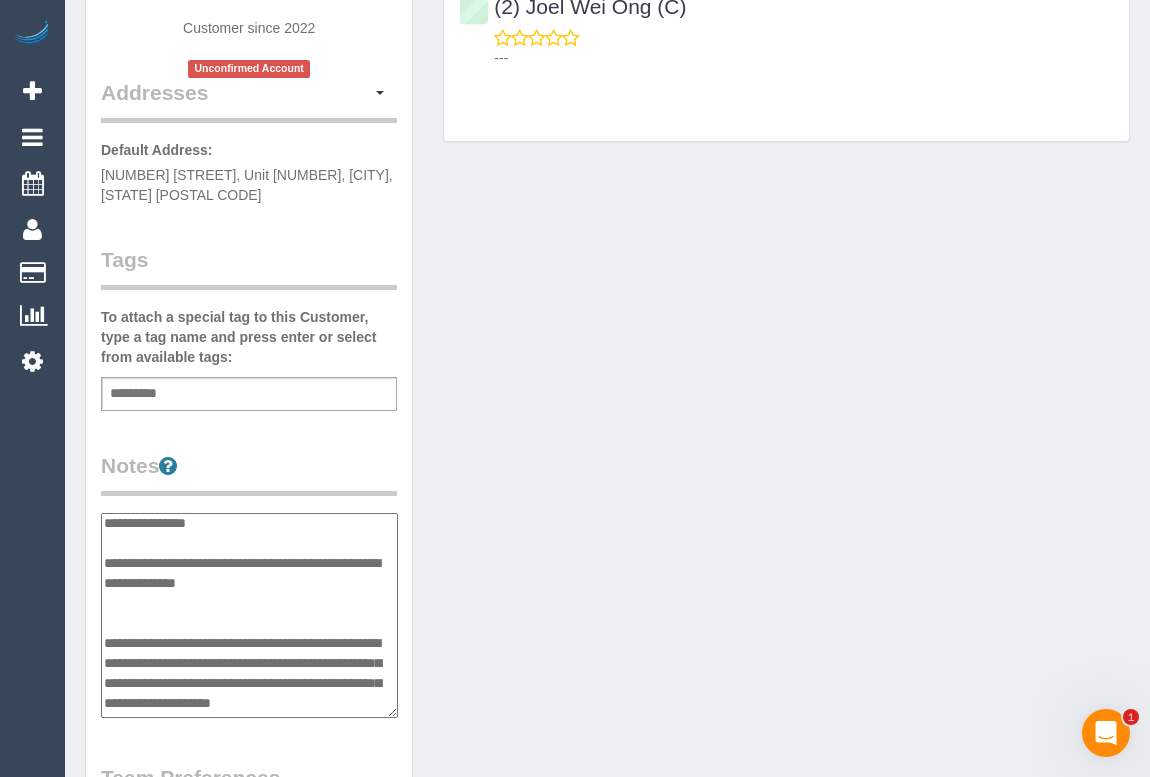scroll, scrollTop: 0, scrollLeft: 0, axis: both 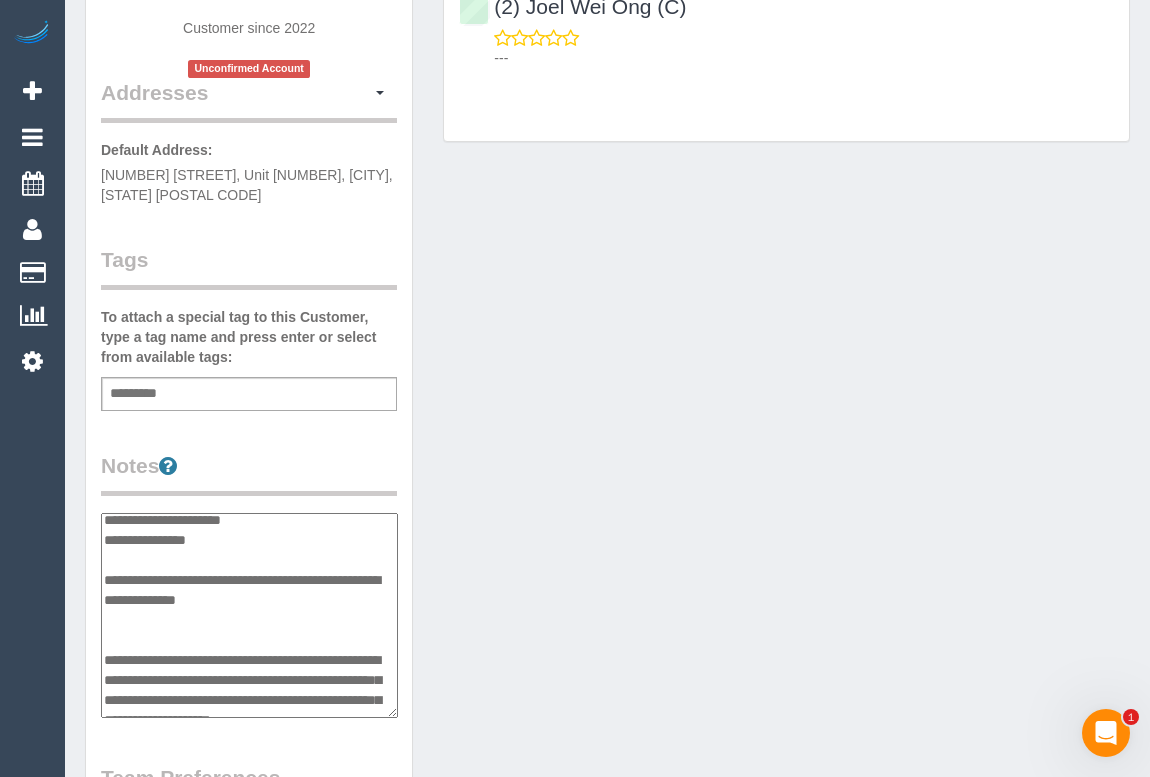 drag, startPoint x: 101, startPoint y: 680, endPoint x: 266, endPoint y: 611, distance: 178.8463 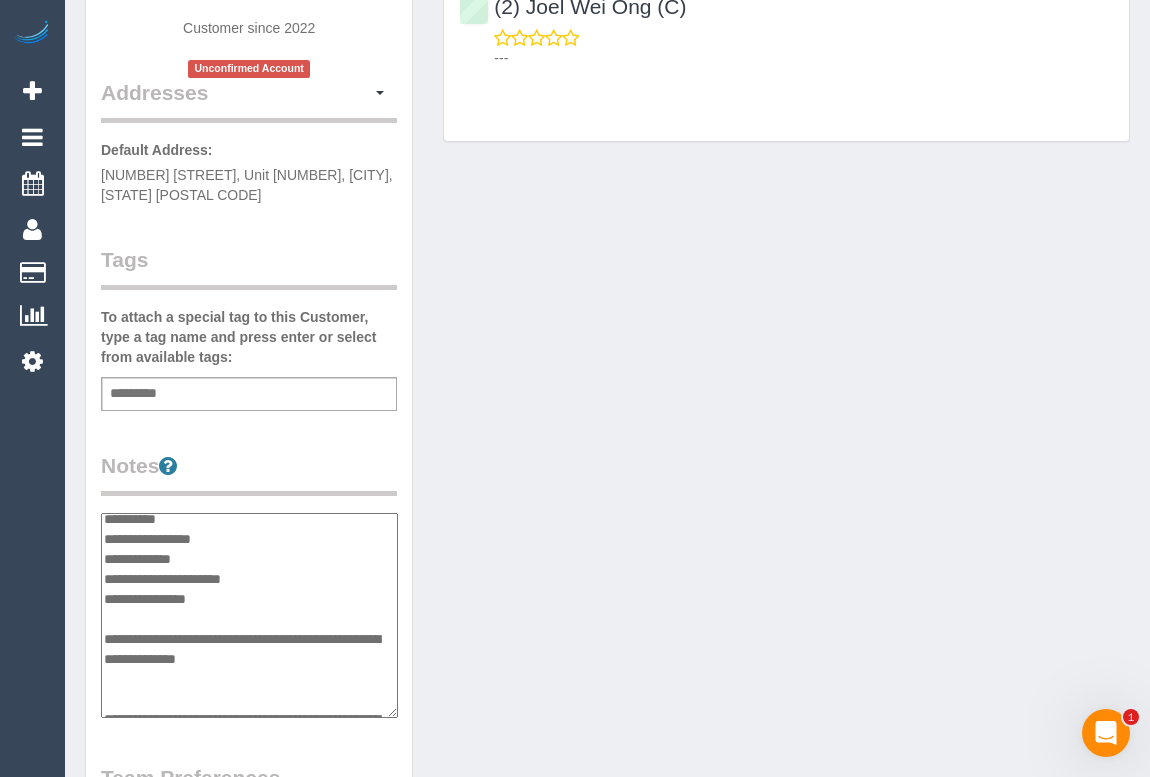 scroll, scrollTop: 15, scrollLeft: 0, axis: vertical 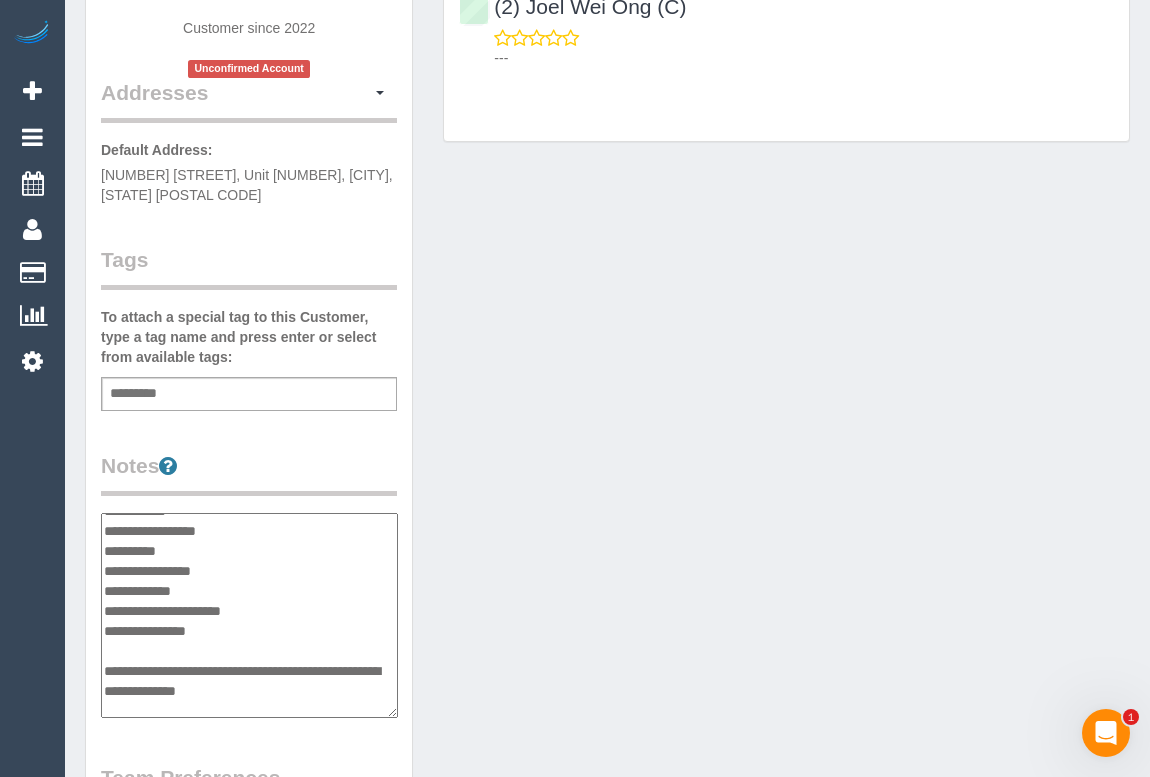 click on "**********" at bounding box center (249, 616) 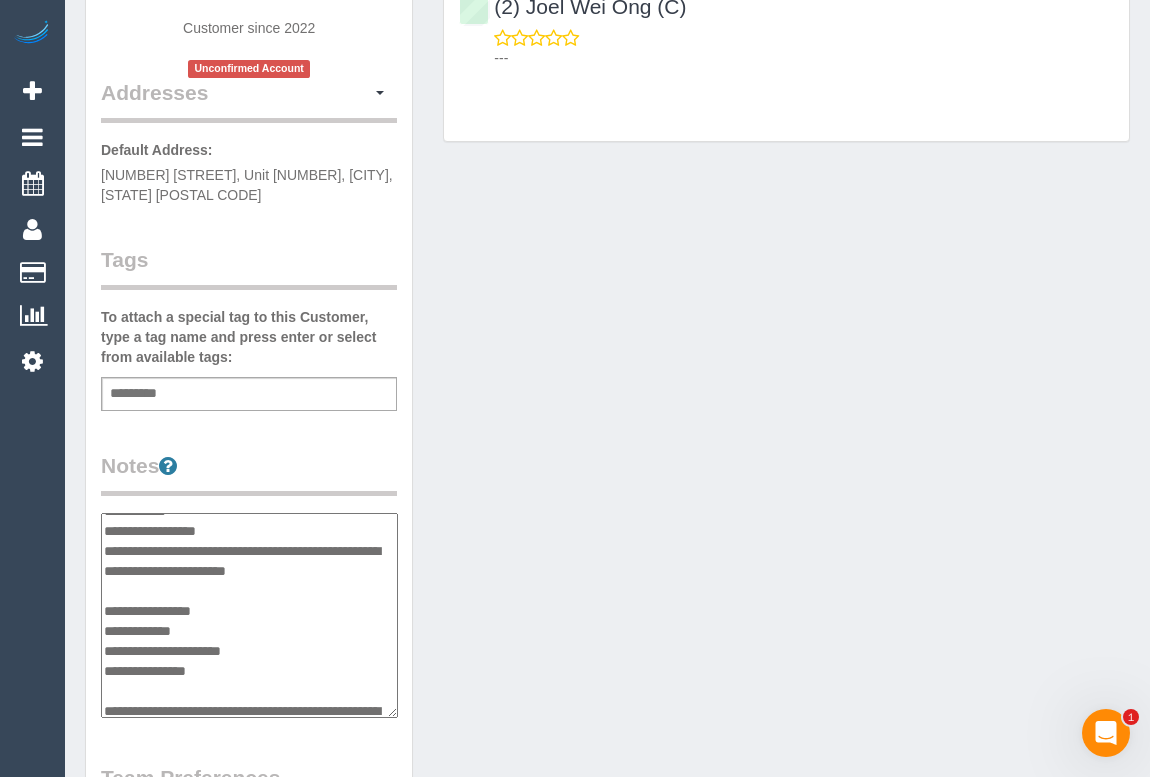 click on "**********" at bounding box center (249, 616) 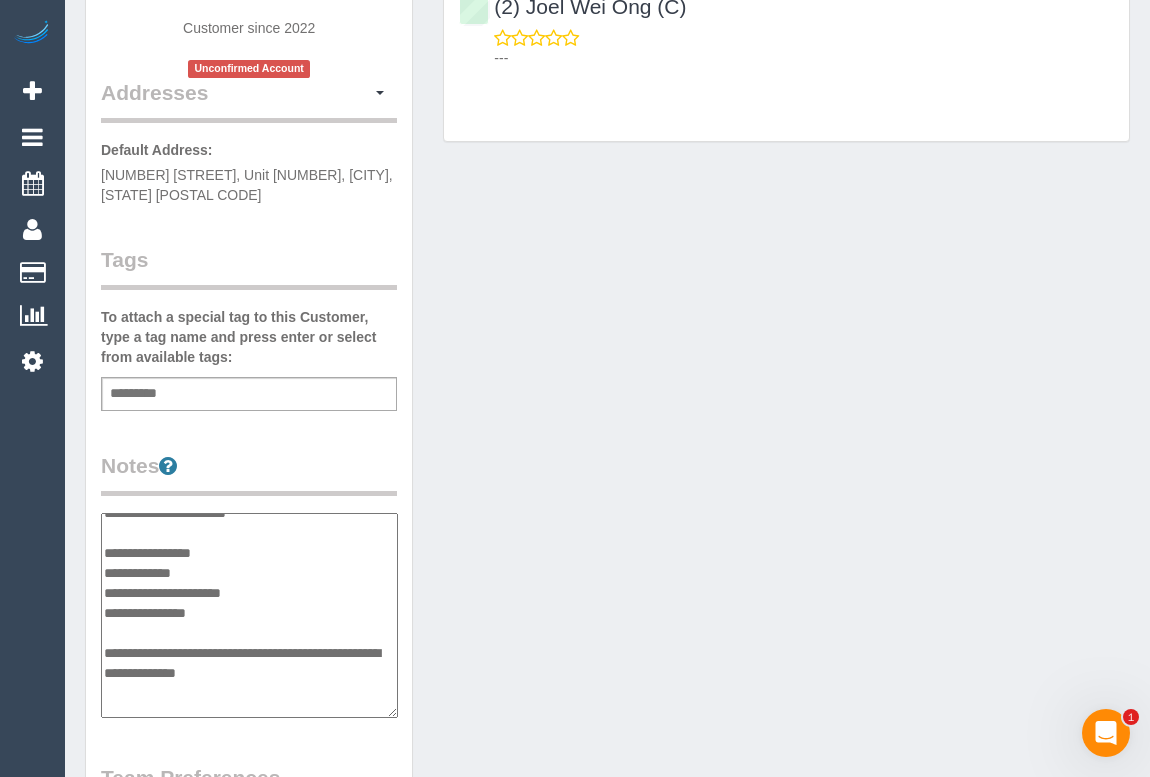 scroll, scrollTop: 62, scrollLeft: 0, axis: vertical 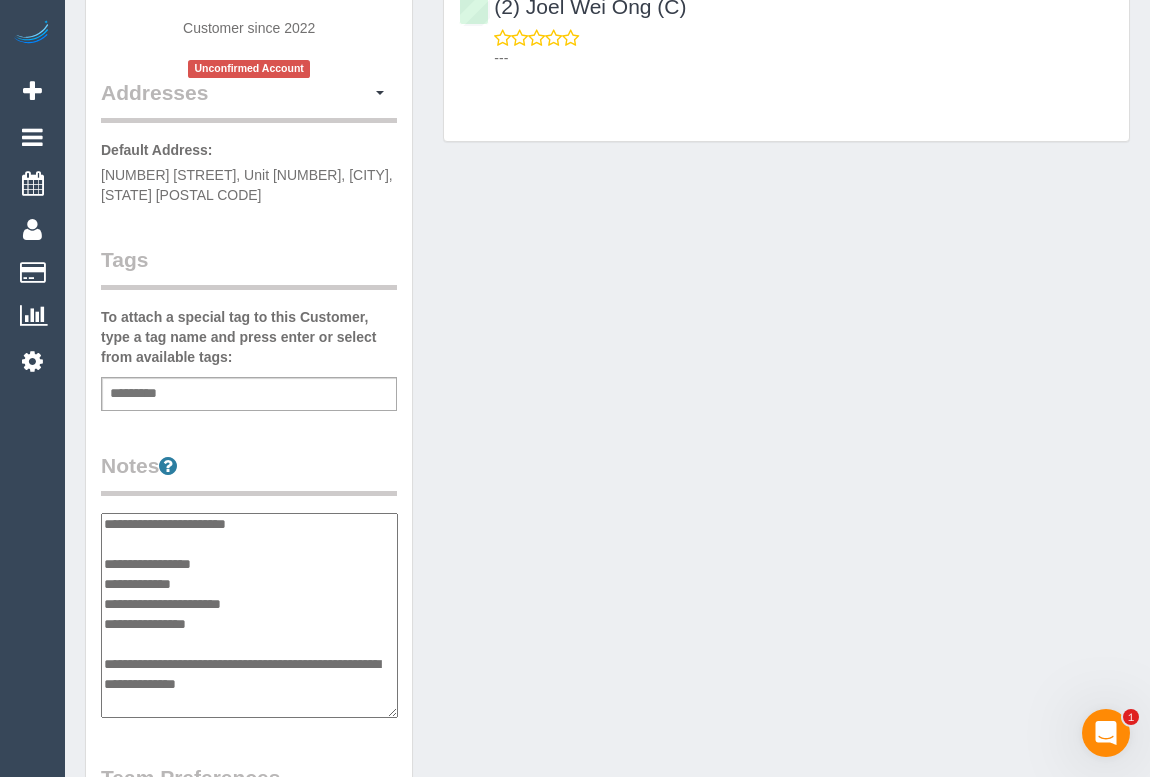 drag, startPoint x: 238, startPoint y: 547, endPoint x: 99, endPoint y: 663, distance: 181.04419 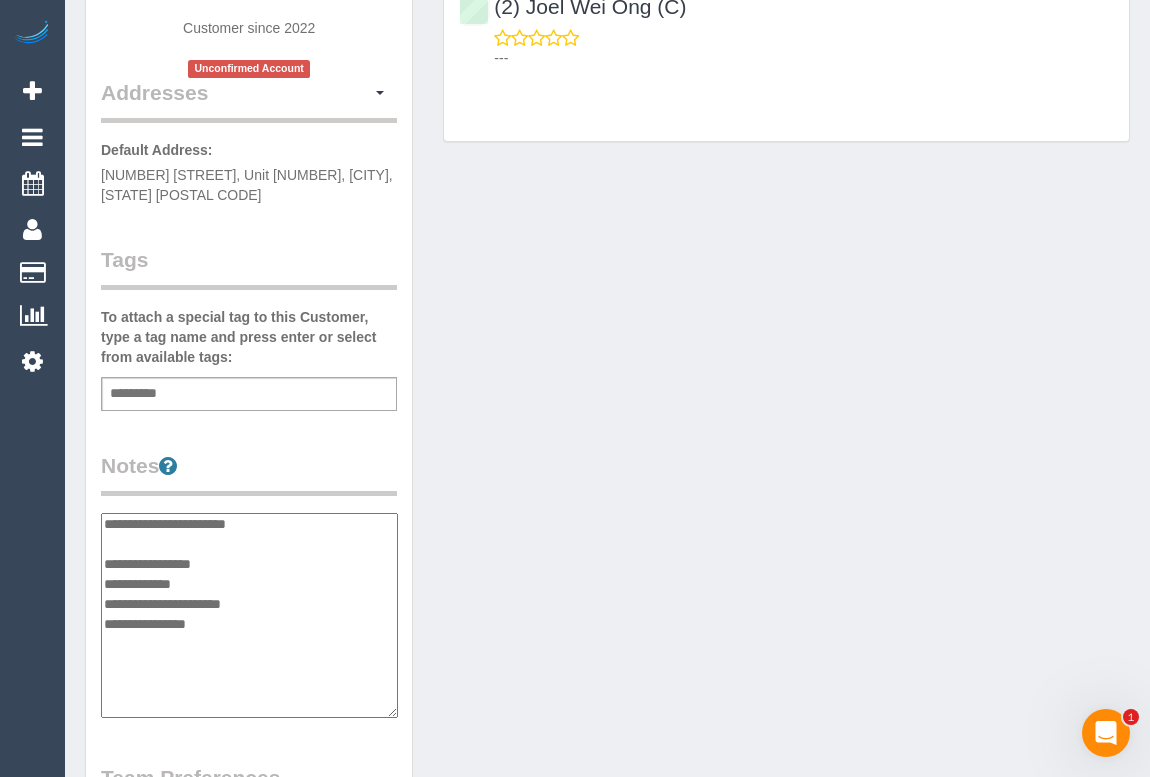 scroll, scrollTop: 0, scrollLeft: 0, axis: both 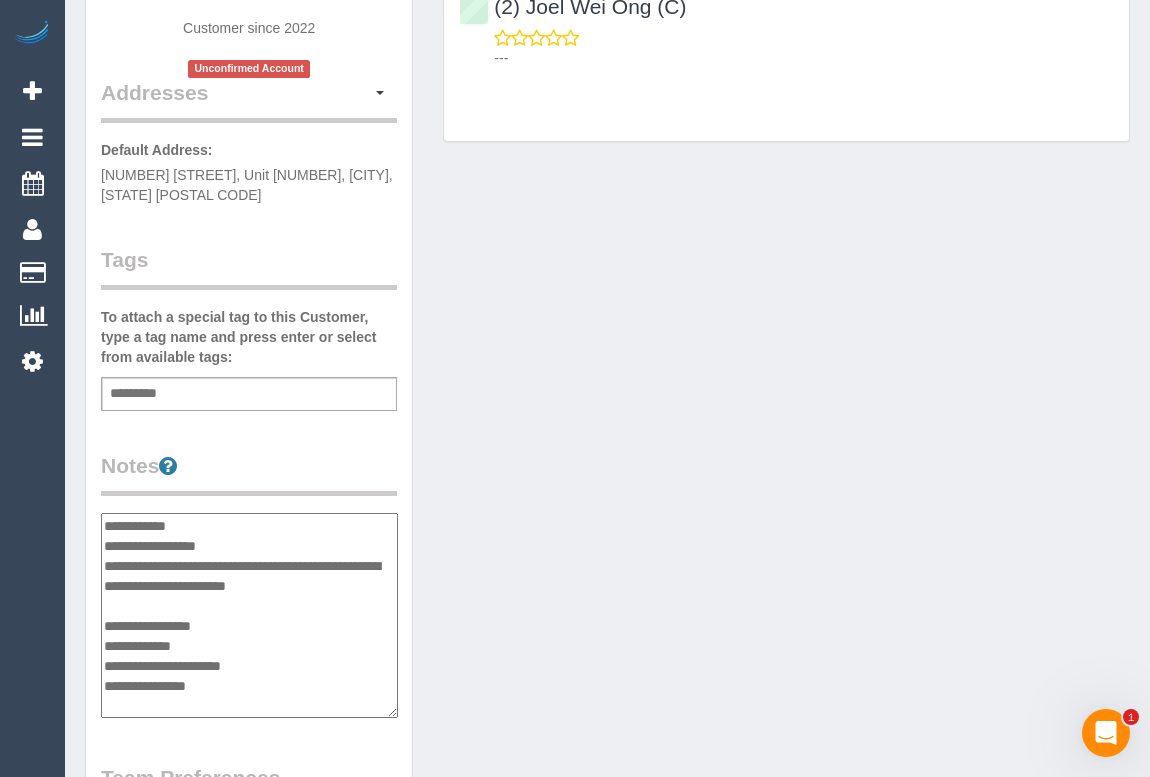 click on "**********" at bounding box center (249, 616) 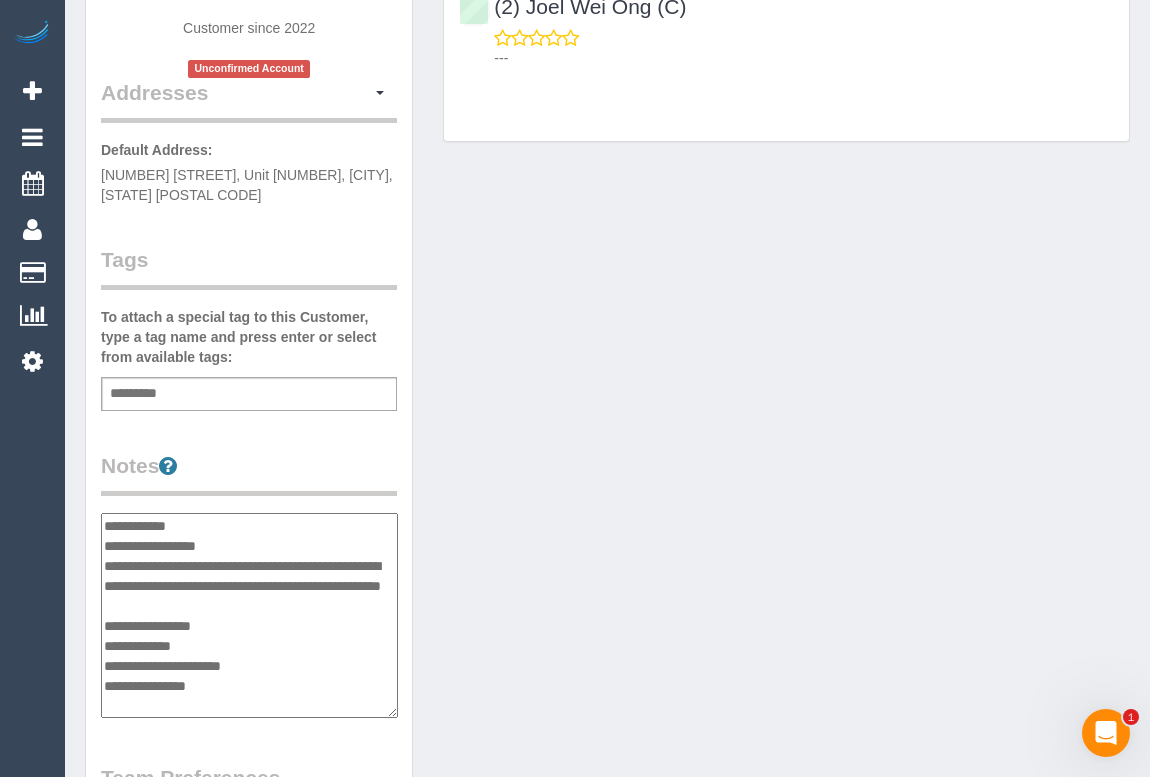 click on "**********" at bounding box center (249, 616) 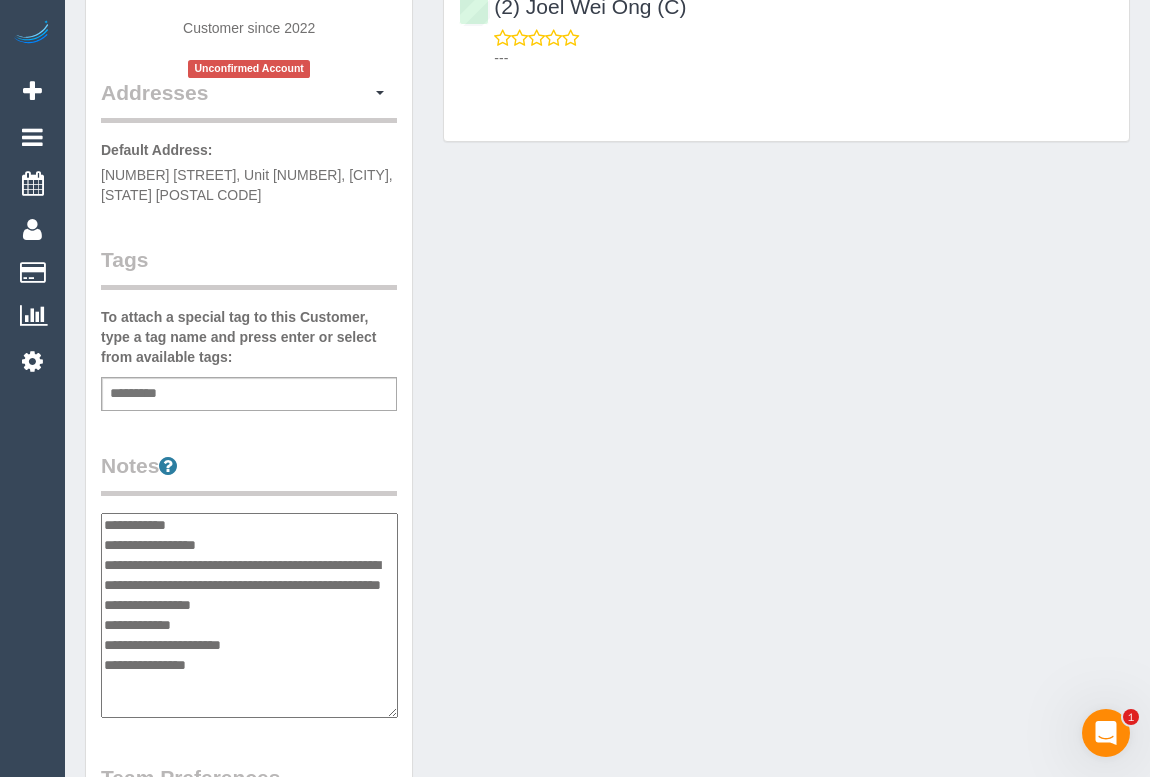 scroll, scrollTop: 0, scrollLeft: 0, axis: both 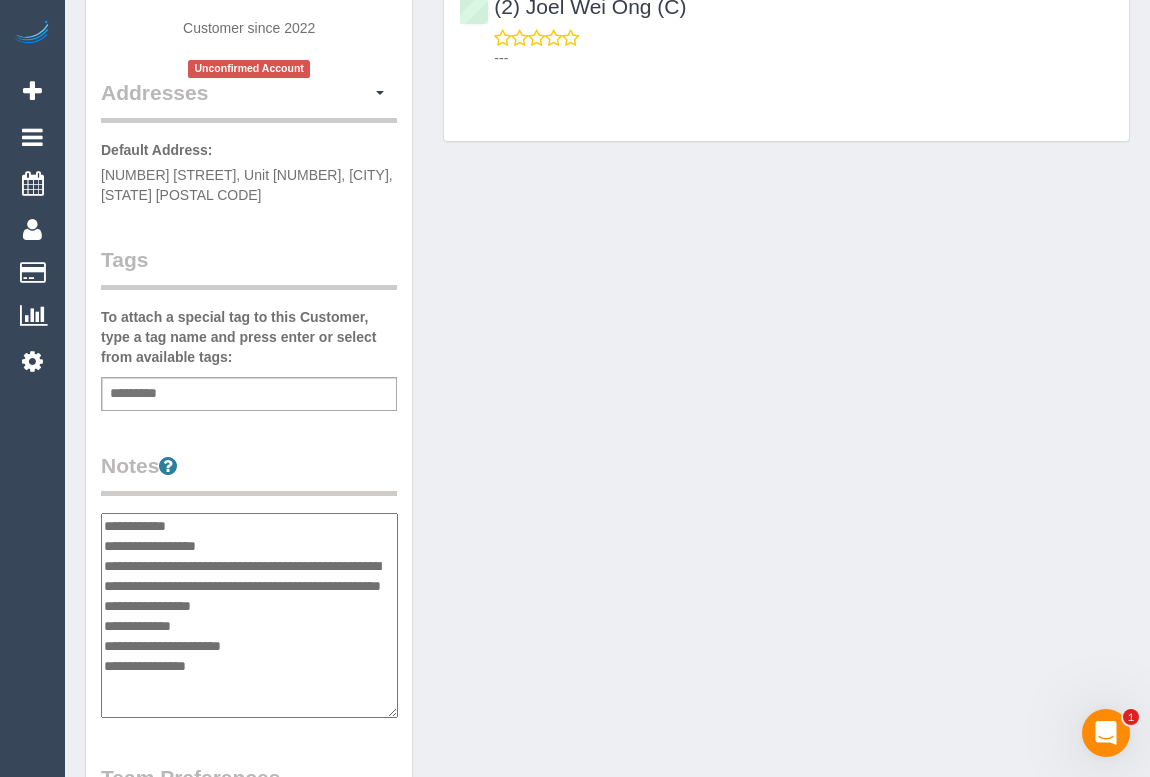 type on "**********" 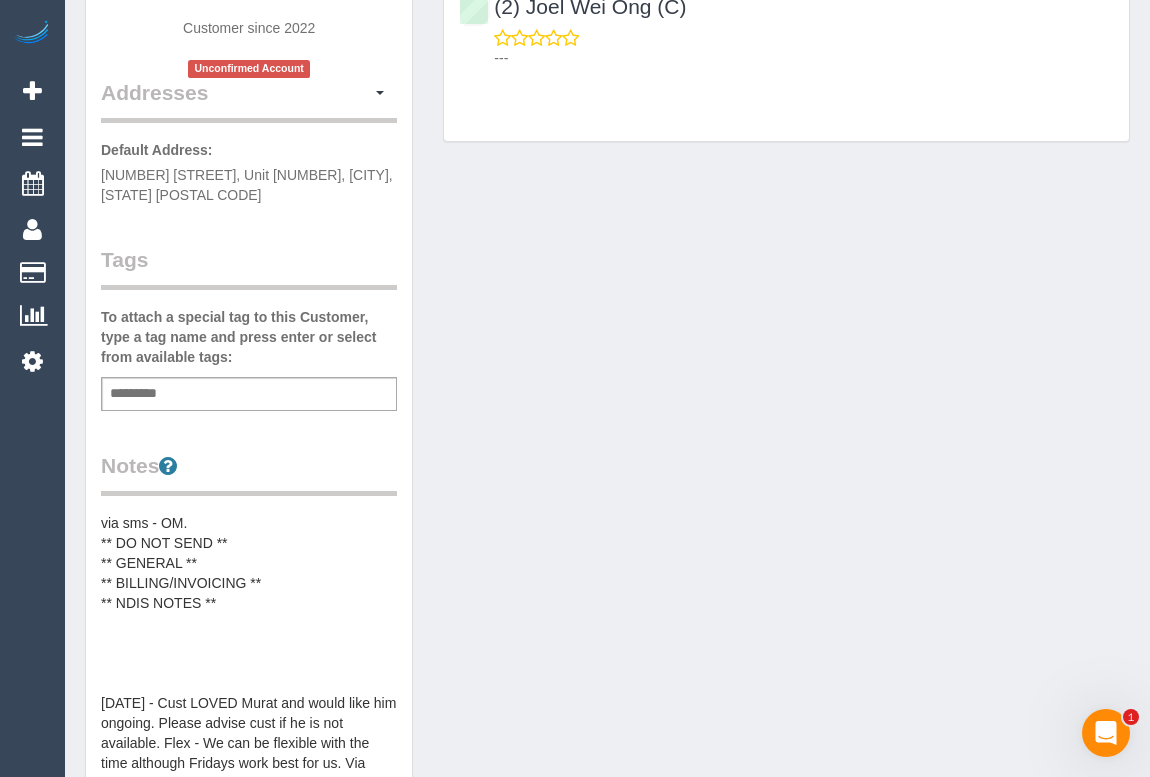 scroll, scrollTop: 0, scrollLeft: 0, axis: both 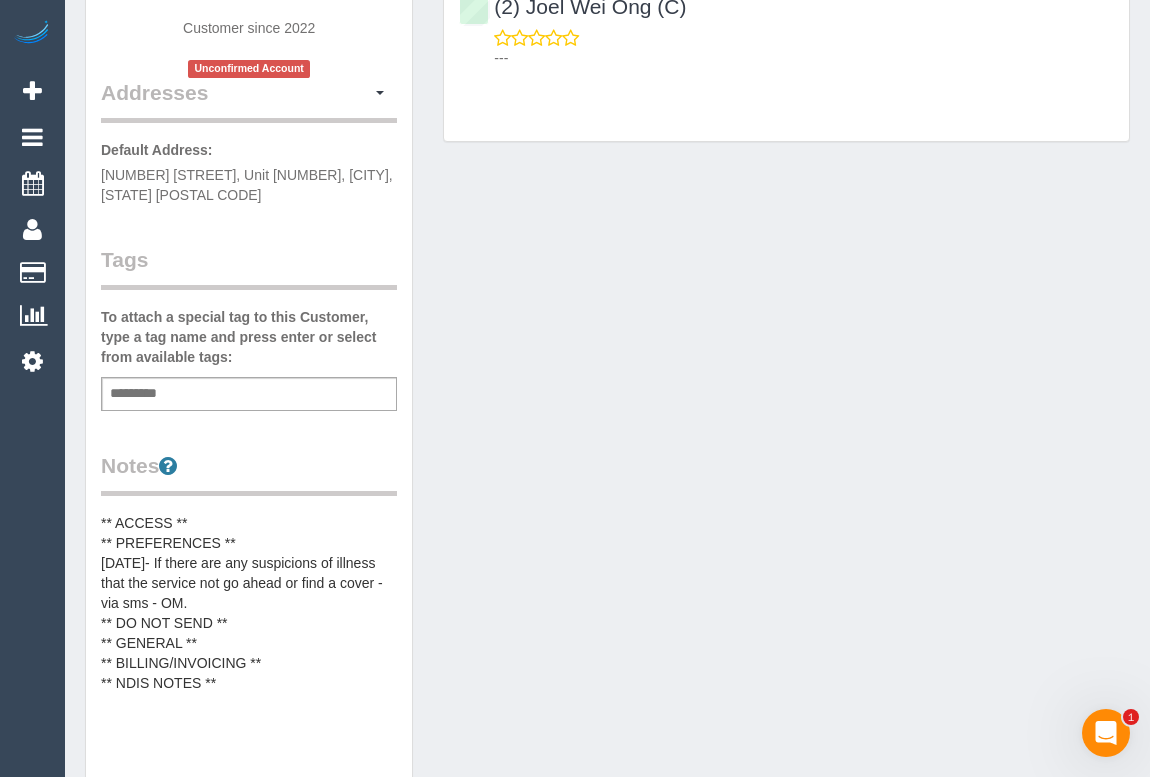 click on "Customer Info
Edit Contact Info
Send Message
Email Preferences
Special Sales Tax
View Changes
Send Confirm Account email
Block this Customer
Archive Account
Delete Account
Andrew Stedall" at bounding box center [607, 595] 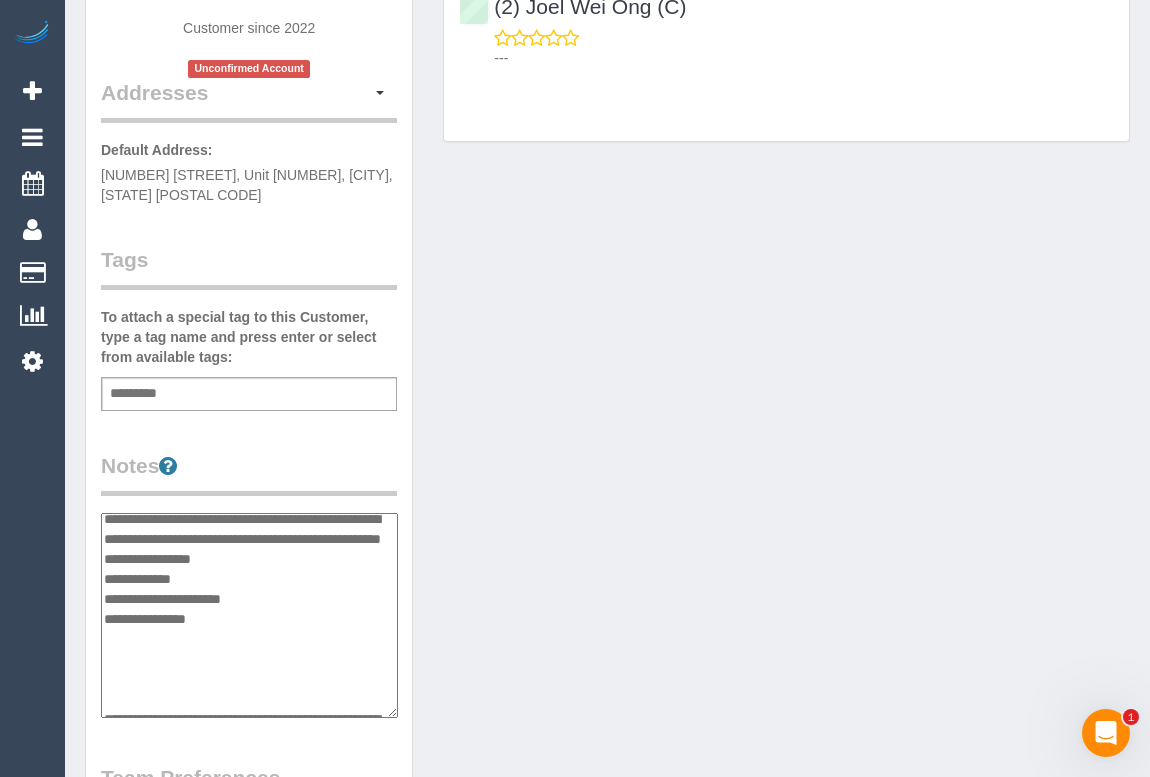 scroll, scrollTop: 0, scrollLeft: 0, axis: both 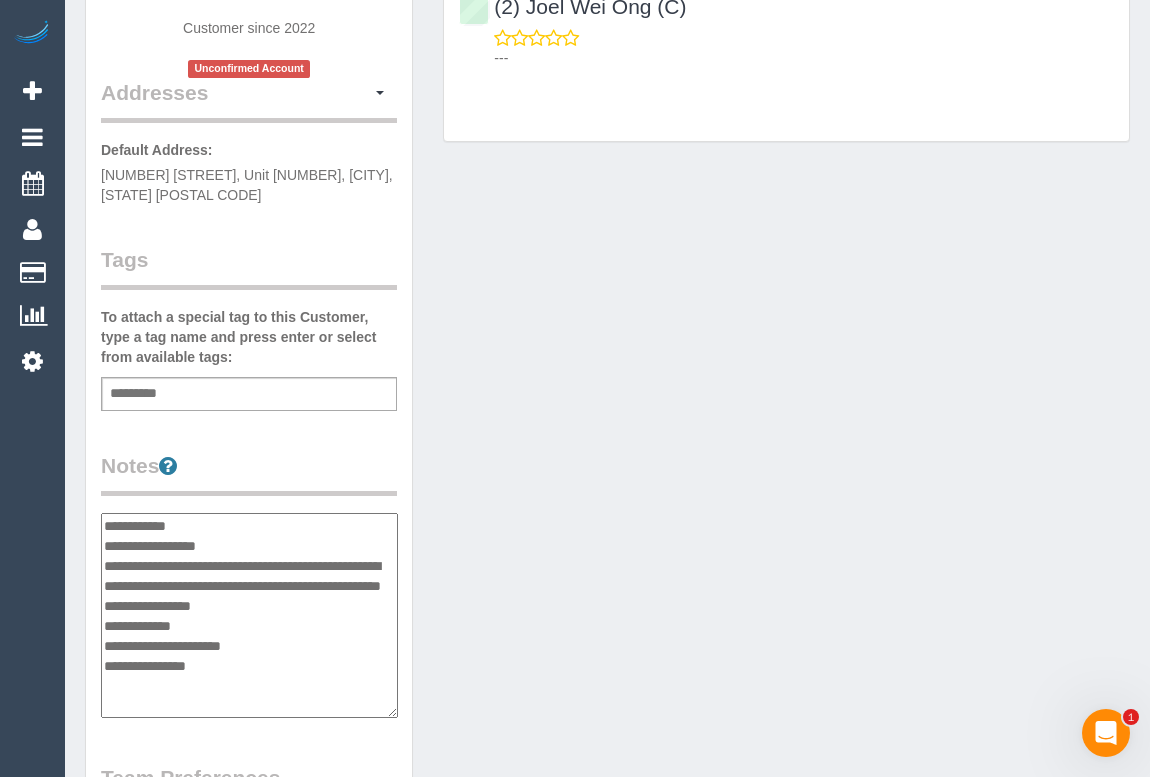click on "**********" at bounding box center [249, 616] 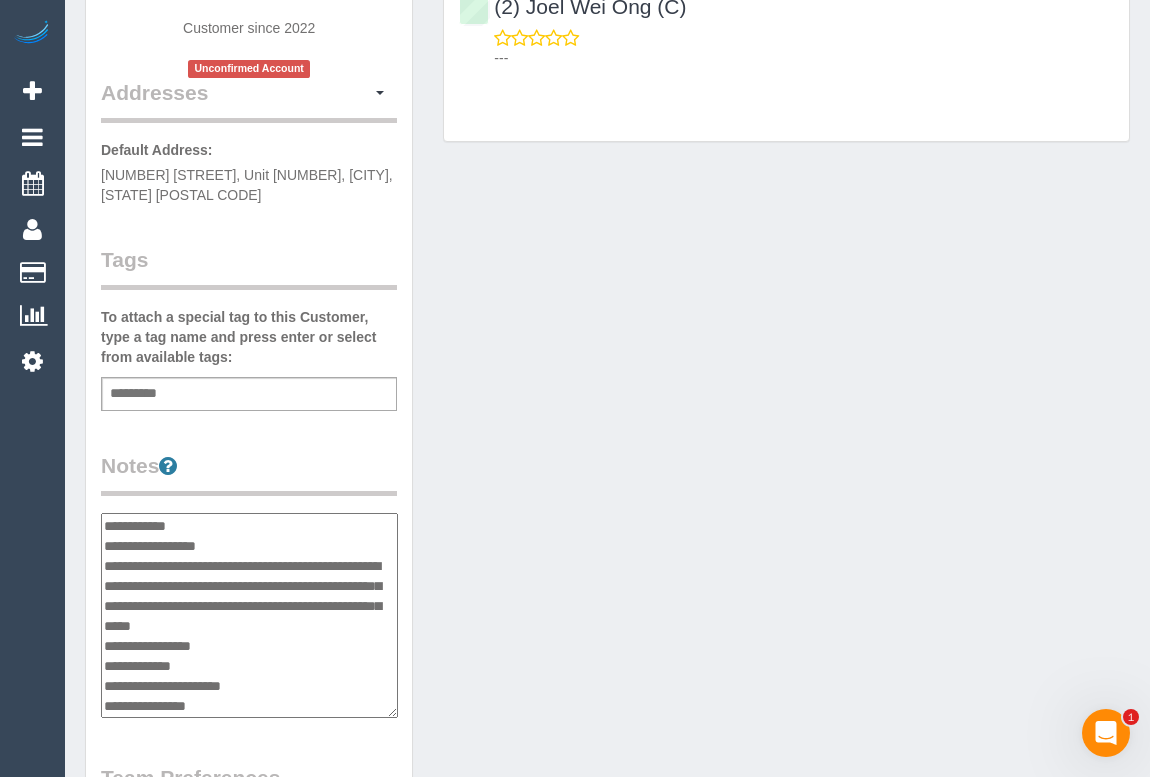 type on "**********" 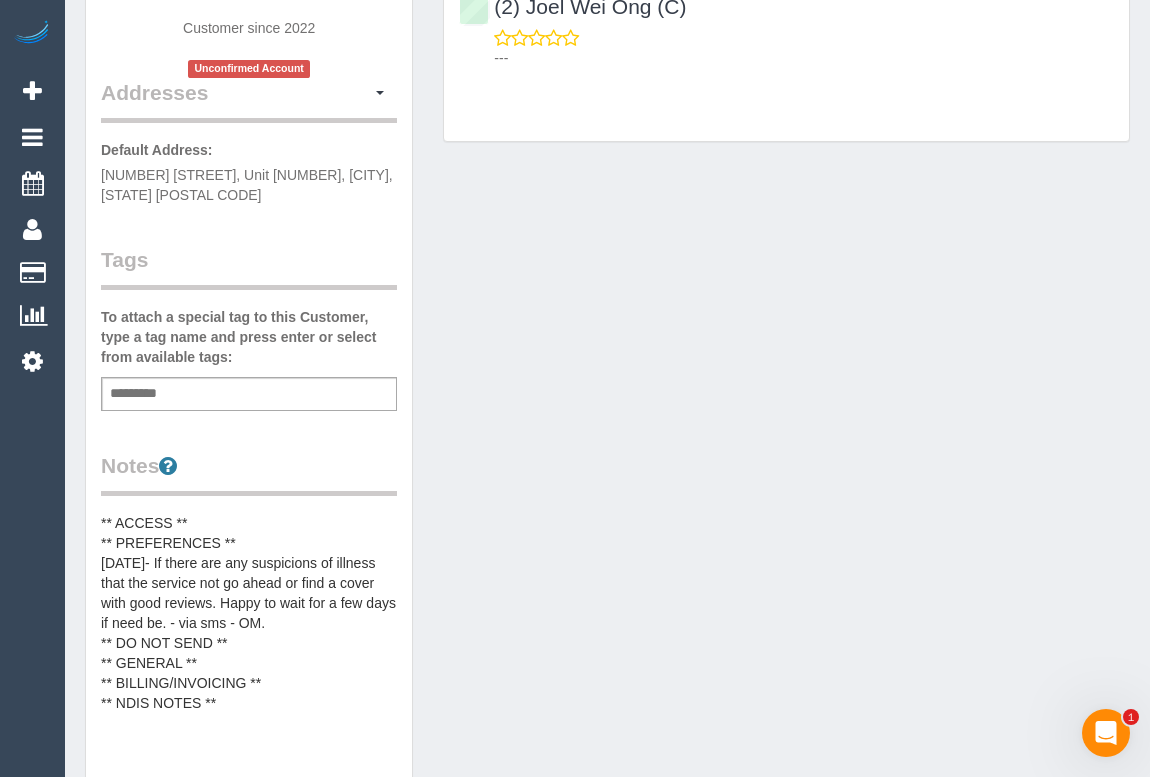click on "** ACCESS **
** PREFERENCES **
14/07/25- If there are any suspicions of illness that the service not go ahead or find a cover with good reviews. Happy to wait for a few days if need be. - via sms - OM.
** DO NOT SEND **
** GENERAL **
** BILLING/INVOICING **
** NDIS NOTES **
18/11/22 - Cust LOVED Murat and would like him ongoing. Please advise cust if he is not available. Flex - We can be flexible with the time although Fridays work best for us. Via email LG
Wife: Paulina Stedall
0472533336
Customer Andrew
0421 052 185" at bounding box center [249, 713] 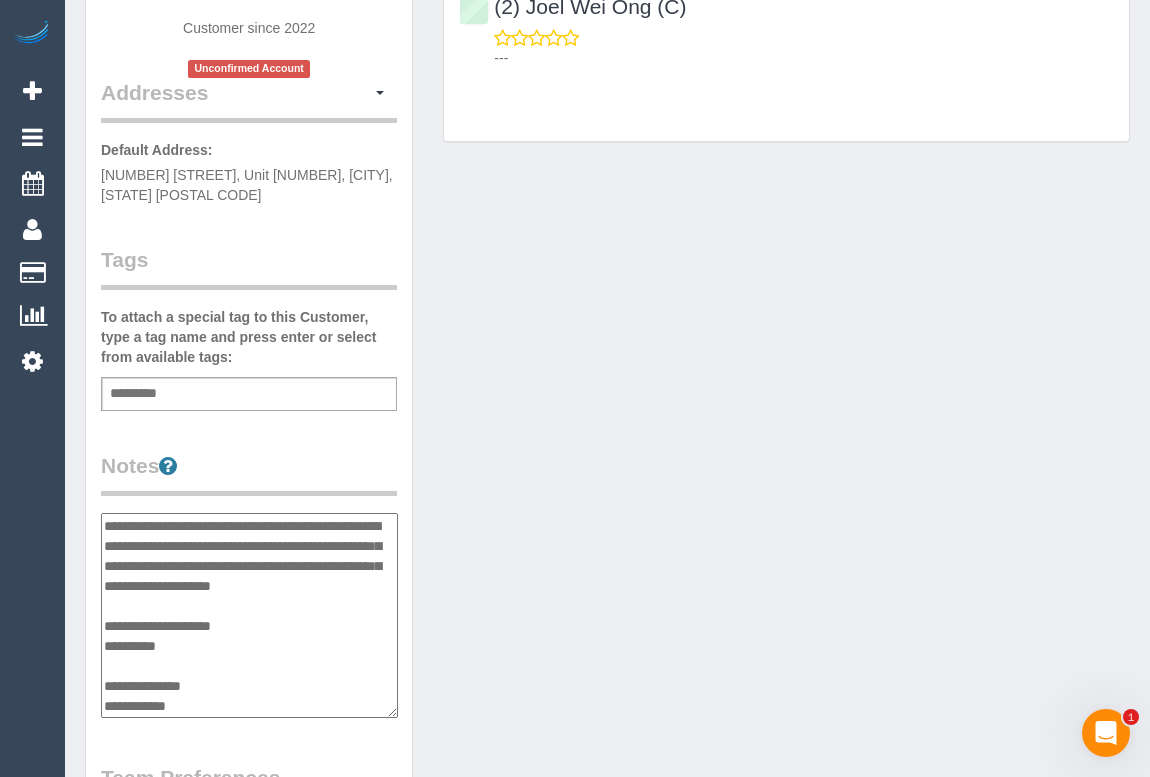 scroll, scrollTop: 0, scrollLeft: 0, axis: both 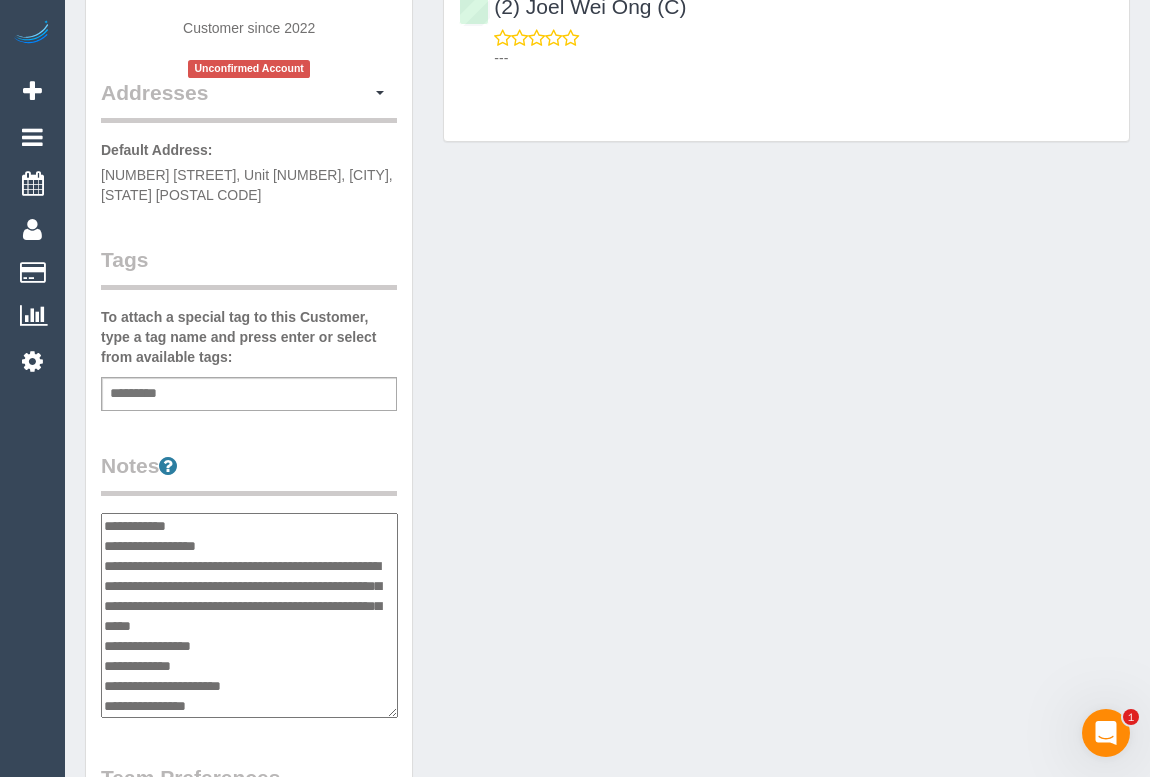 click on "**********" at bounding box center (249, 616) 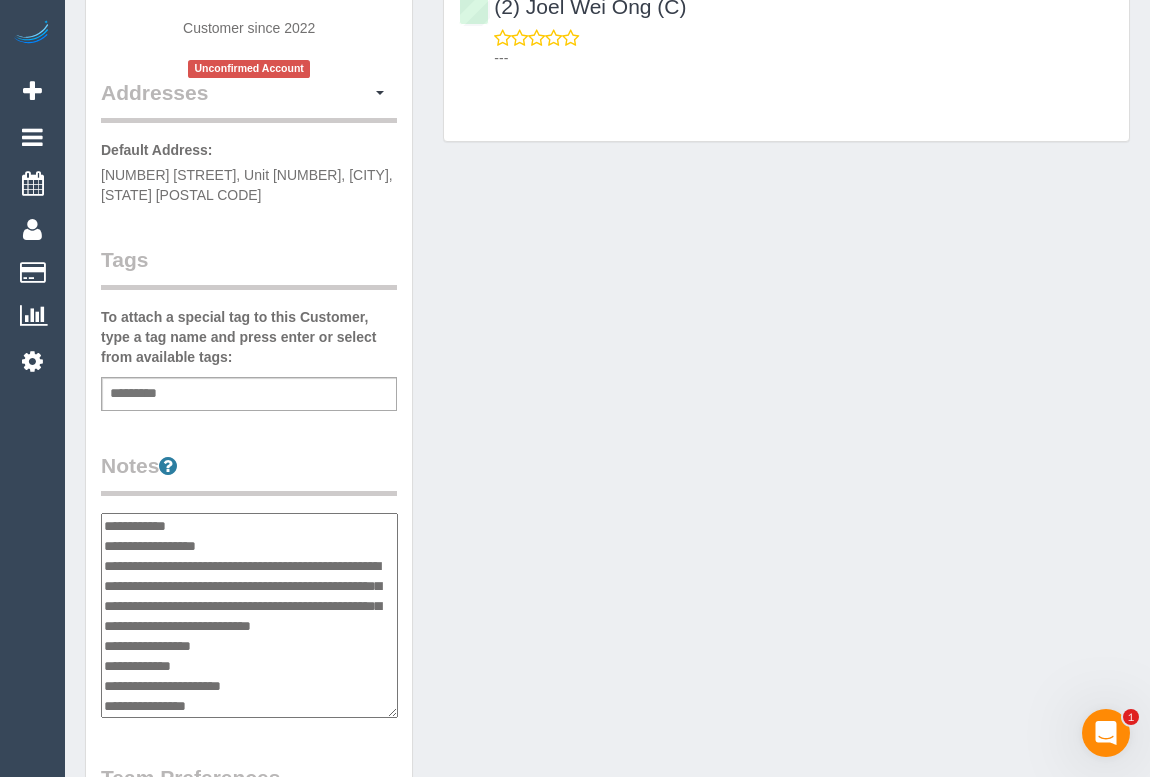 click on "**********" at bounding box center [249, 616] 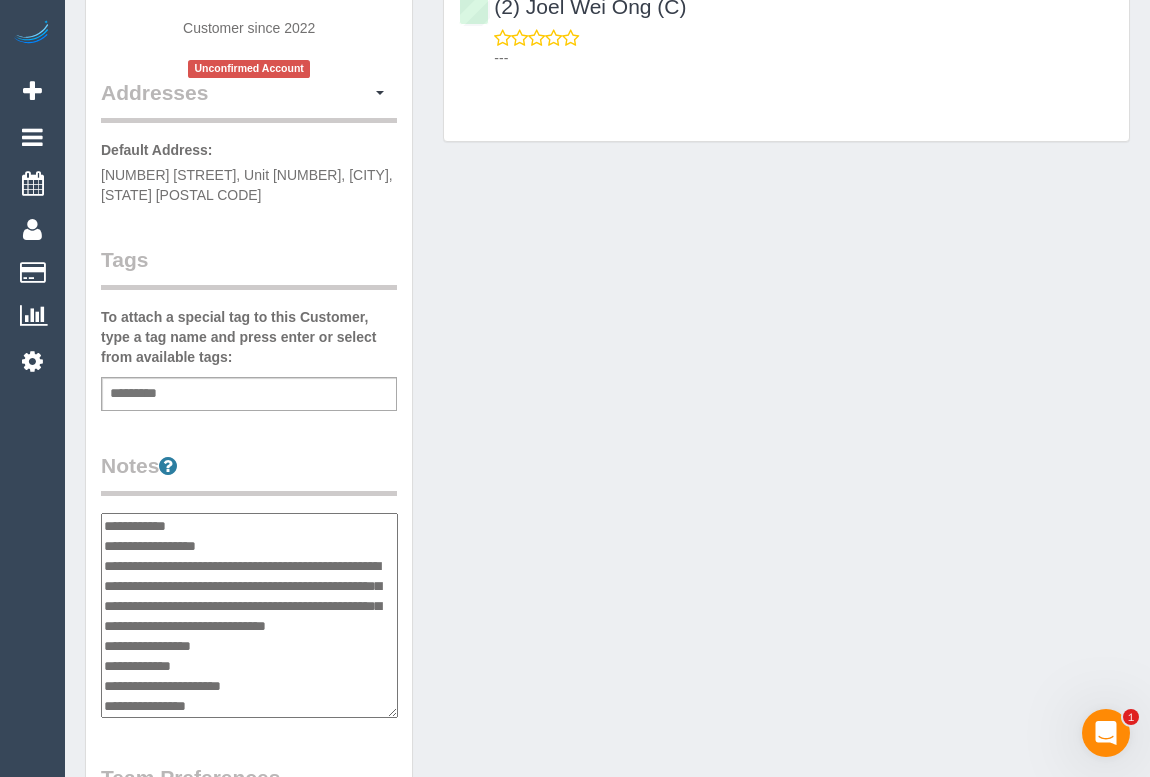type on "**********" 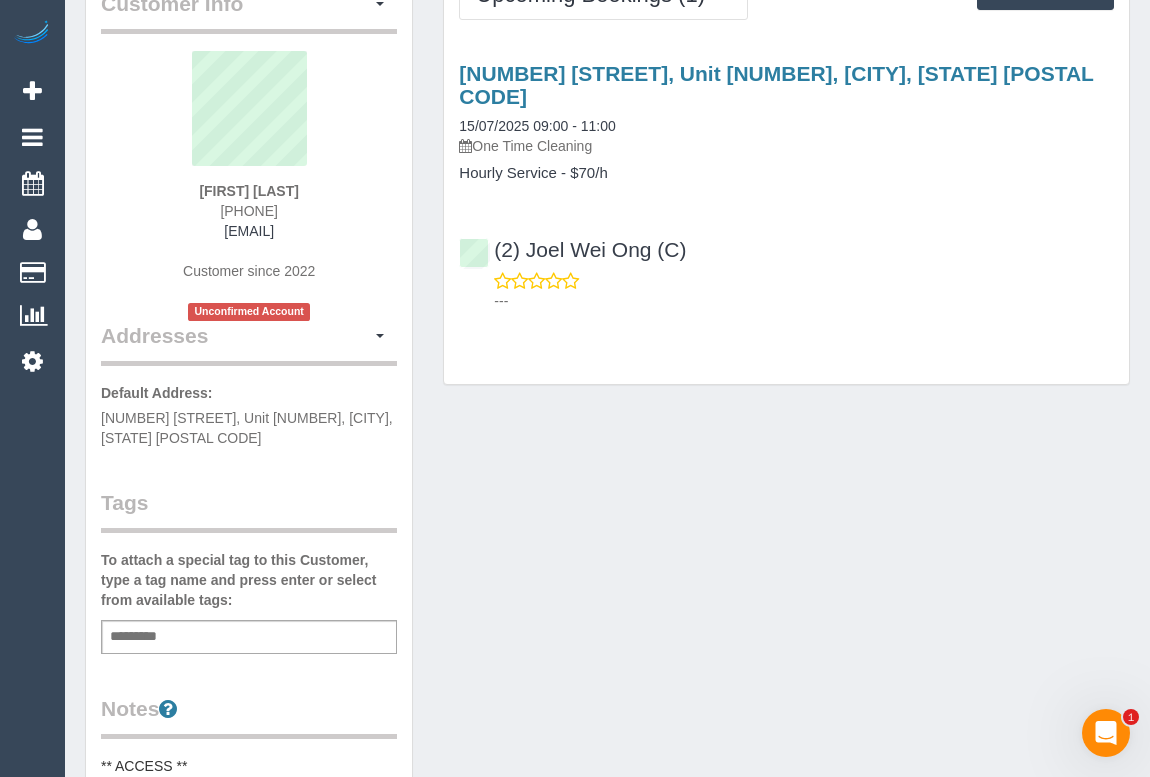 scroll, scrollTop: 0, scrollLeft: 0, axis: both 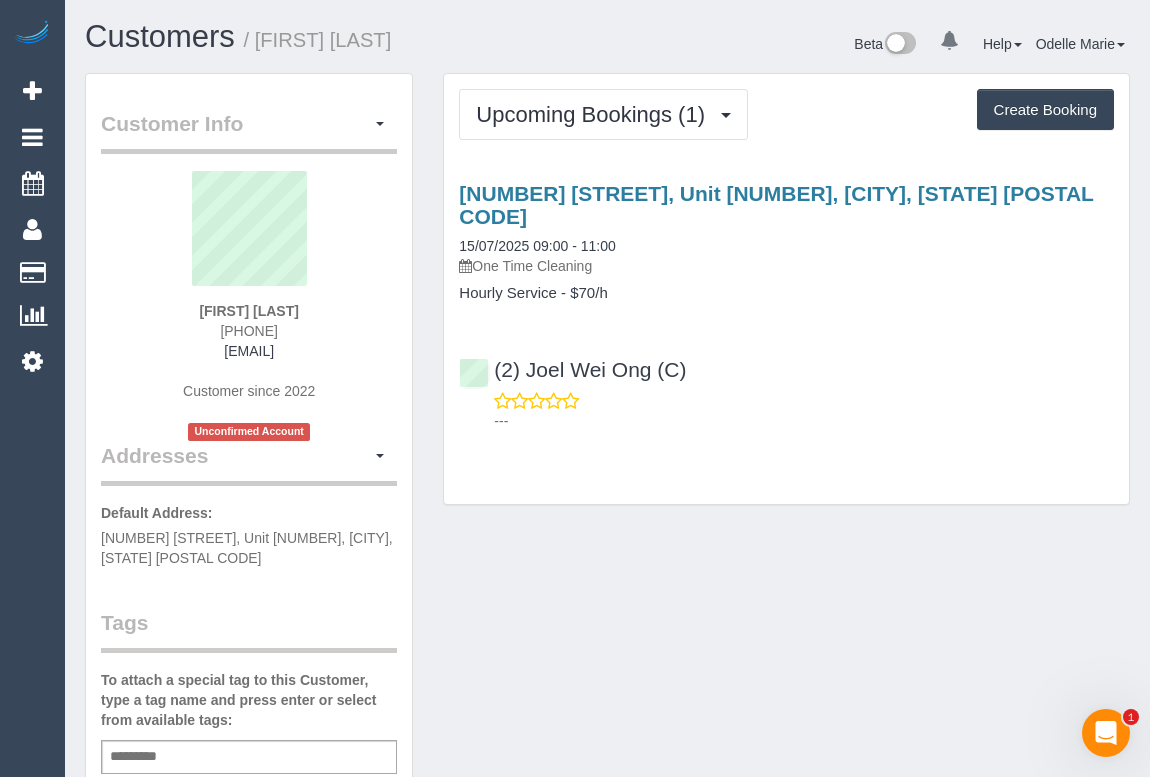 click on "Customer Info
Edit Contact Info
Send Message
Email Preferences
Special Sales Tax
View Changes
Send Confirm Account email
Block this Customer
Archive Account
Delete Account
Andrew Stedall" at bounding box center [607, 958] 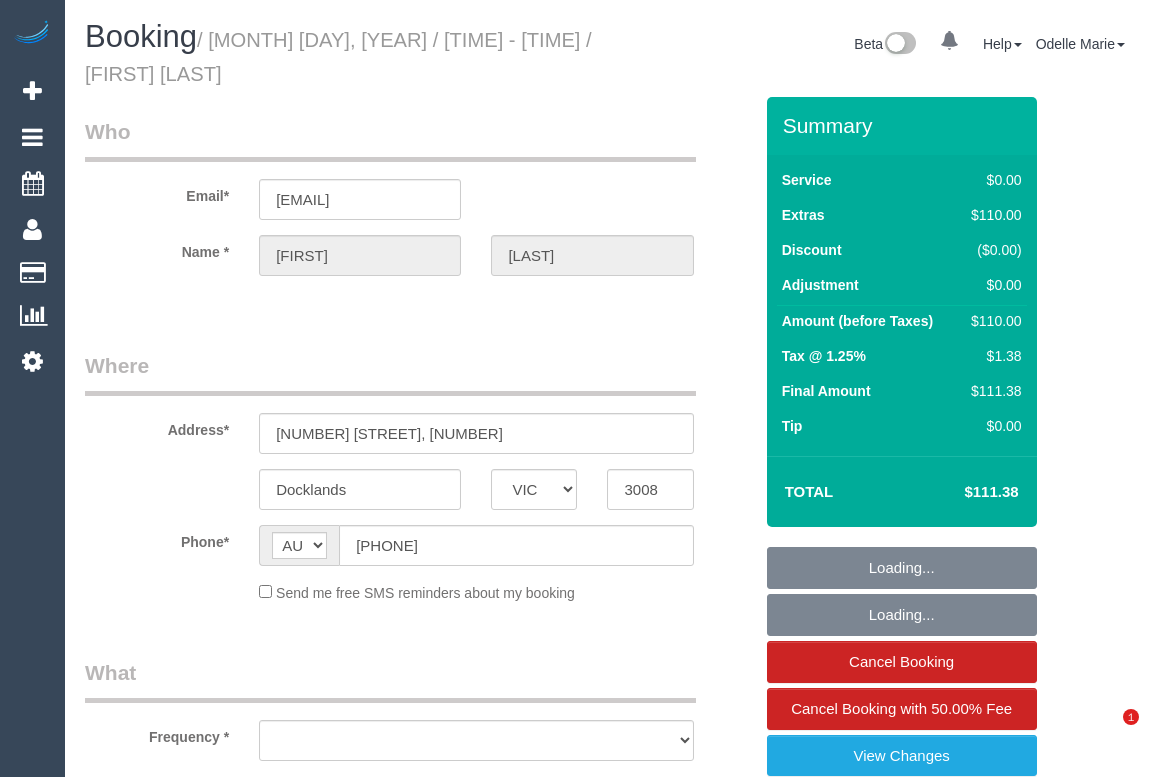 select on "VIC" 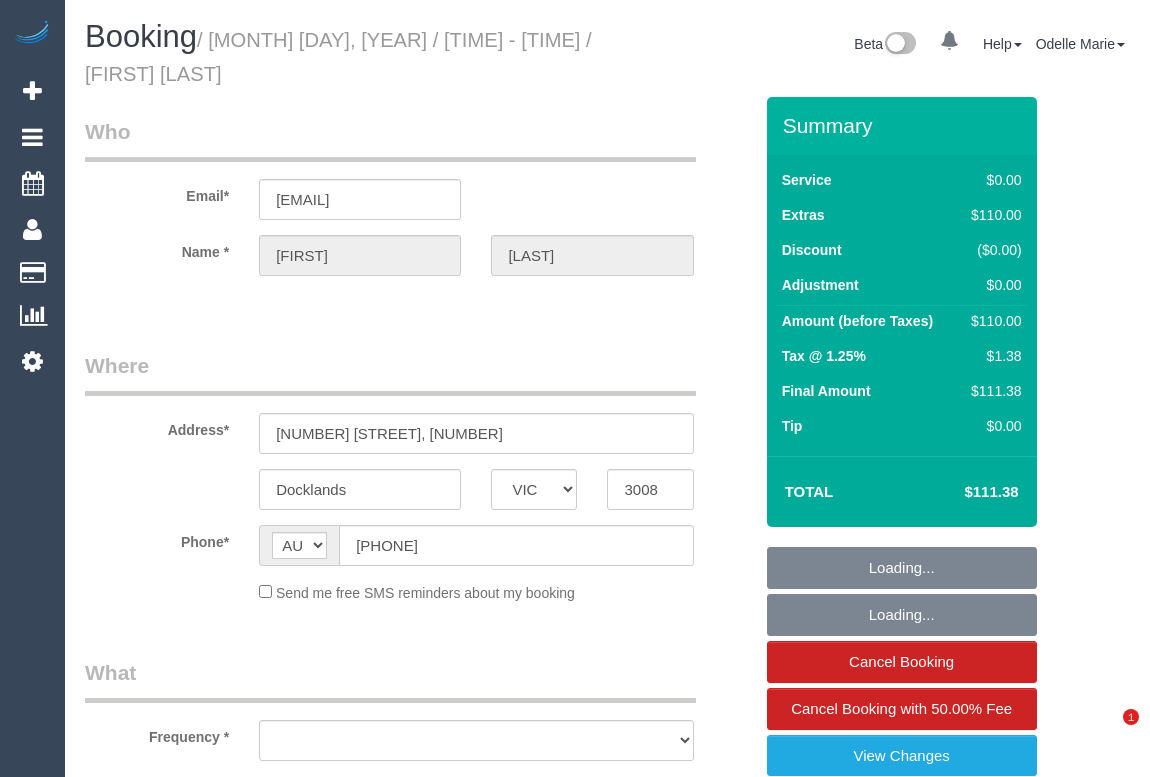 scroll, scrollTop: 0, scrollLeft: 0, axis: both 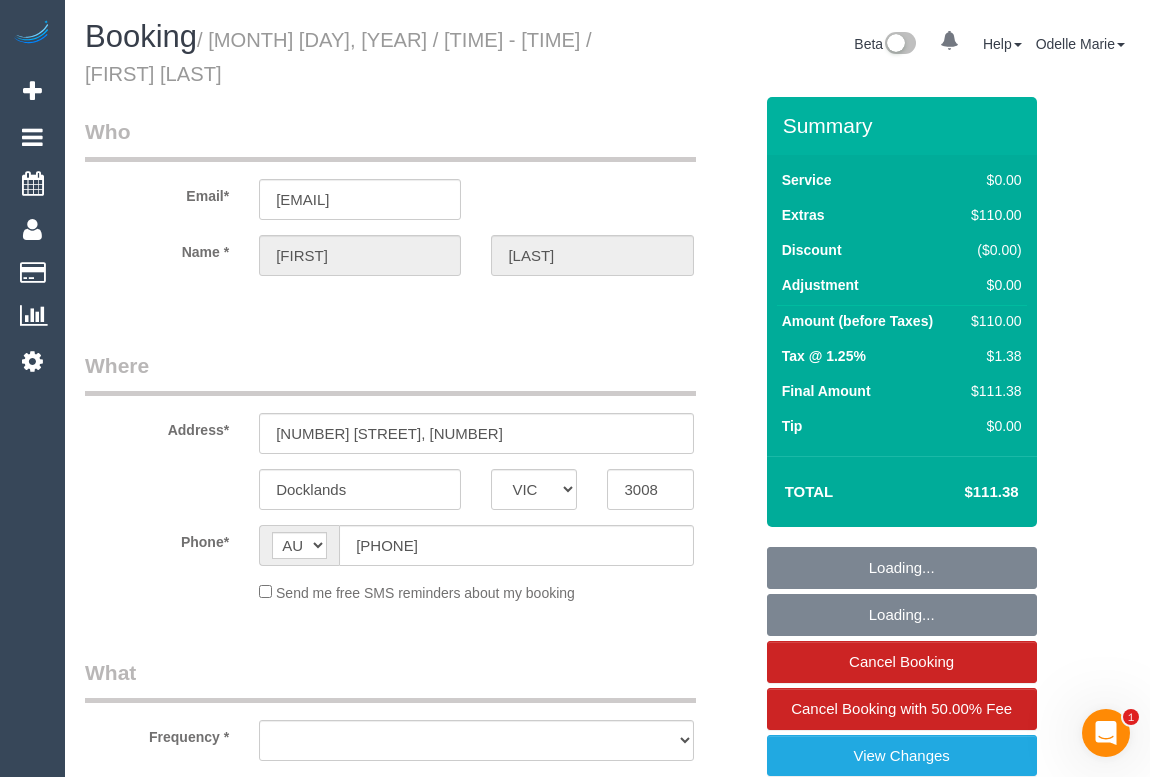 select on "object:534" 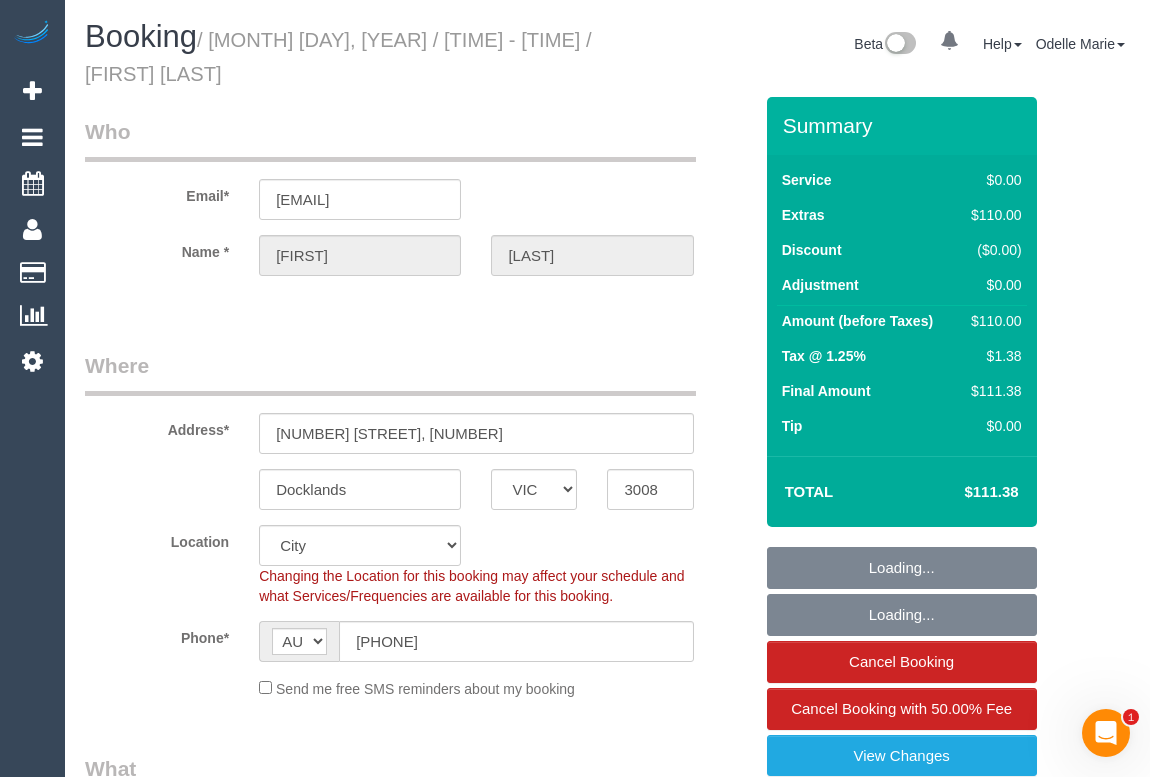 select on "object:685" 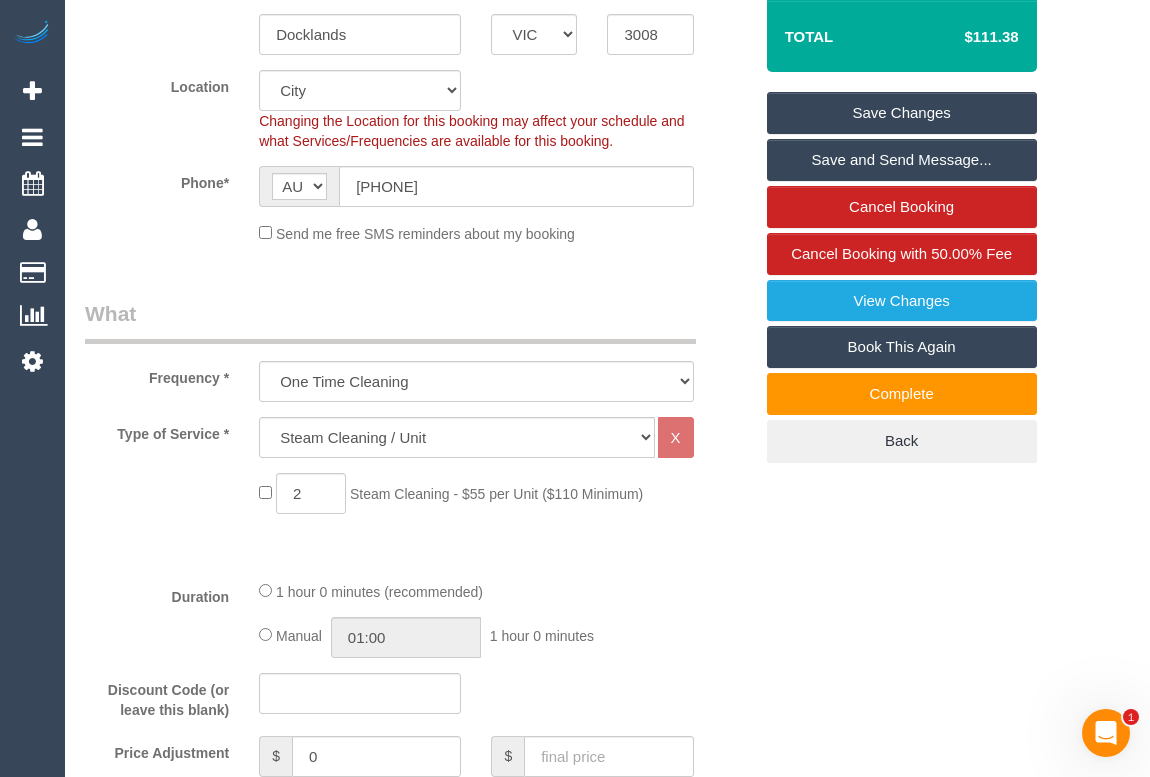 scroll, scrollTop: 0, scrollLeft: 0, axis: both 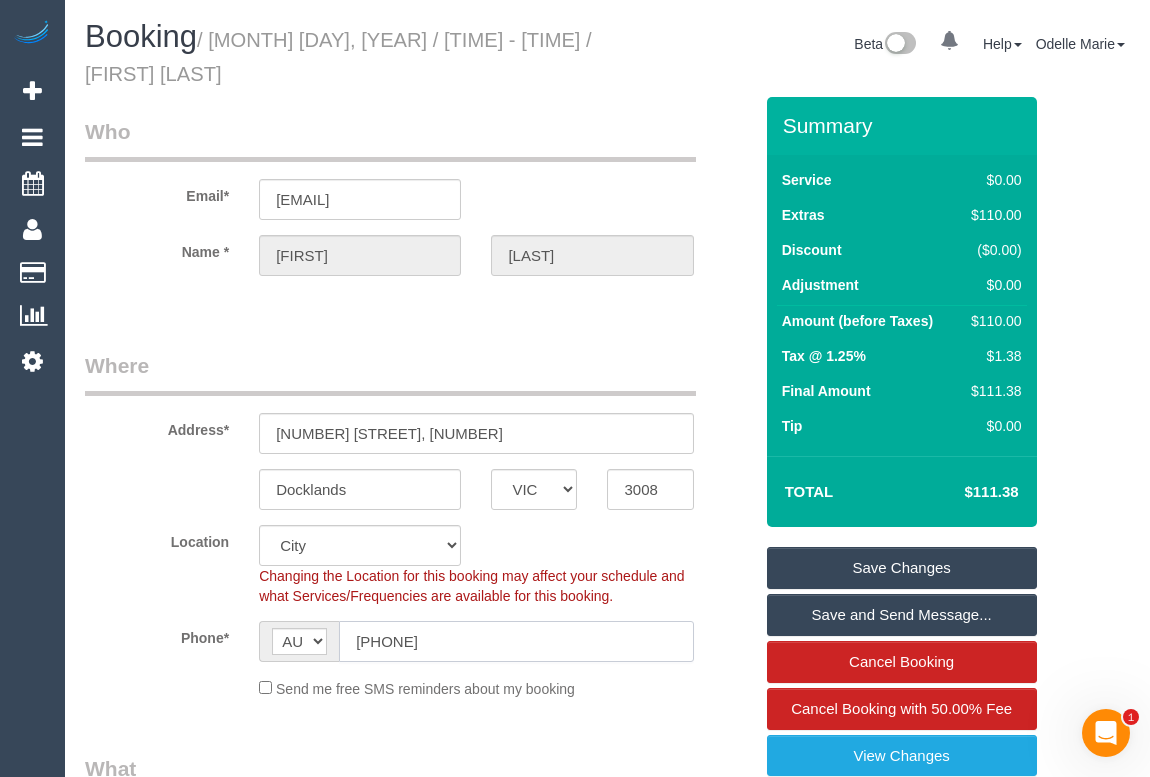 drag, startPoint x: 481, startPoint y: 603, endPoint x: 229, endPoint y: 614, distance: 252.23996 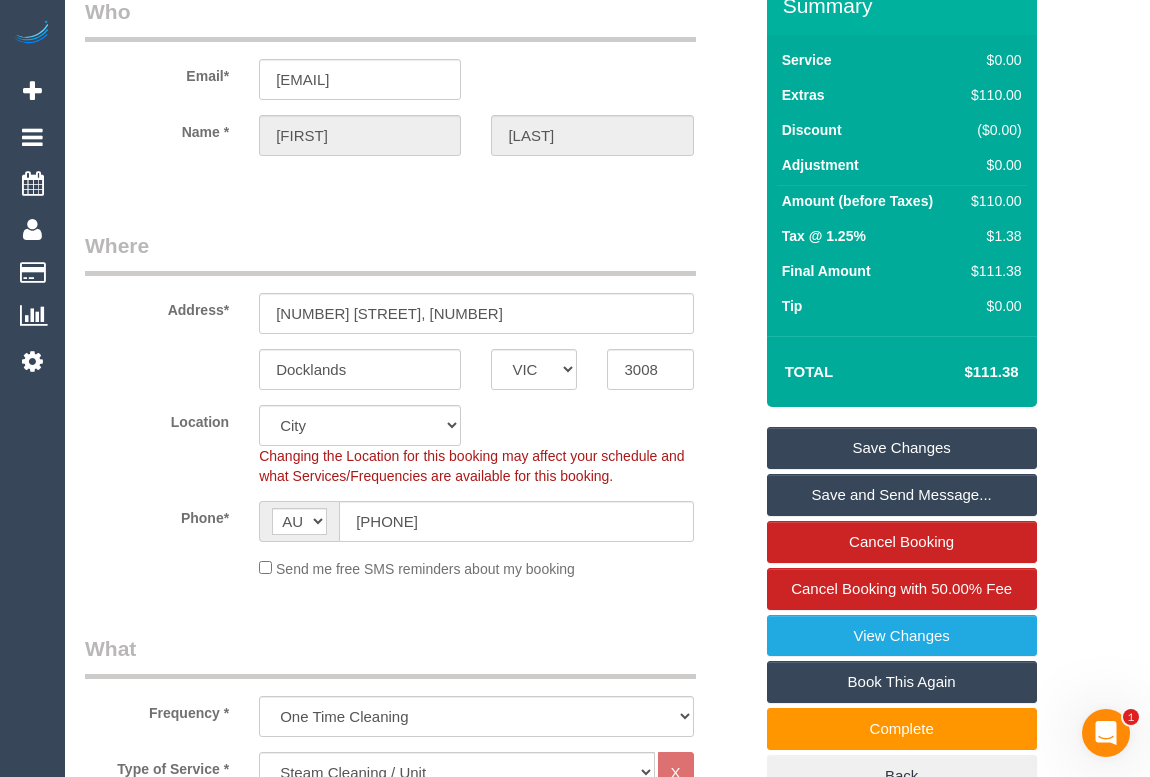 scroll, scrollTop: 0, scrollLeft: 0, axis: both 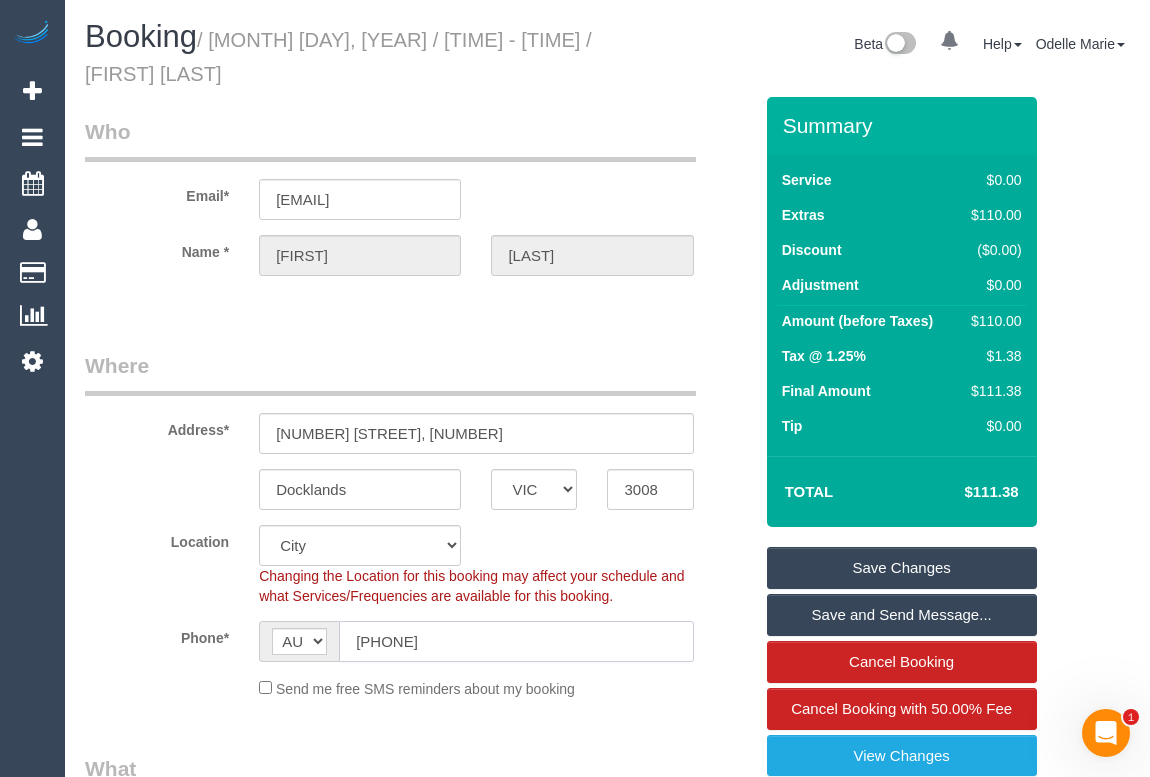 drag, startPoint x: 531, startPoint y: 616, endPoint x: 520, endPoint y: 616, distance: 11 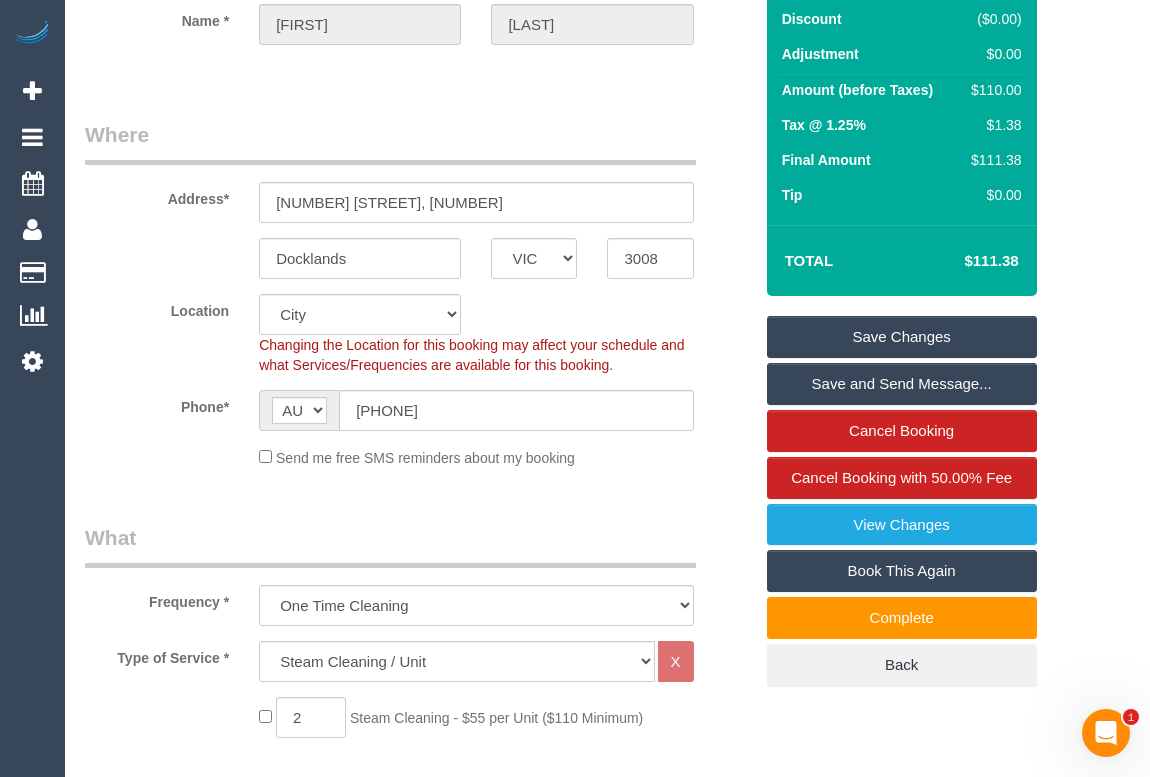 scroll, scrollTop: 454, scrollLeft: 0, axis: vertical 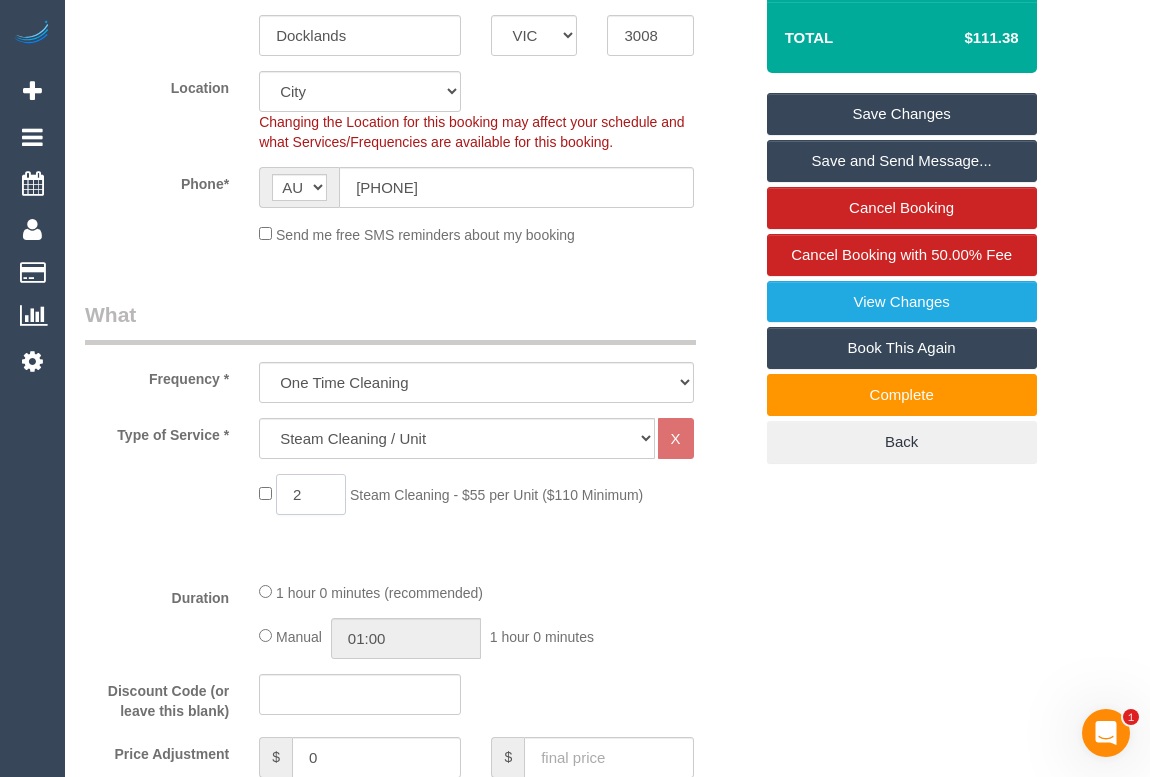 drag, startPoint x: 314, startPoint y: 468, endPoint x: 284, endPoint y: 459, distance: 31.320919 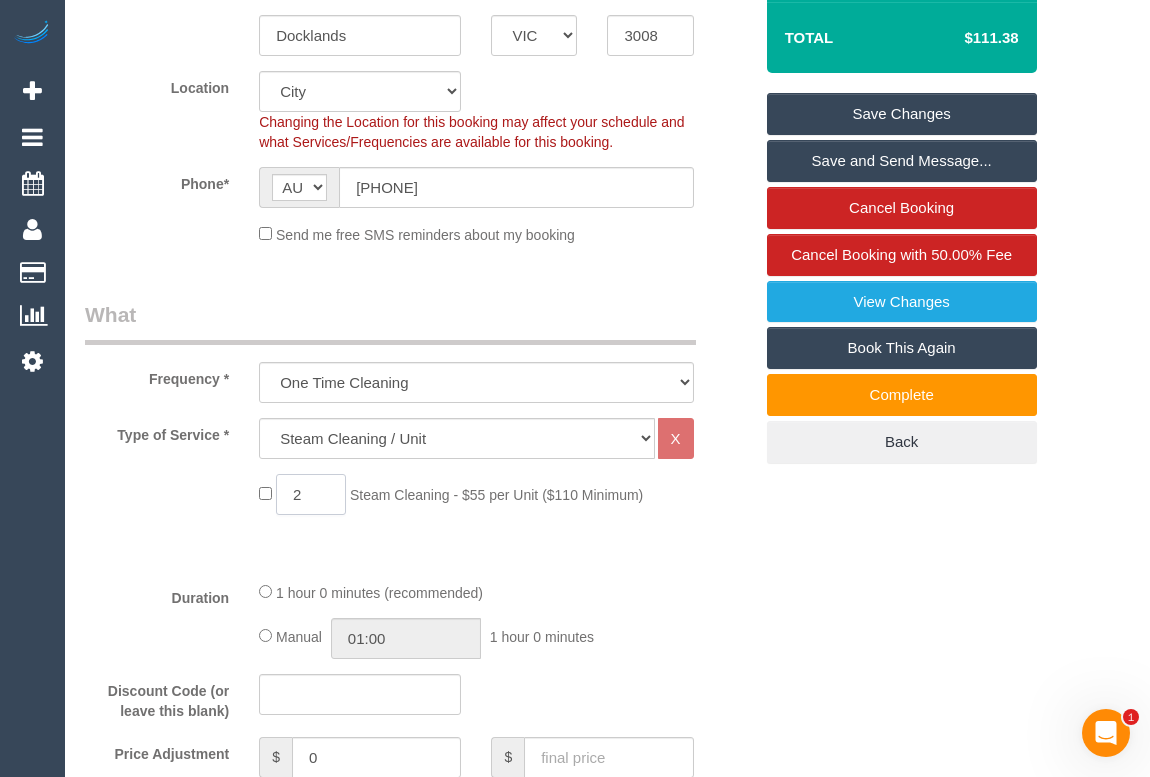 click on "2" 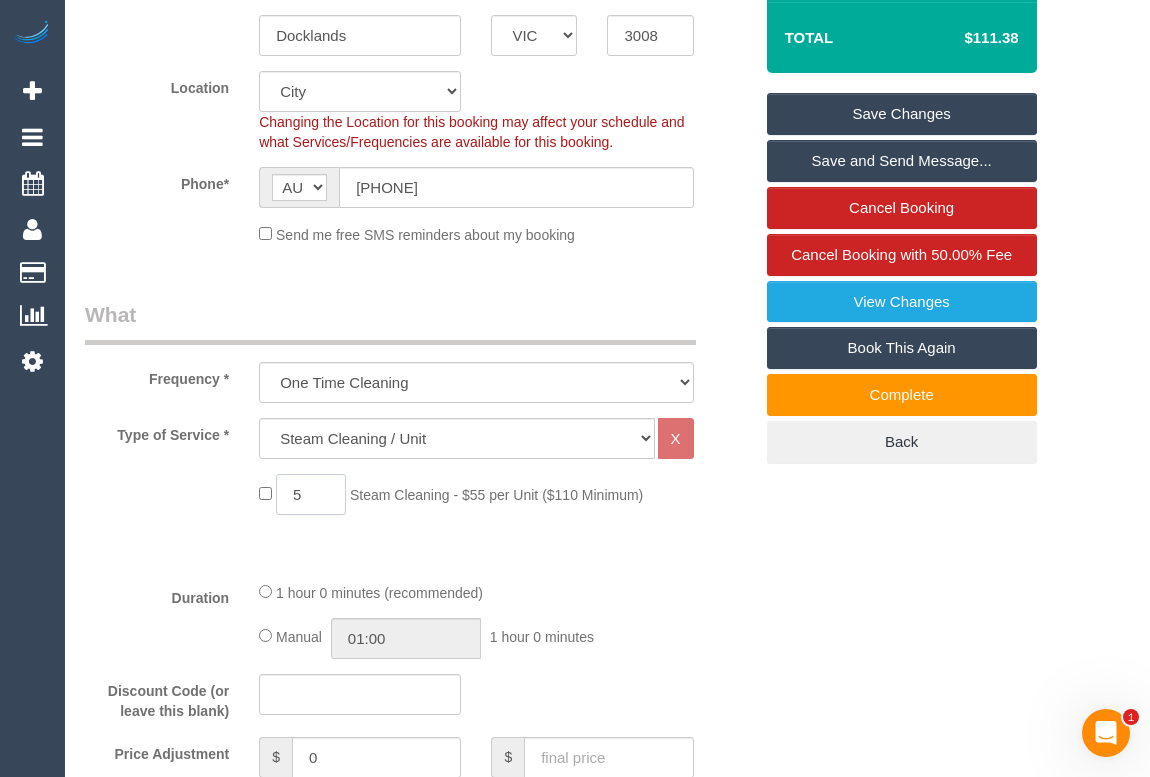 type on "5" 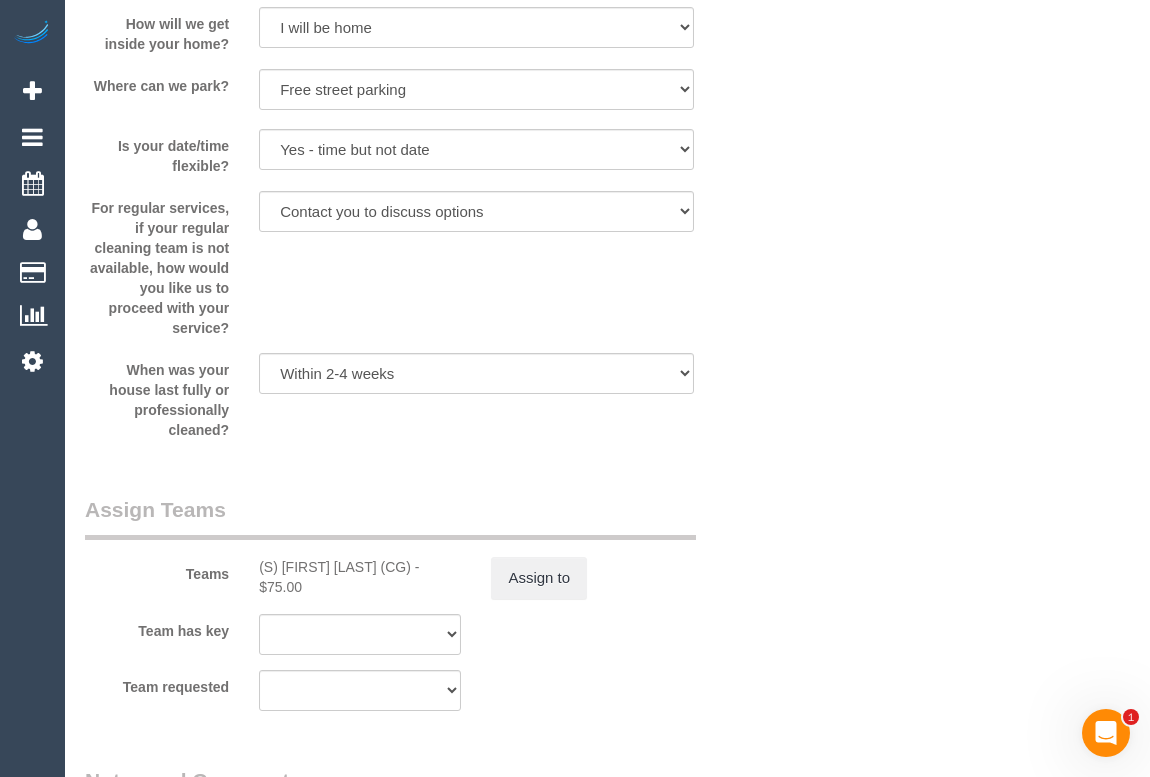 scroll, scrollTop: 2272, scrollLeft: 0, axis: vertical 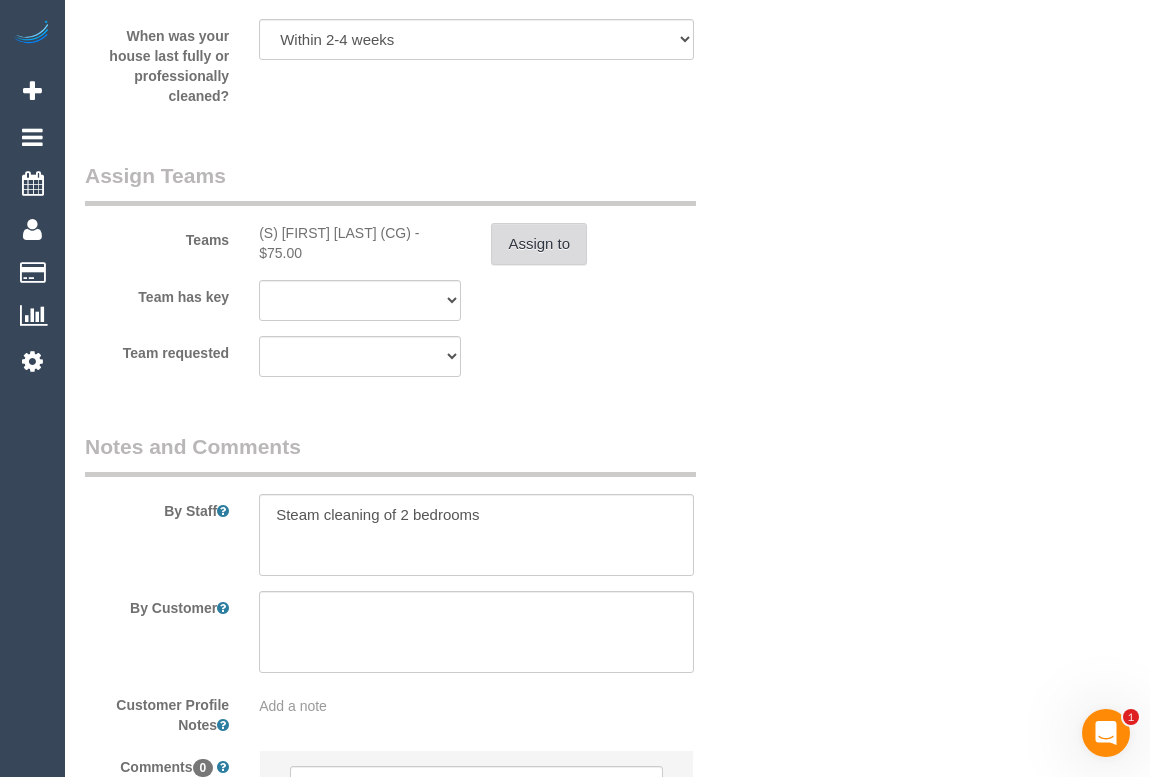 click on "Assign to" at bounding box center [539, 244] 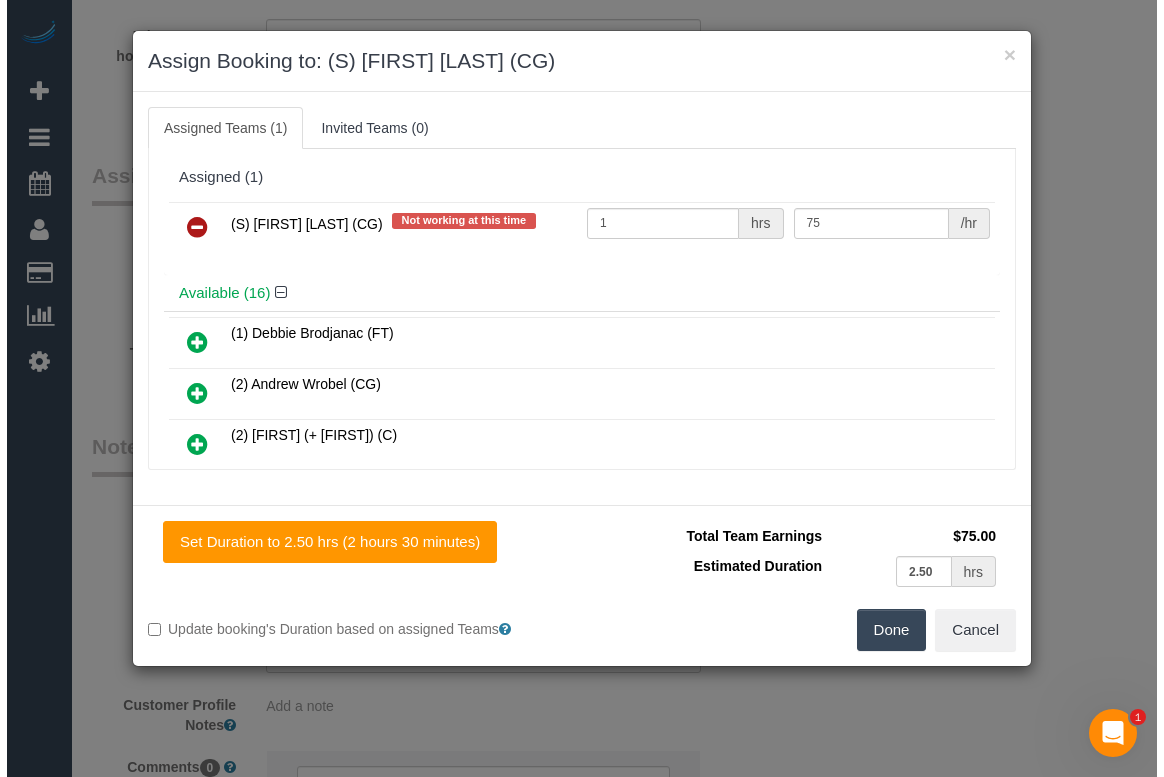 scroll, scrollTop: 2525, scrollLeft: 0, axis: vertical 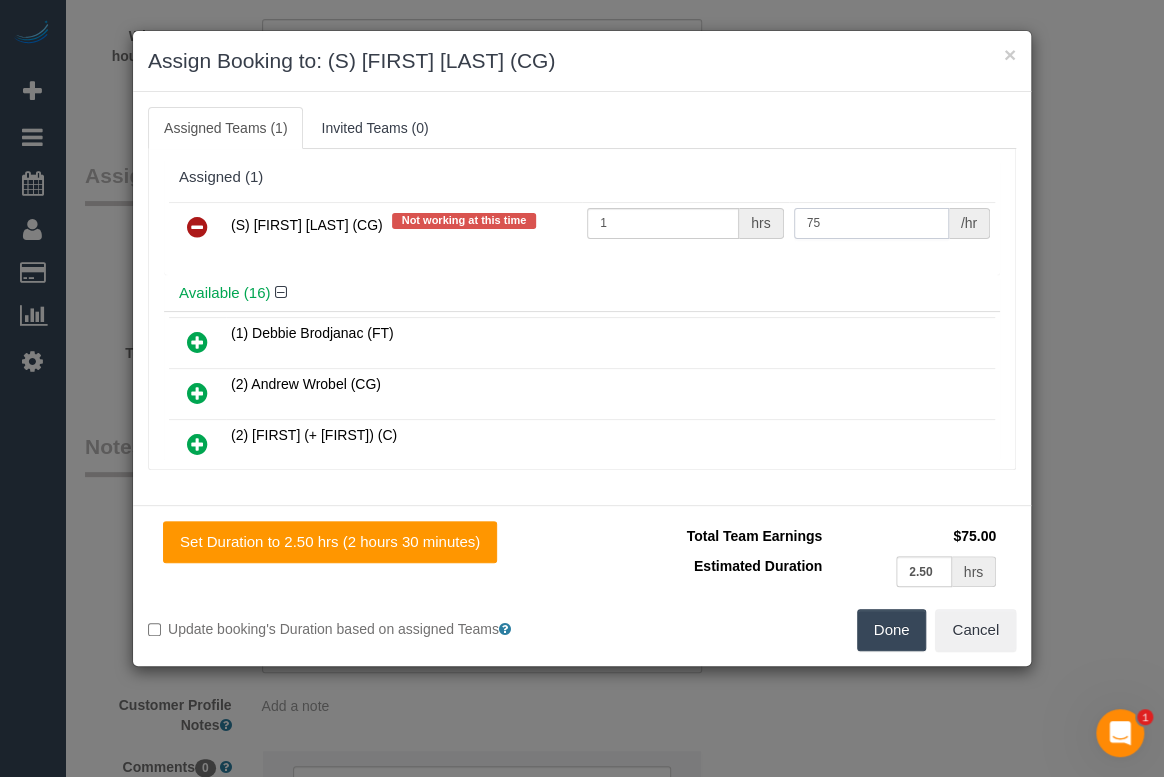 click on "75" at bounding box center (871, 223) 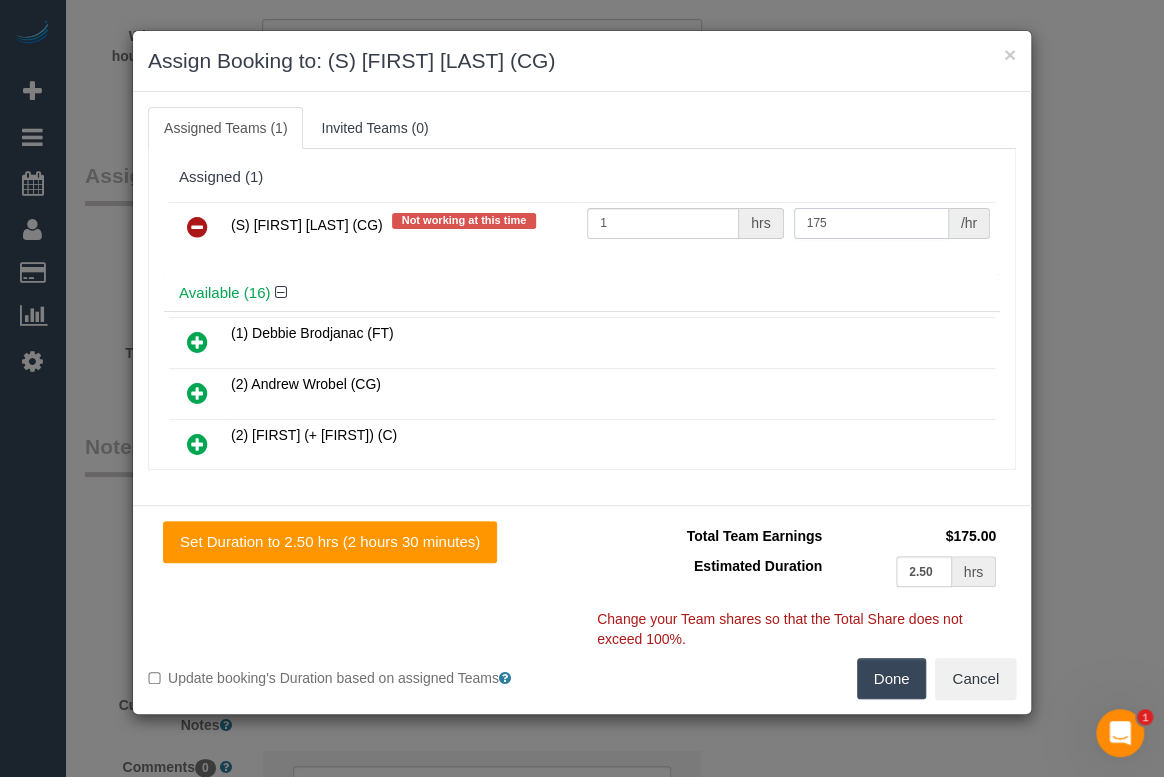 type on "175" 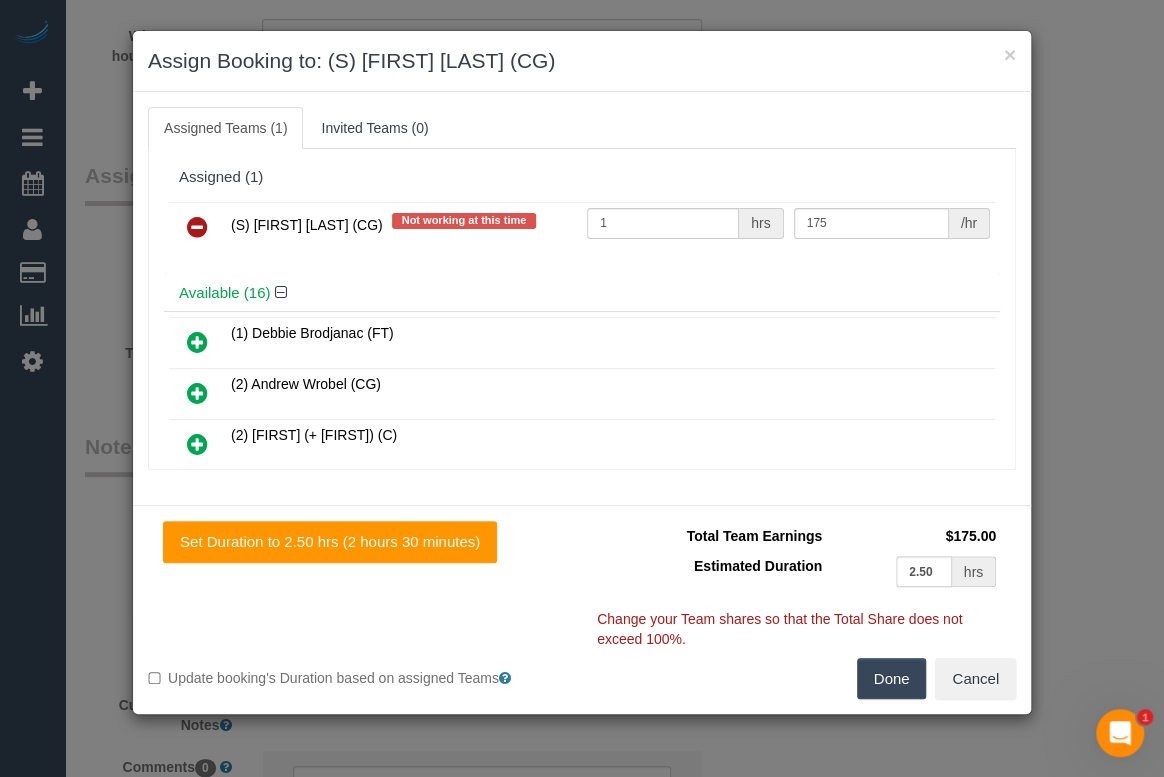 click on "Done" at bounding box center (892, 679) 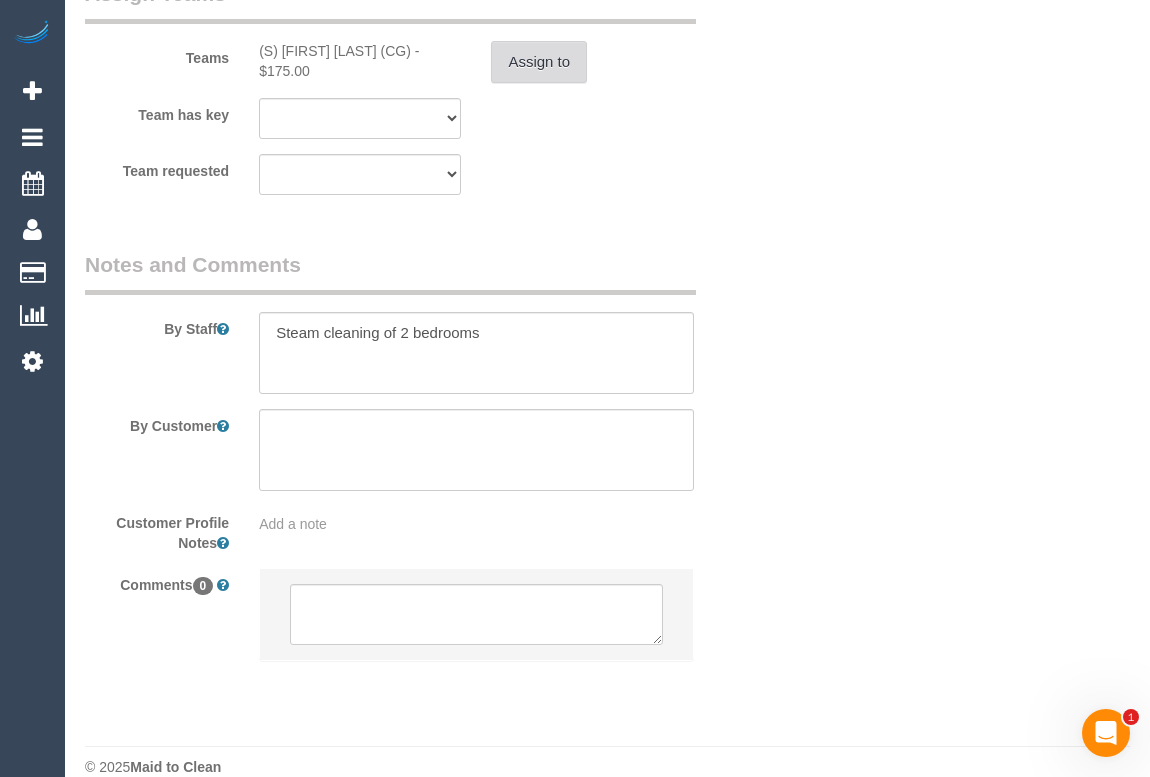 scroll, scrollTop: 2728, scrollLeft: 0, axis: vertical 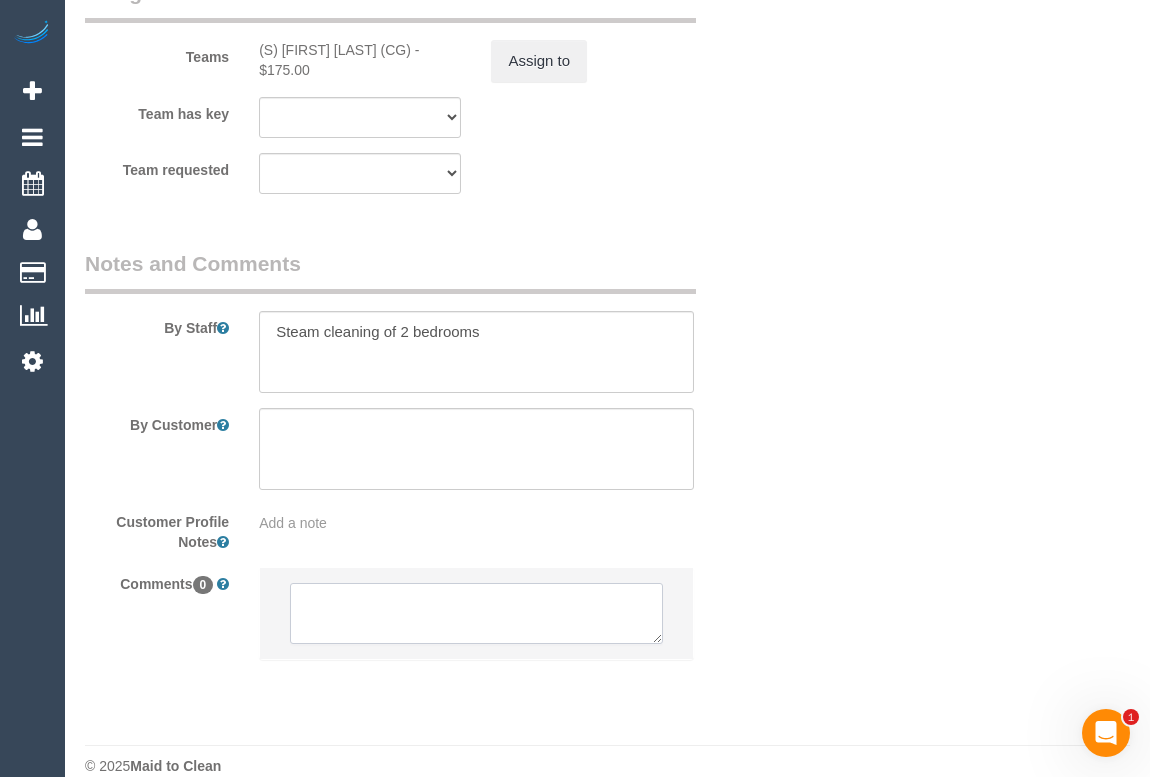 click at bounding box center [476, 614] 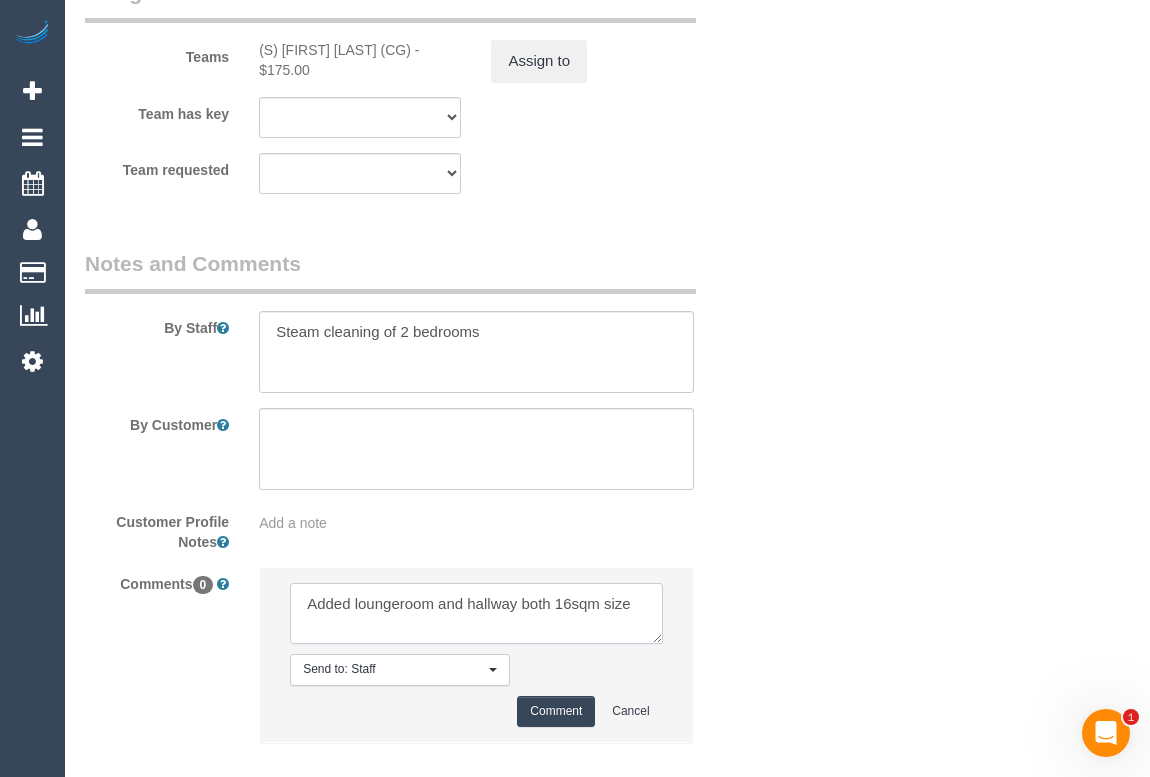 click at bounding box center [476, 614] 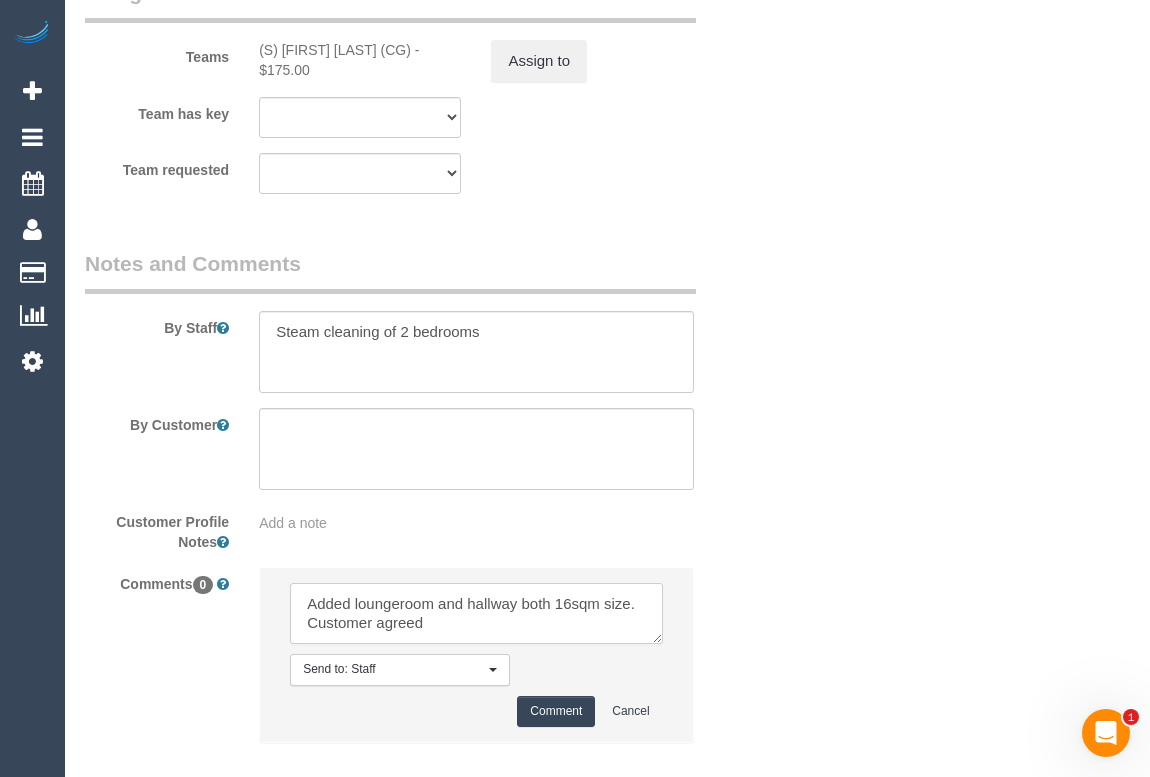 click at bounding box center (476, 614) 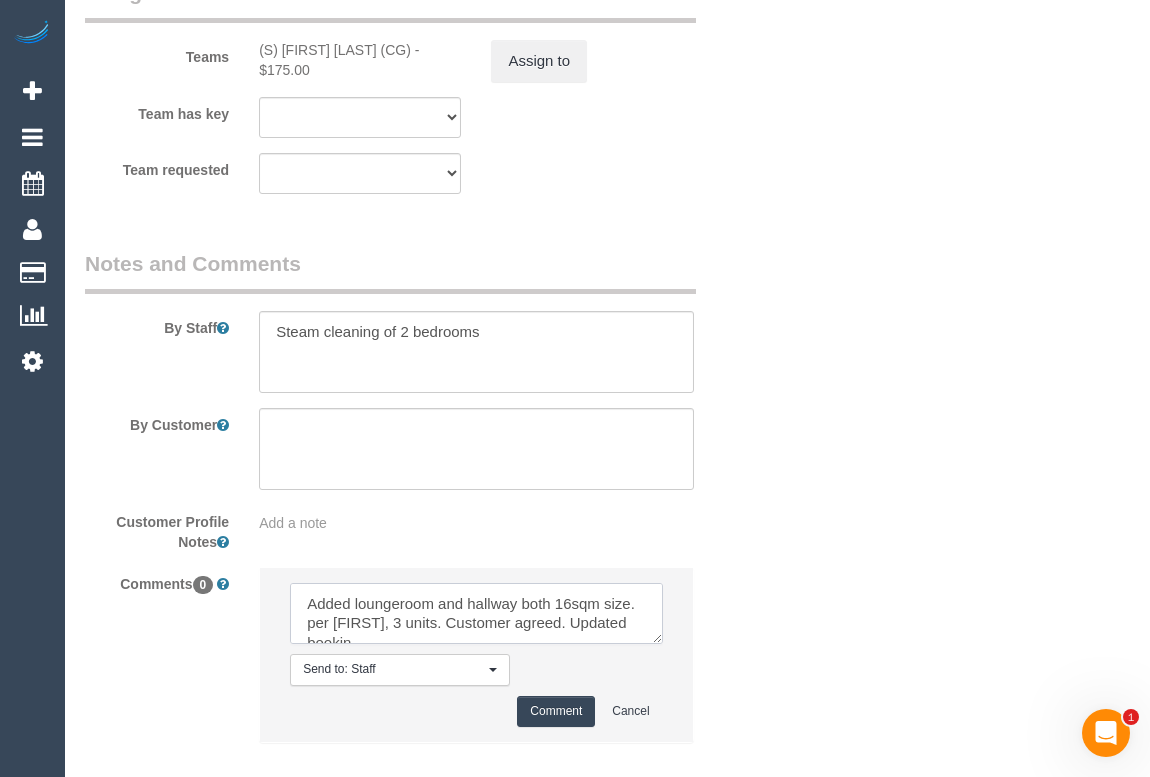 scroll, scrollTop: 8, scrollLeft: 0, axis: vertical 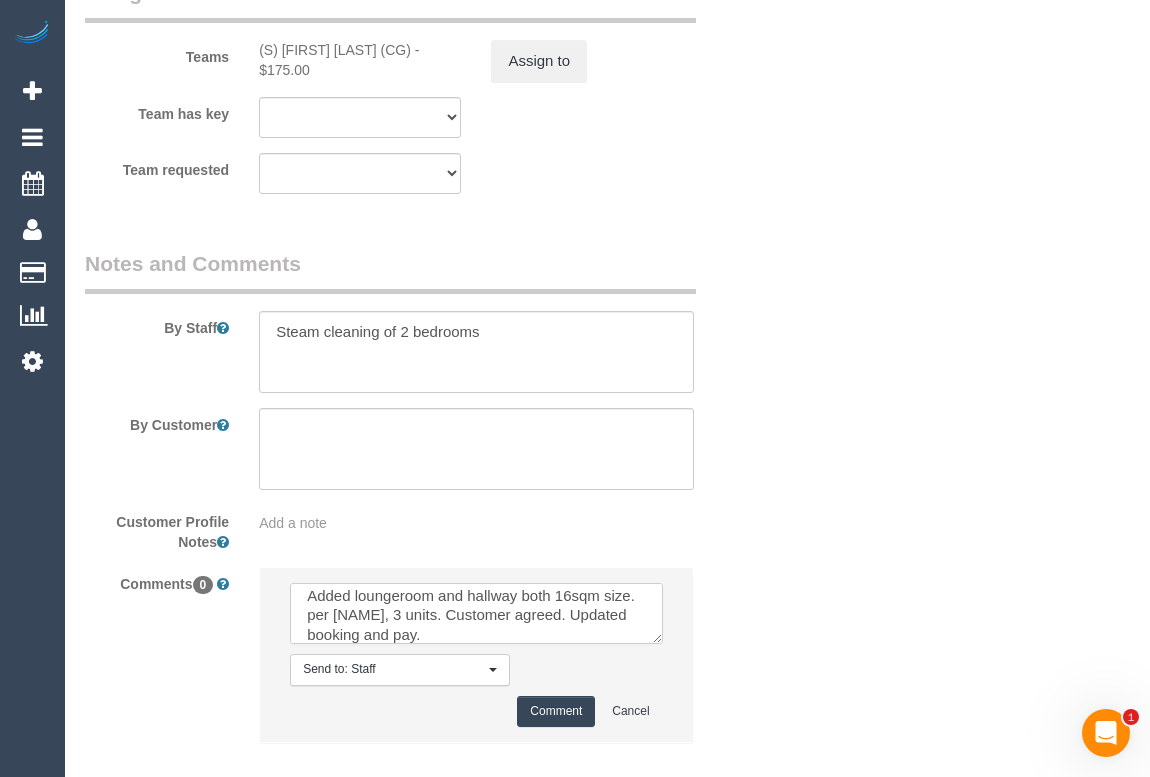 click at bounding box center (476, 614) 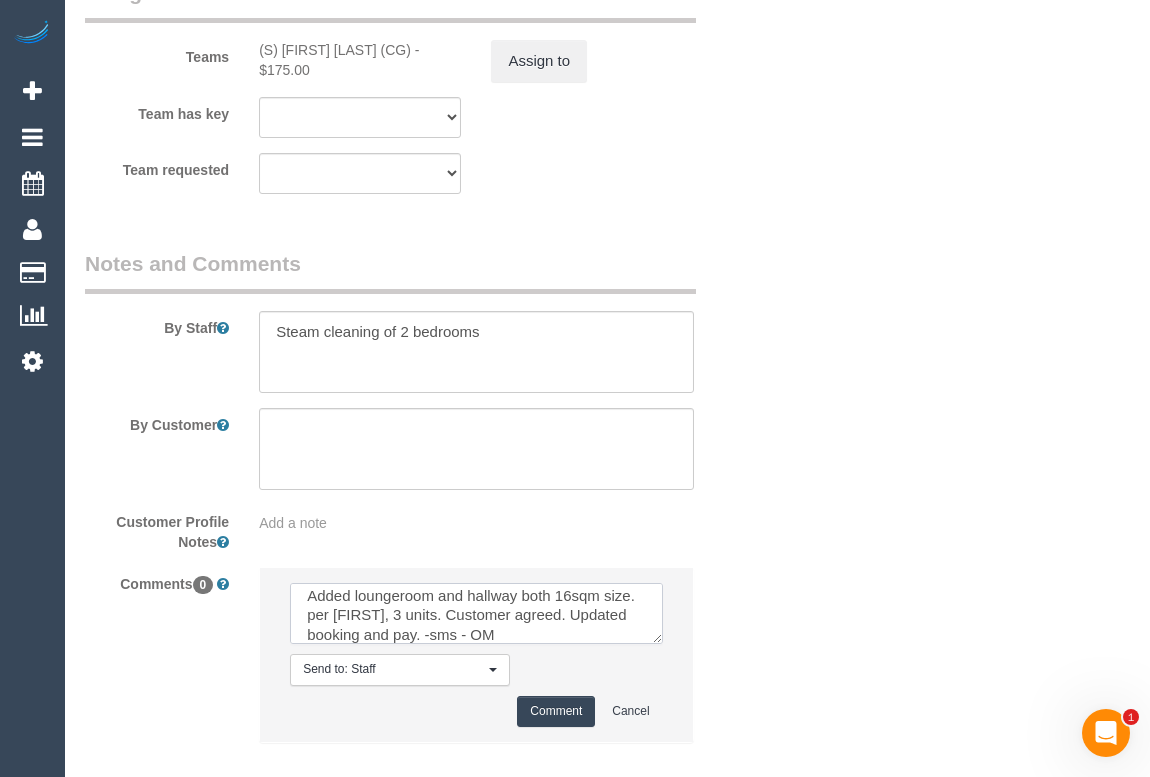 click at bounding box center [476, 614] 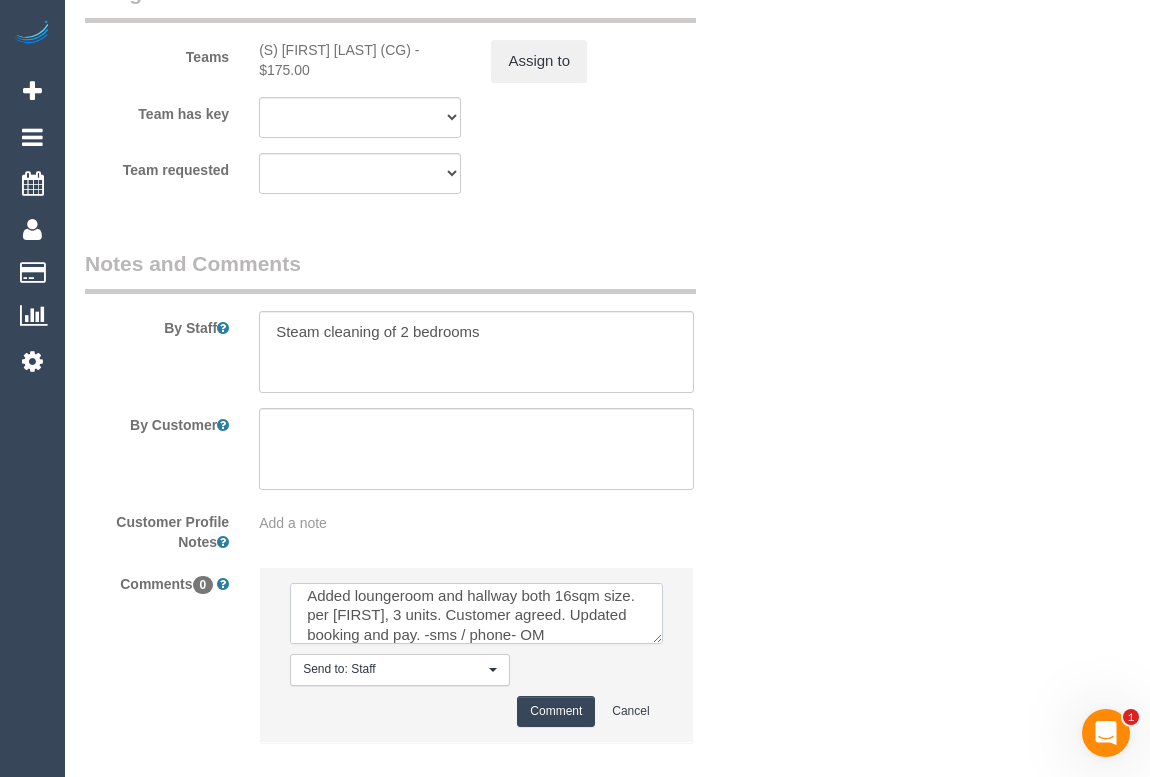 type on "Added loungeroom and hallway both 16sqm size. per Mark, 3 units. Customer agreed. Updated booking and pay. -sms / phone- OM" 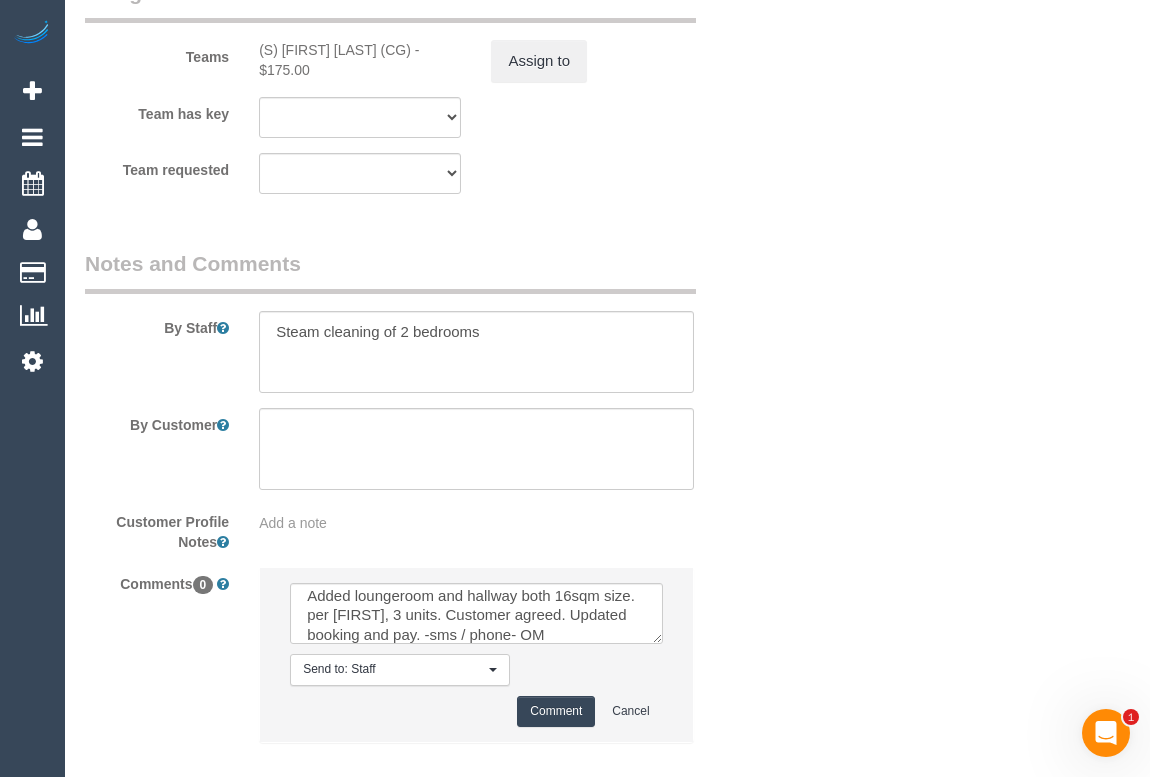 click on "Comment" at bounding box center [556, 711] 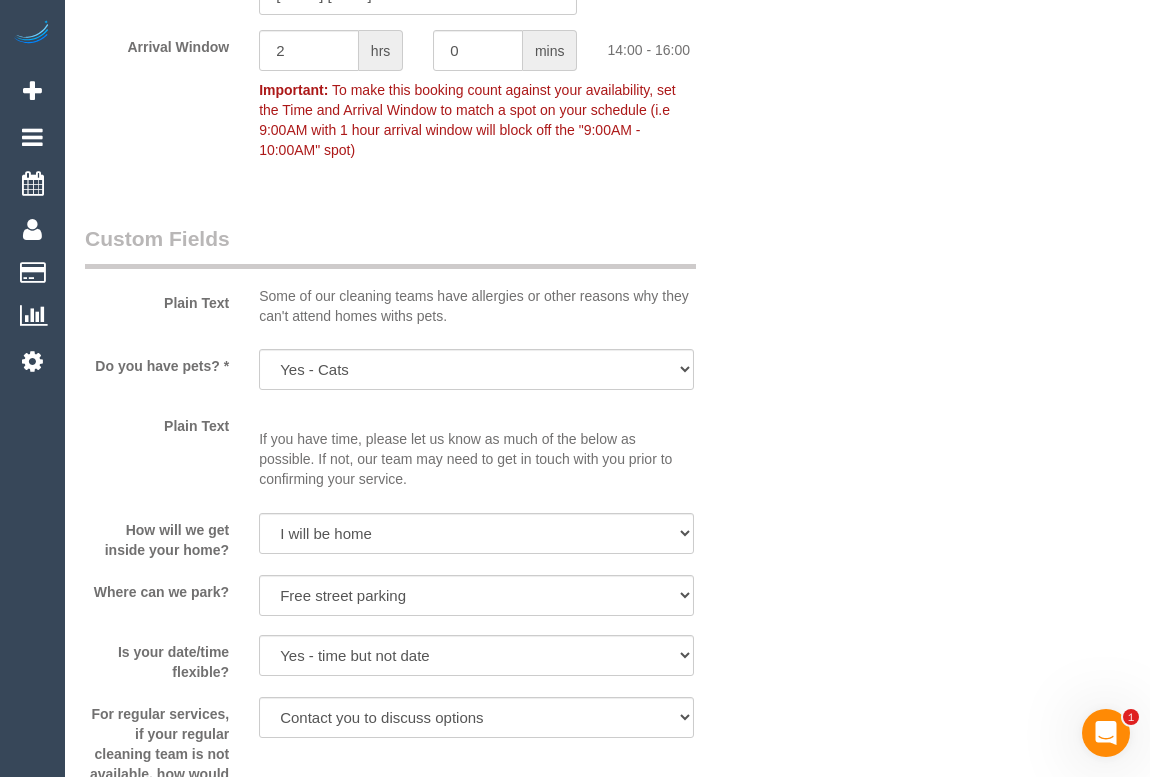 type 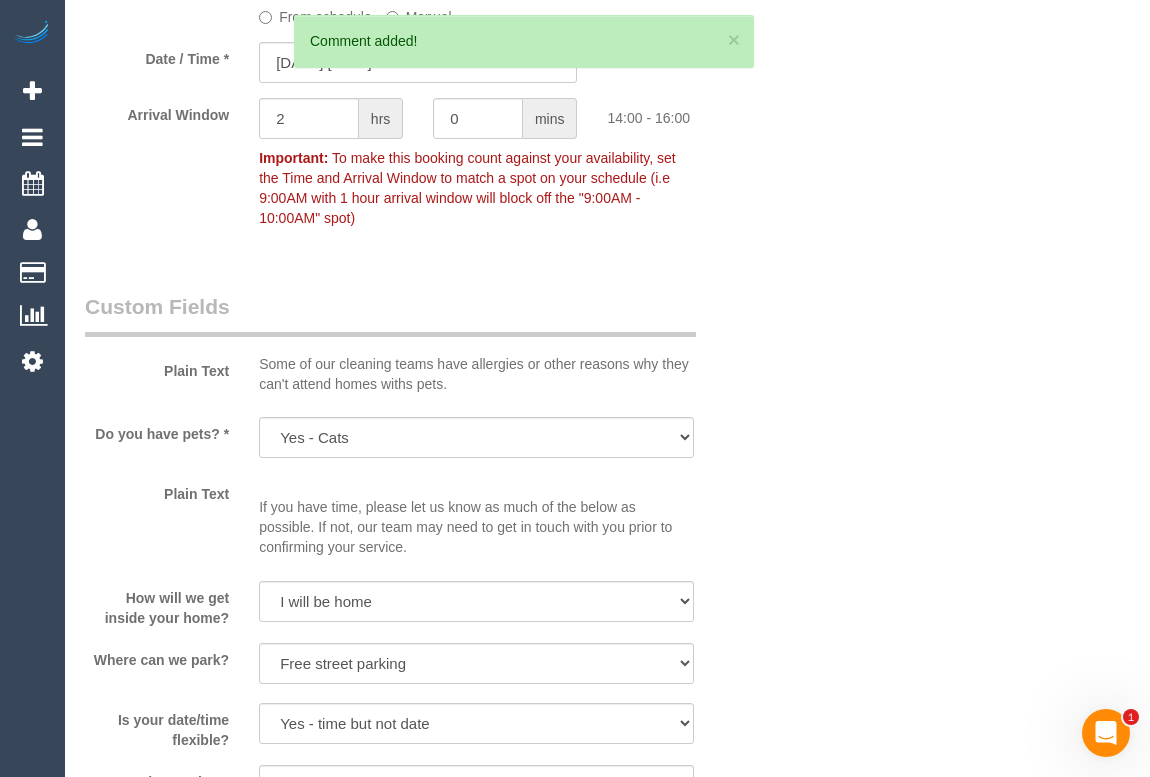 scroll, scrollTop: 1557, scrollLeft: 0, axis: vertical 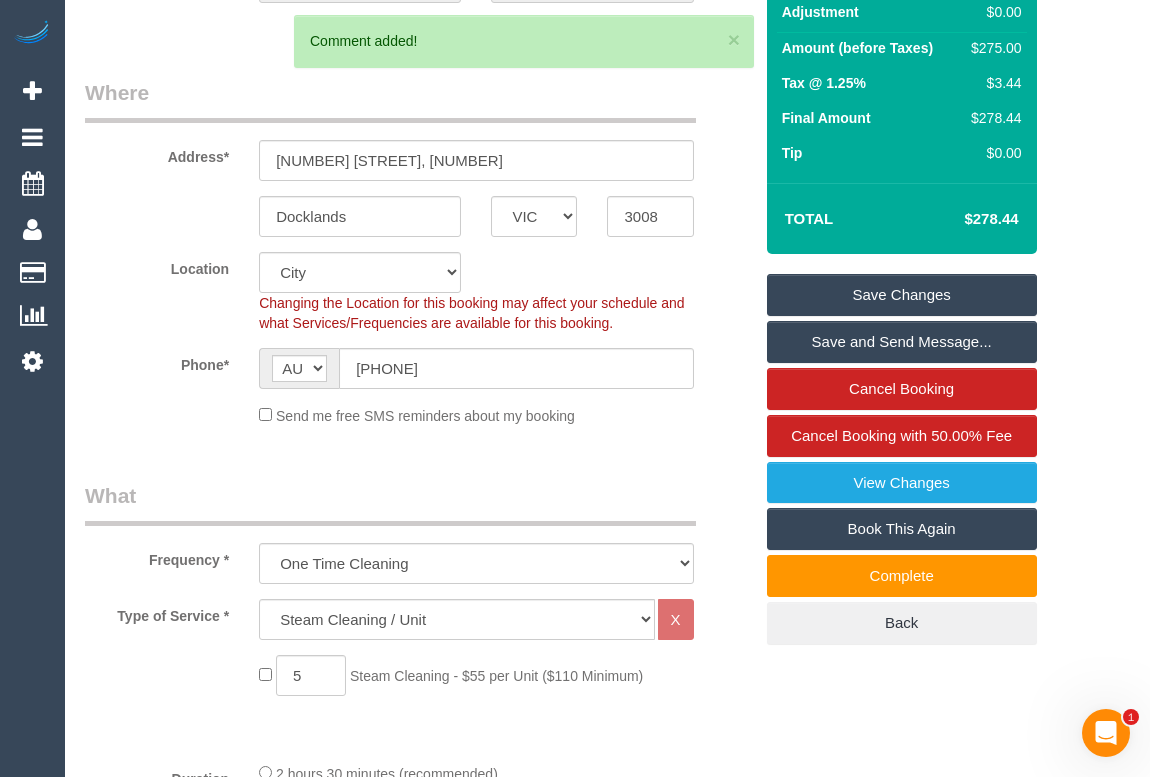 click on "Save Changes" at bounding box center [902, 295] 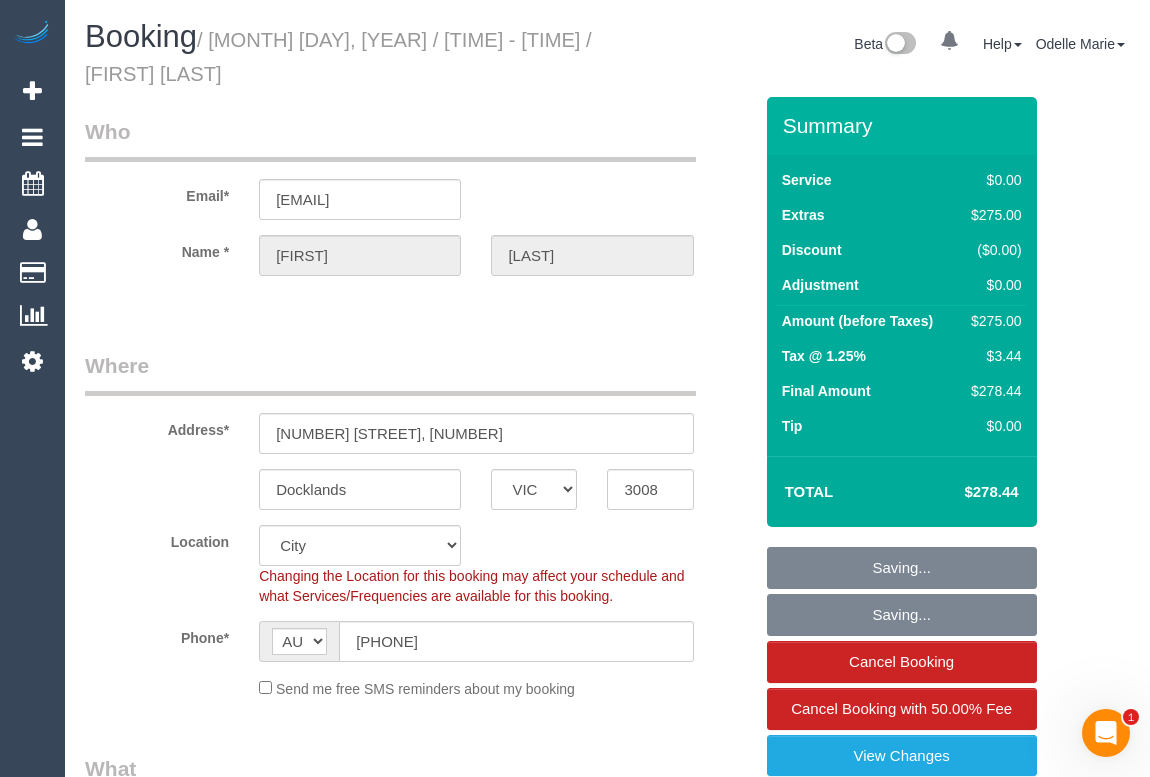 scroll, scrollTop: 636, scrollLeft: 0, axis: vertical 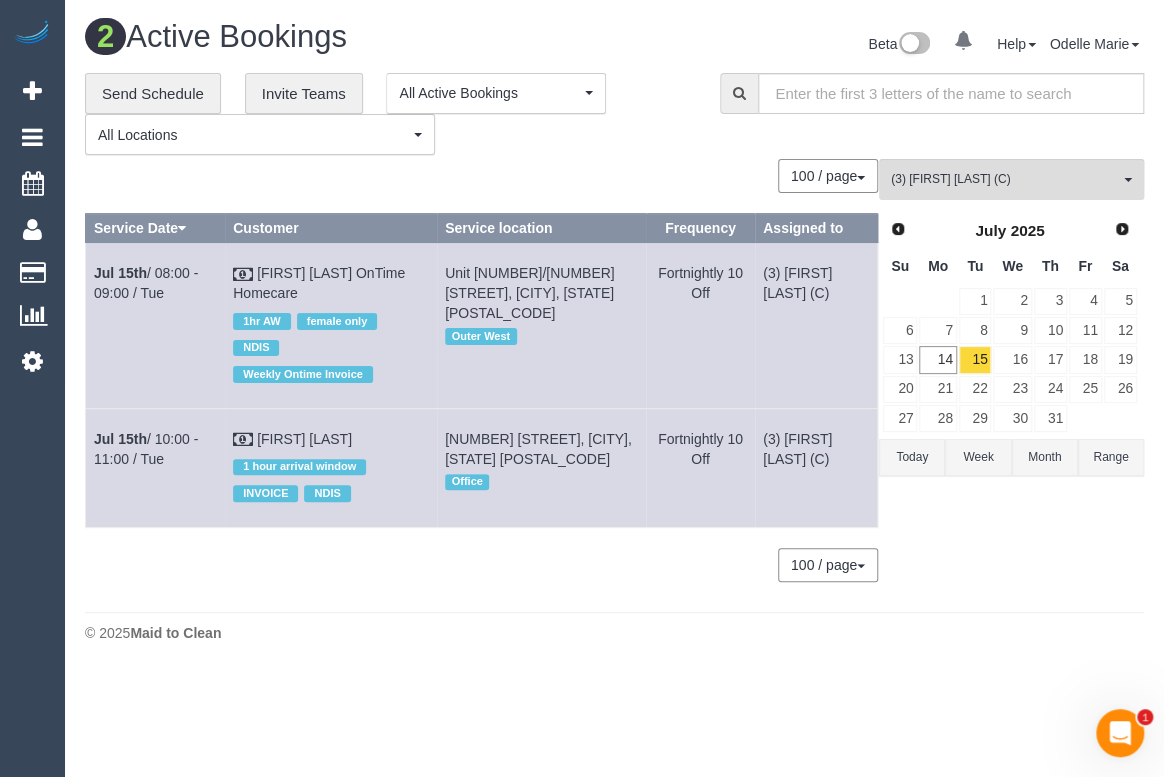 click on "0
Beta
Your Notifications
You have 0 alerts
Add Booking
Bookings
Active Bookings
Cancelled Bookings
Quote Inquiries
Download CSV
Scheduler
Customers" at bounding box center (582, 388) 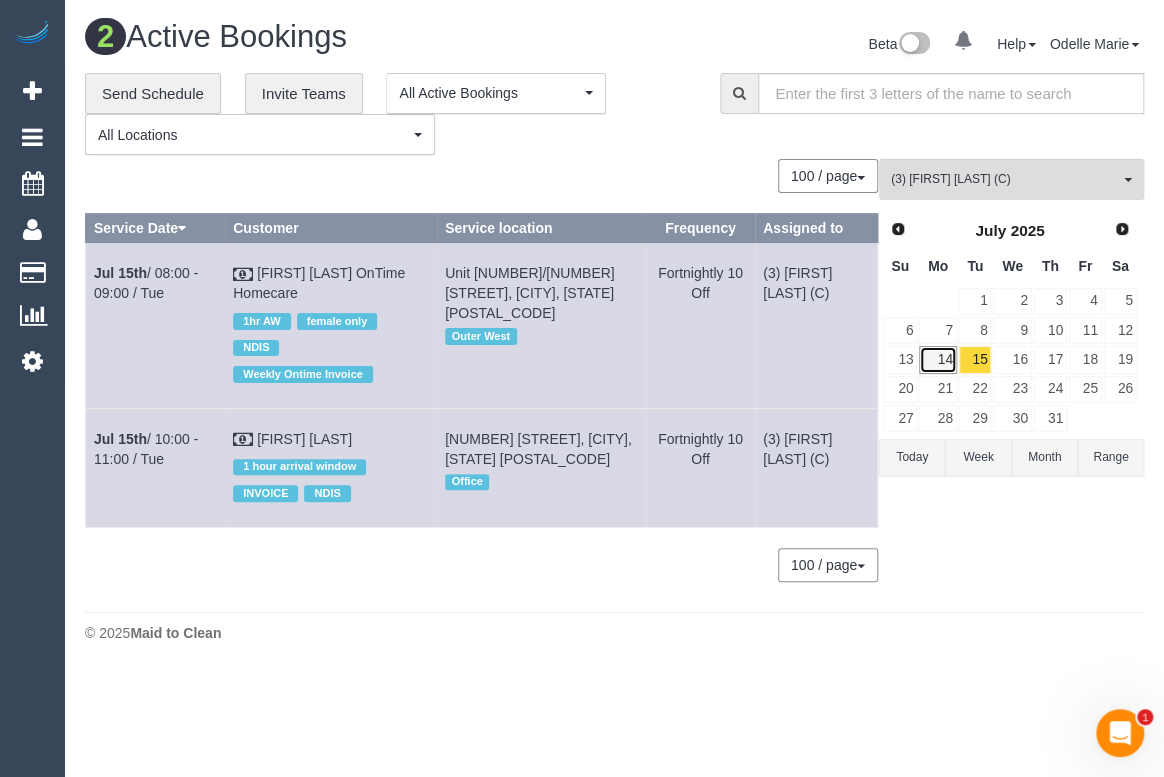 click on "14" at bounding box center (937, 359) 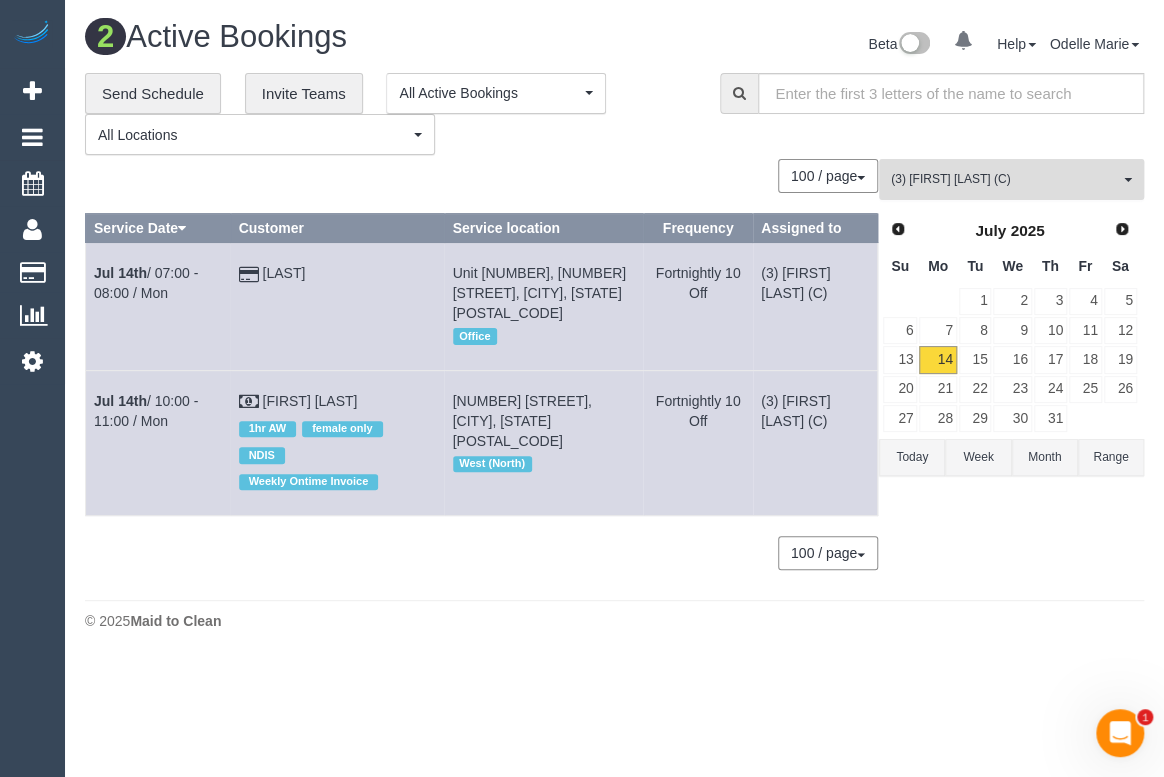 click on "(3) Noemy Cerda (C)" at bounding box center (1005, 179) 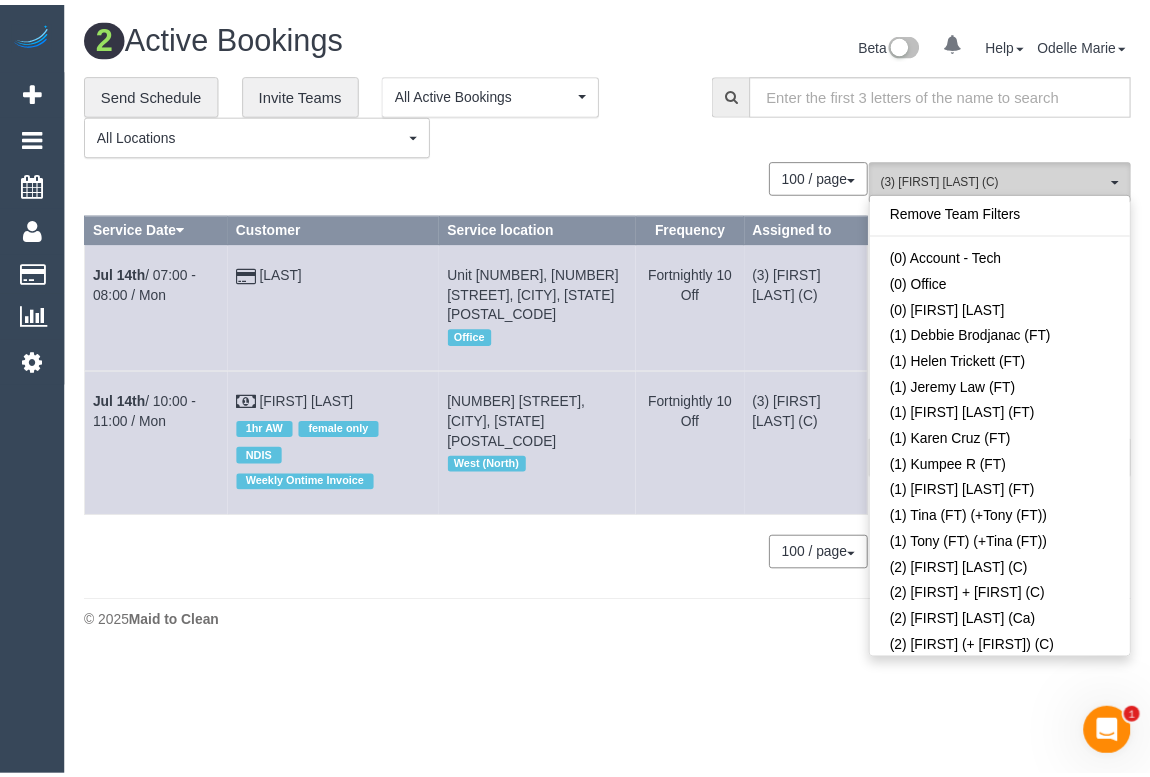 scroll, scrollTop: 4275, scrollLeft: 0, axis: vertical 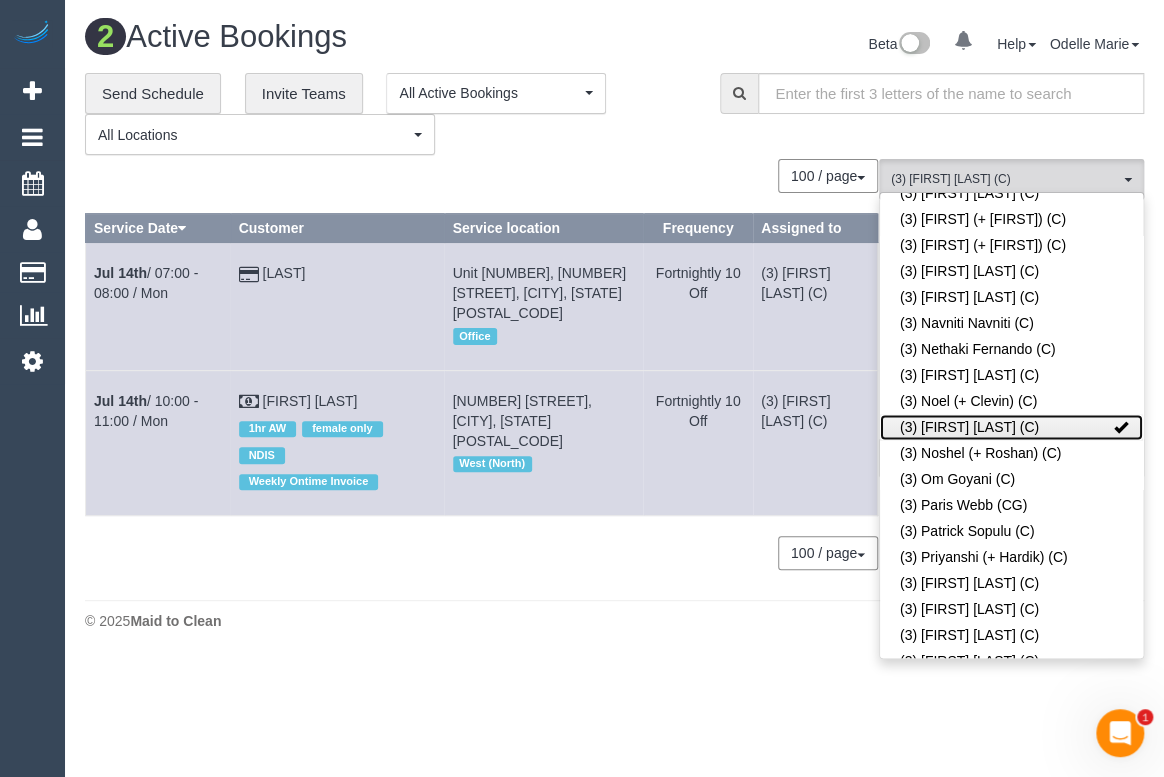 click on "(3) Noemy Cerda (C)" at bounding box center [1011, 427] 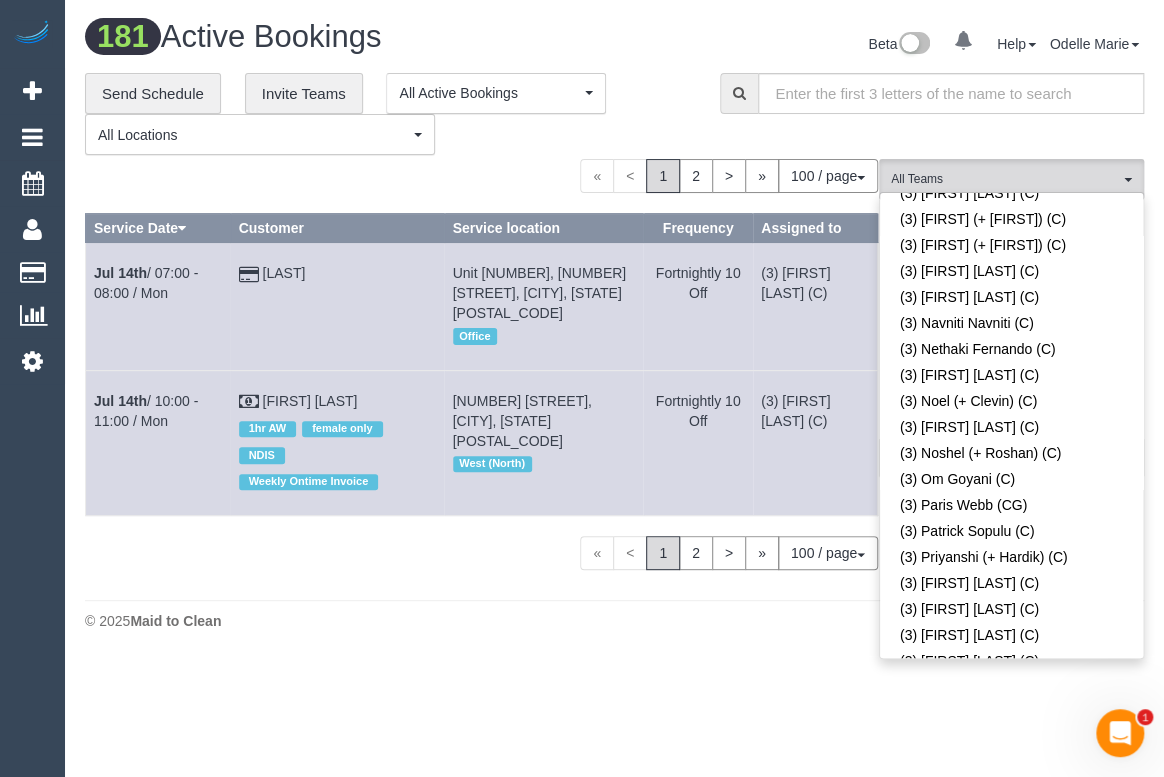 click on "Beta
0
Your Notifications
You have 0 alerts
Help
Help Docs
Take a Tour
Contact Support
Odelle Marie
My Account
Change Password
Email Preferences
Community
Log Out" at bounding box center [887, 46] 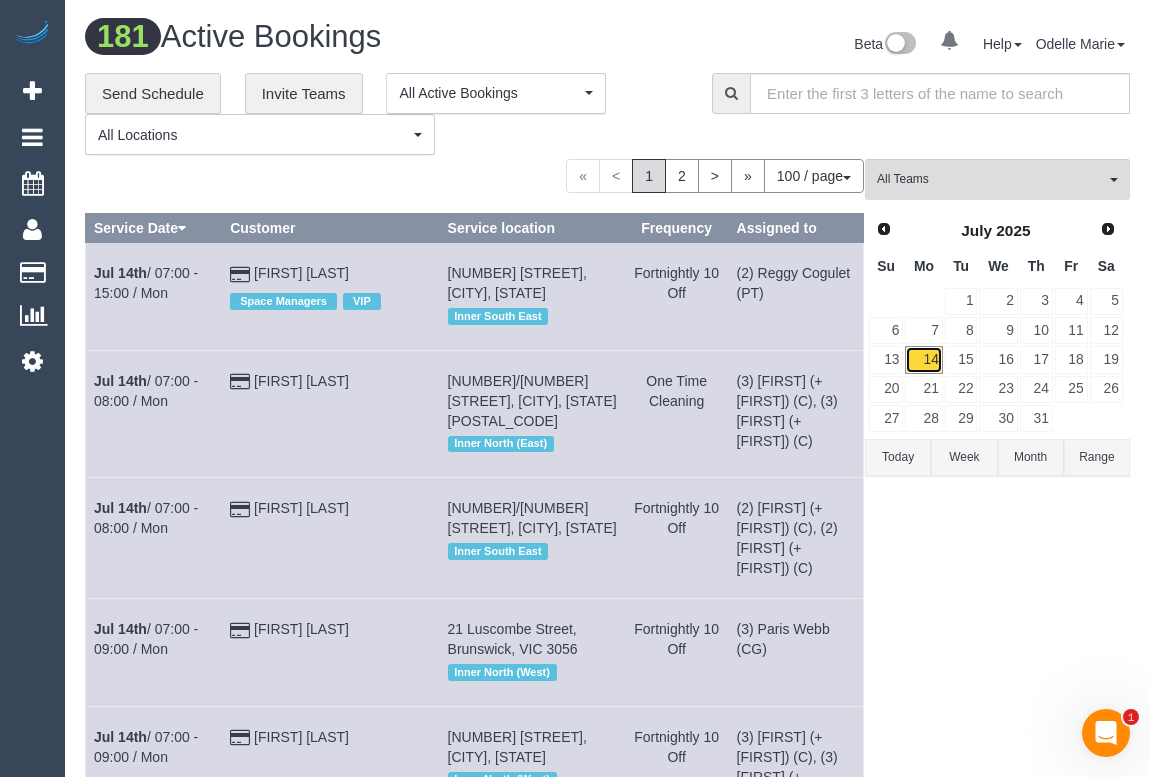 click on "14" at bounding box center [923, 359] 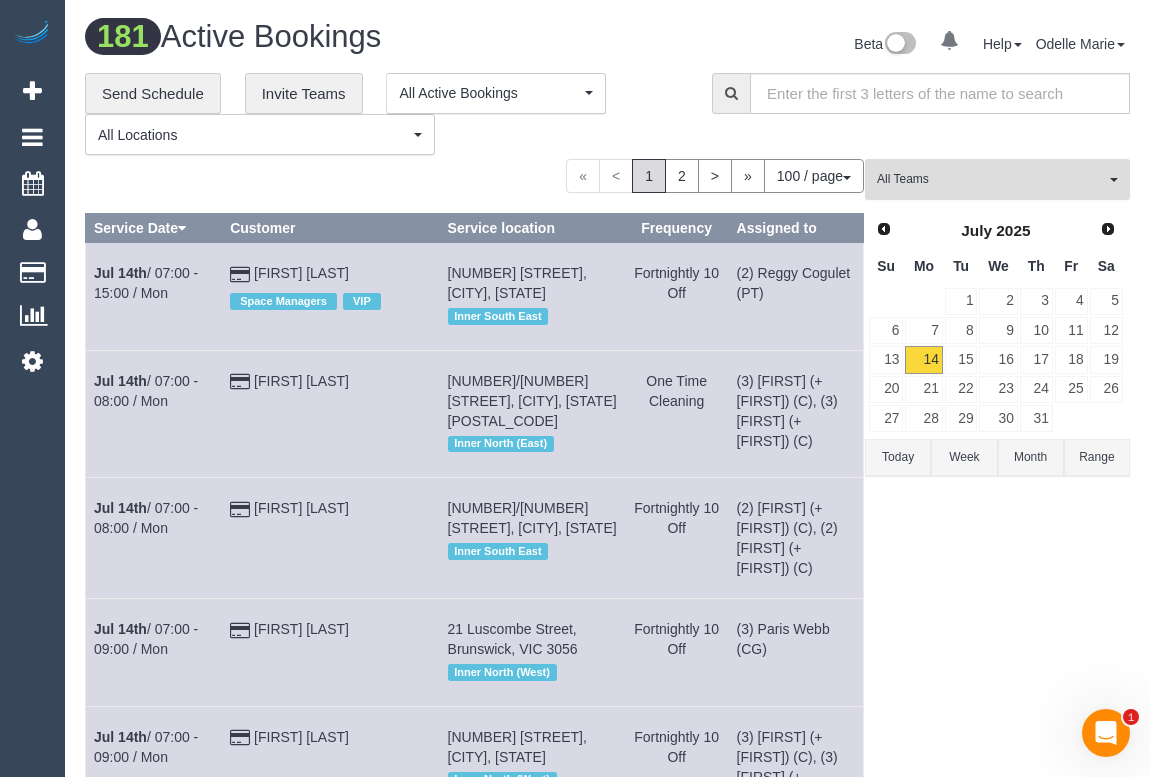 click on "All Teams" at bounding box center (991, 179) 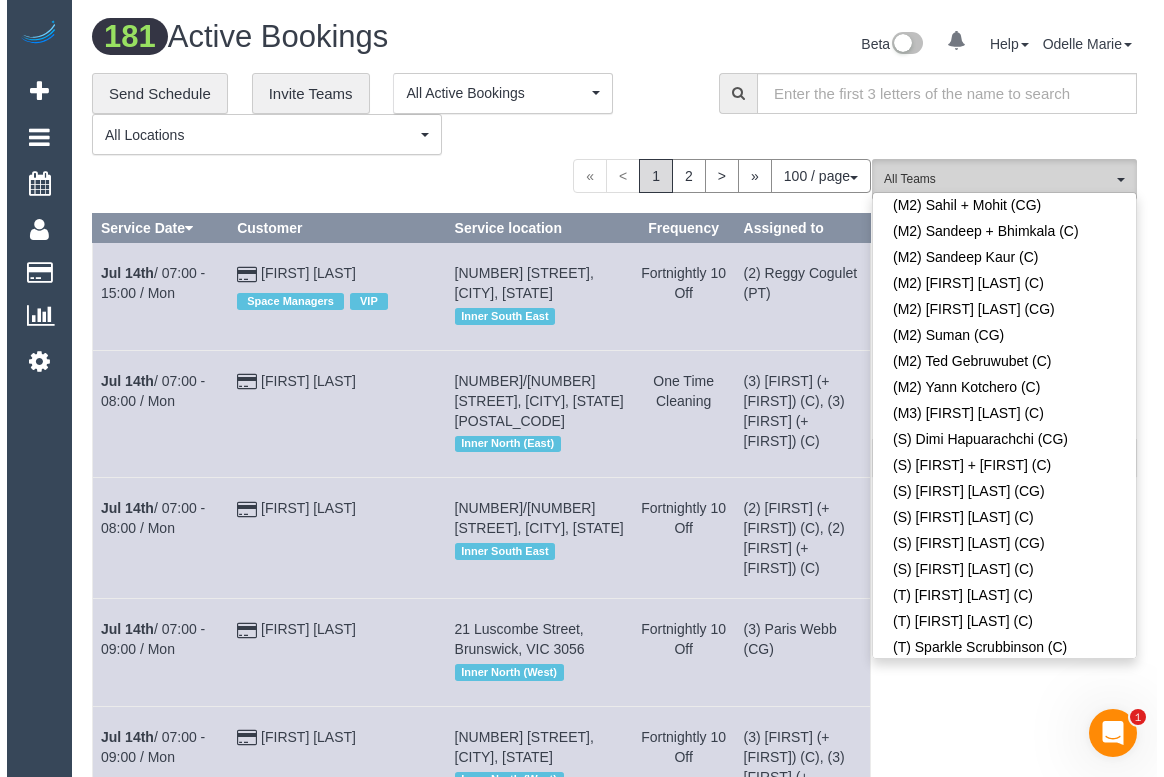scroll, scrollTop: 6582, scrollLeft: 0, axis: vertical 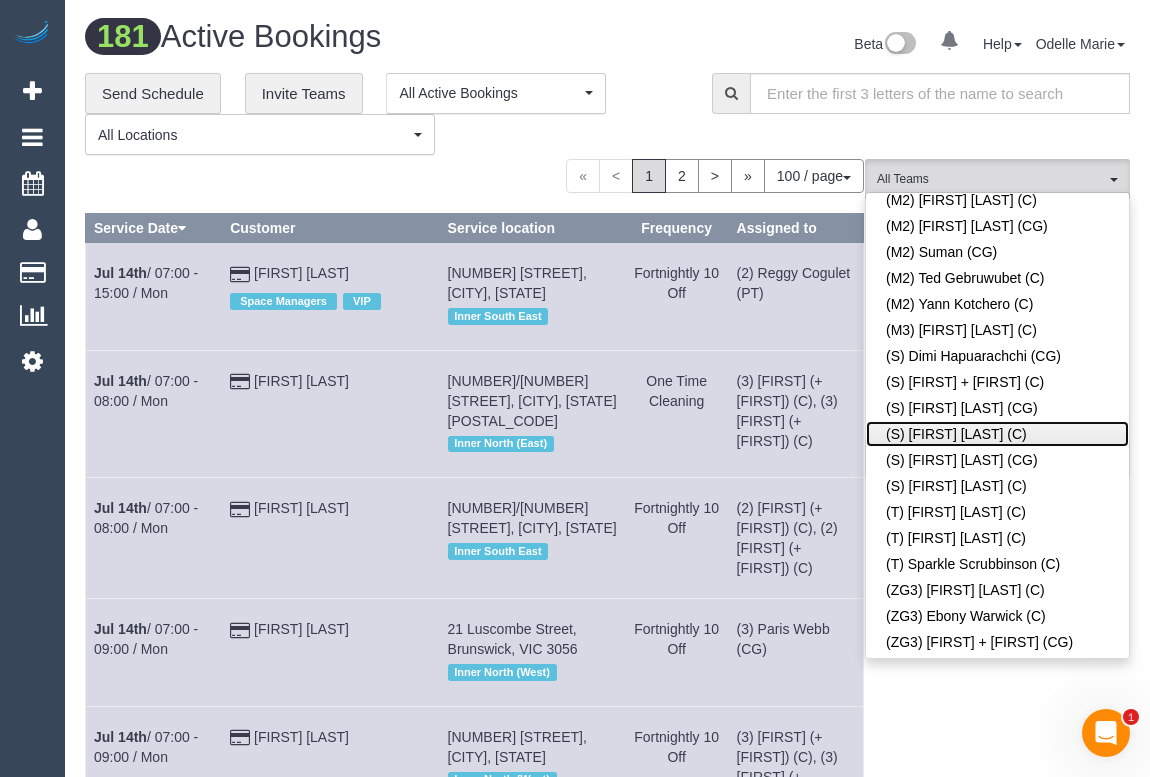 click on "(S) Rachael Schoer (C)" at bounding box center [997, 434] 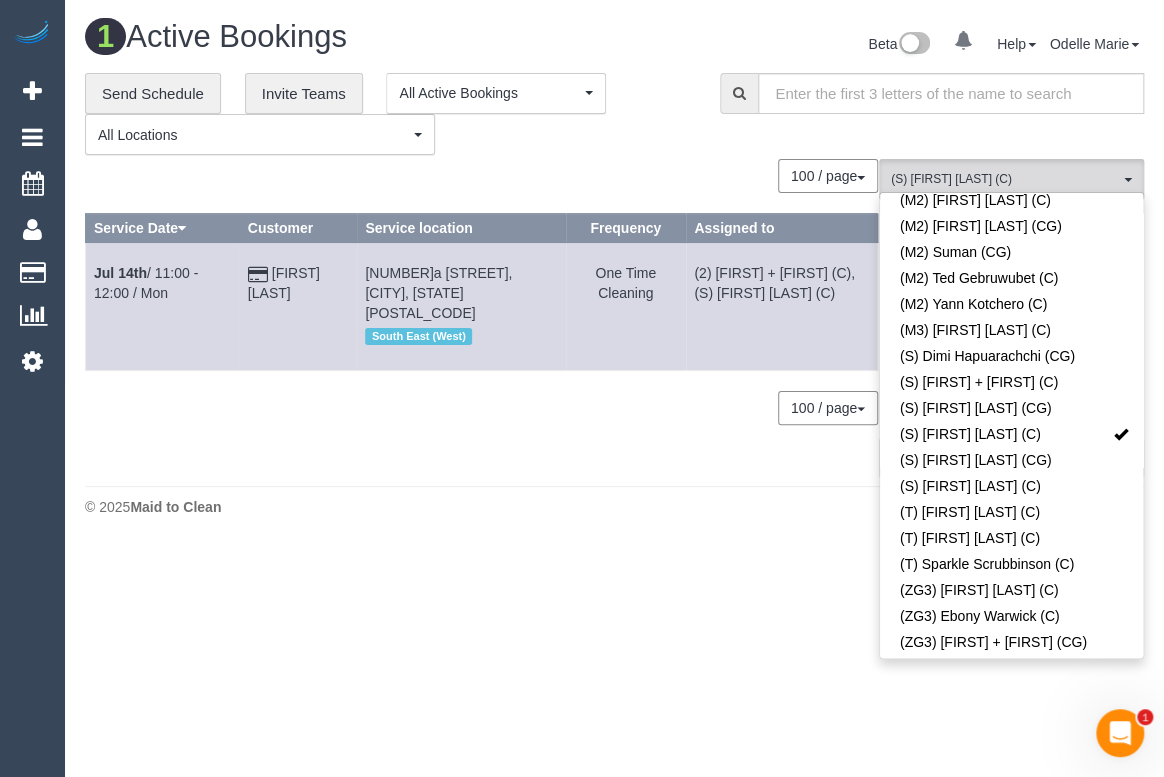 drag, startPoint x: 476, startPoint y: 447, endPoint x: 340, endPoint y: 349, distance: 167.63054 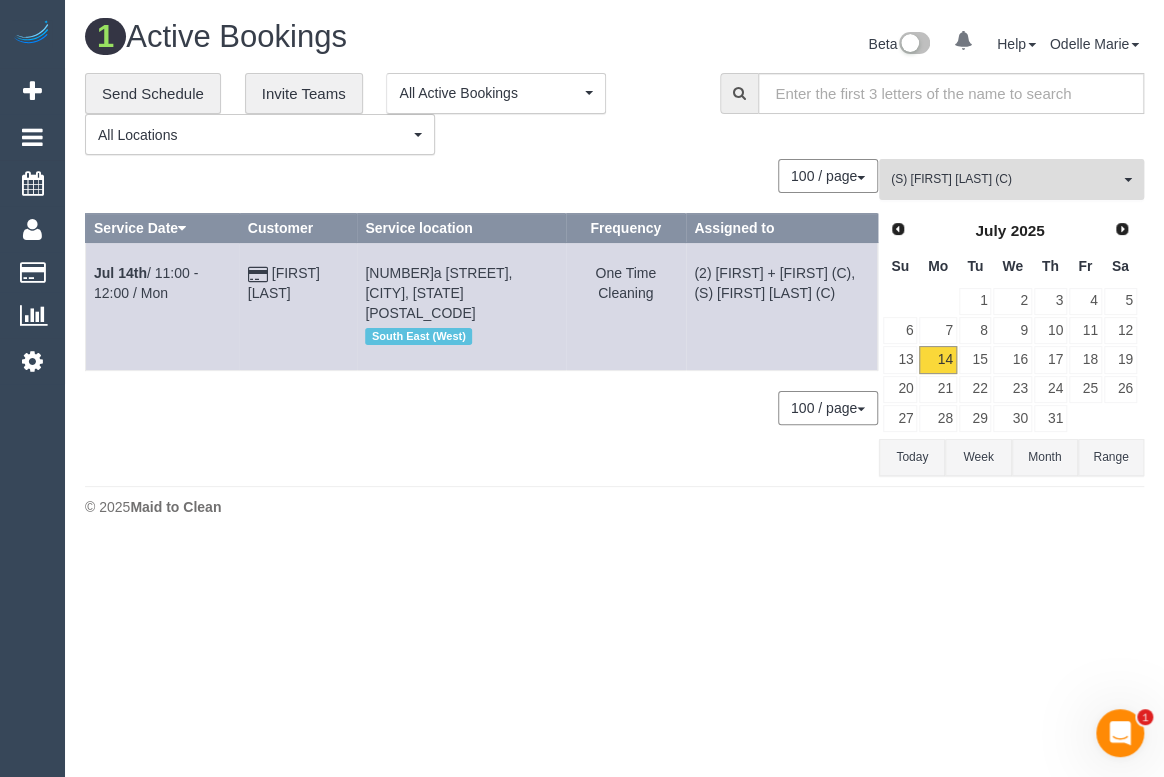 click on "(S) Rachael Schoer (C)" at bounding box center [1005, 179] 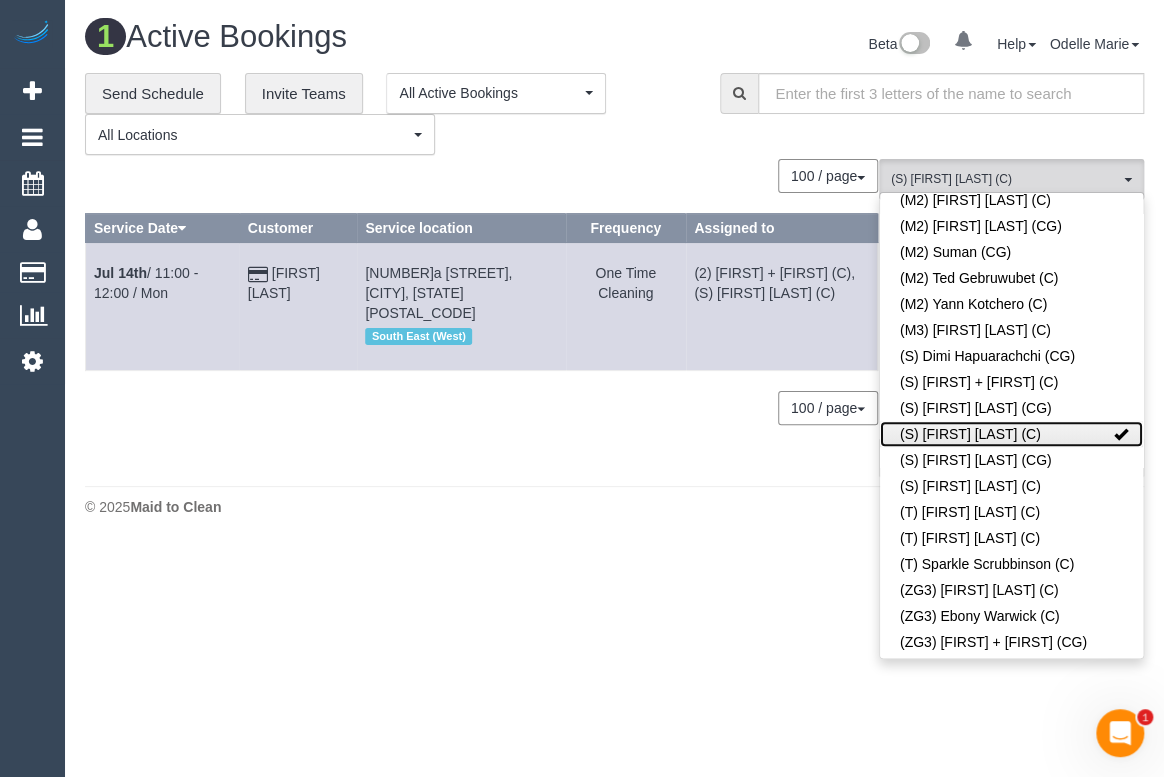 click at bounding box center (1121, 434) 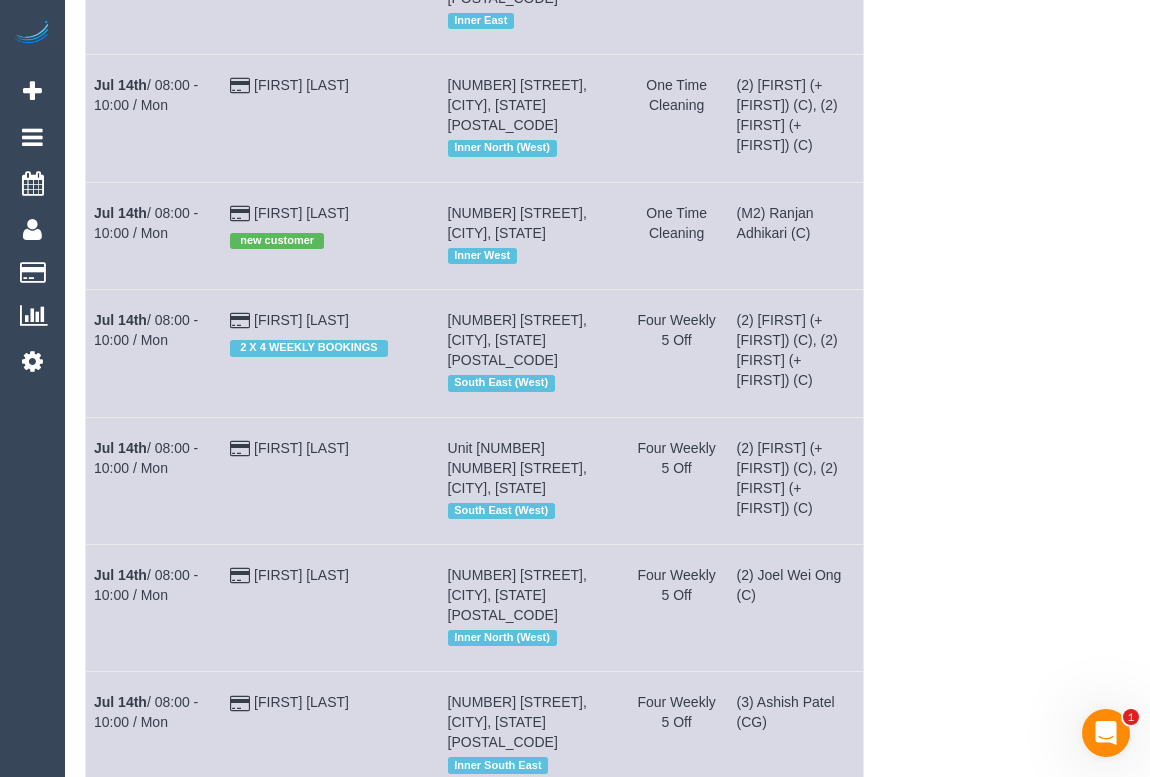 scroll, scrollTop: 37, scrollLeft: 0, axis: vertical 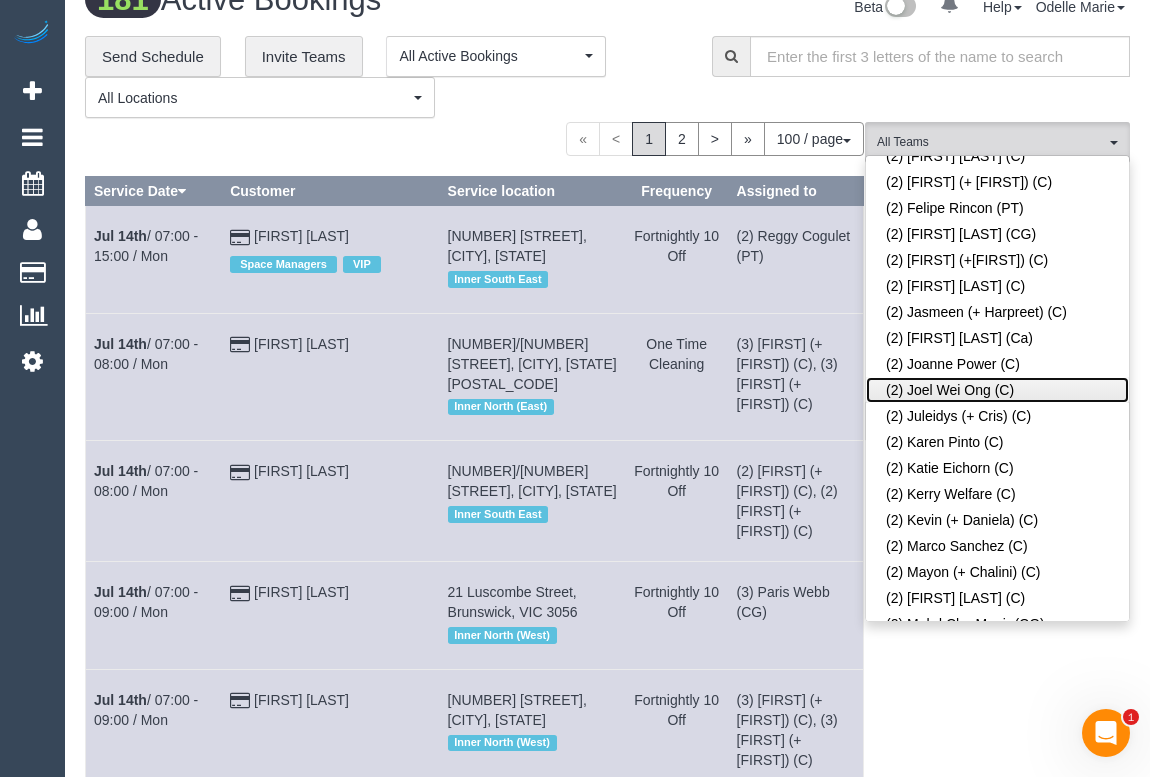 click on "(2) Joel Wei Ong (C)" at bounding box center (997, 390) 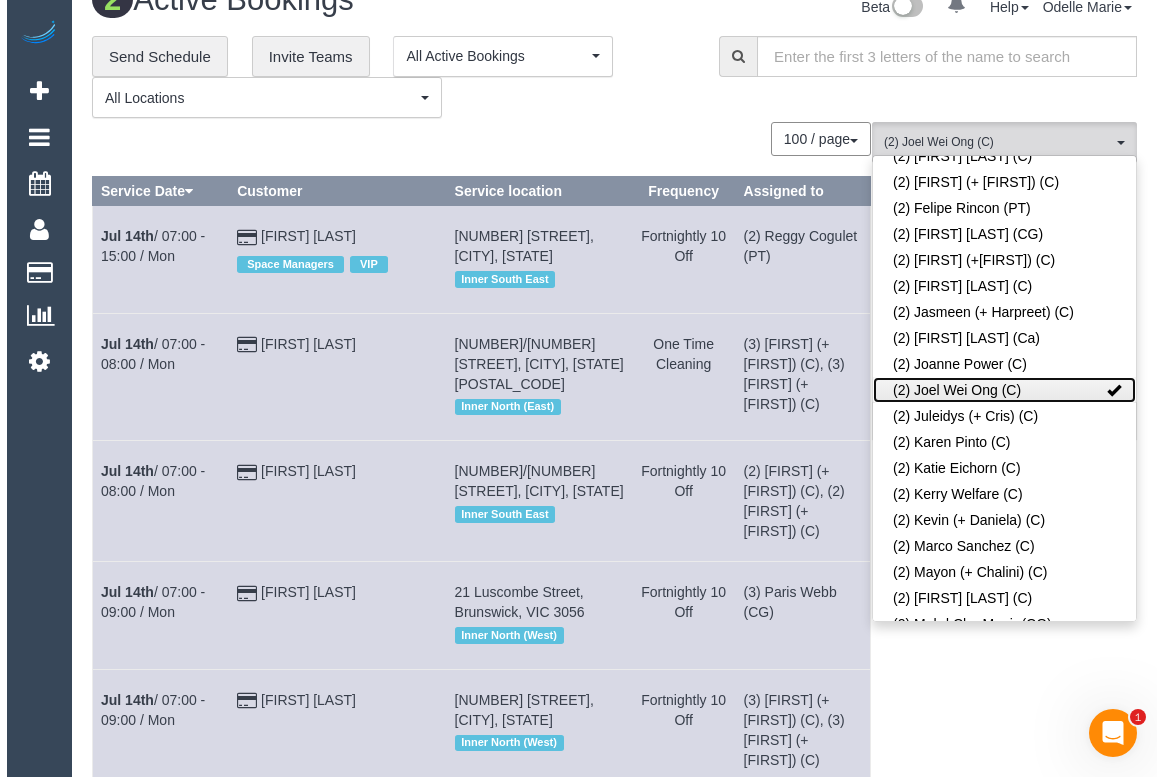 scroll, scrollTop: 0, scrollLeft: 0, axis: both 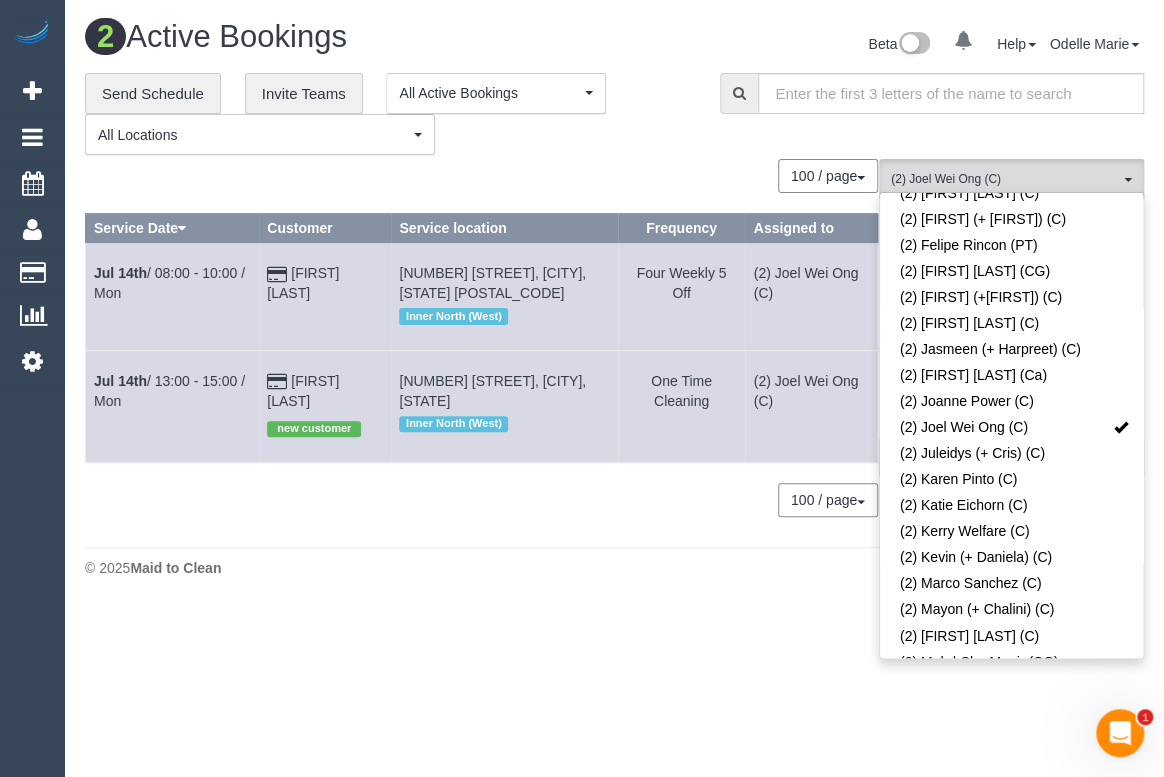 click on "2  Active Bookings
Beta
0
Your Notifications
You have 0 alerts
Help
Help Docs
Take a Tour
Contact Support
Odelle Marie
My Account
Change Password
Email Preferences
Community
Log Out" at bounding box center [614, 303] 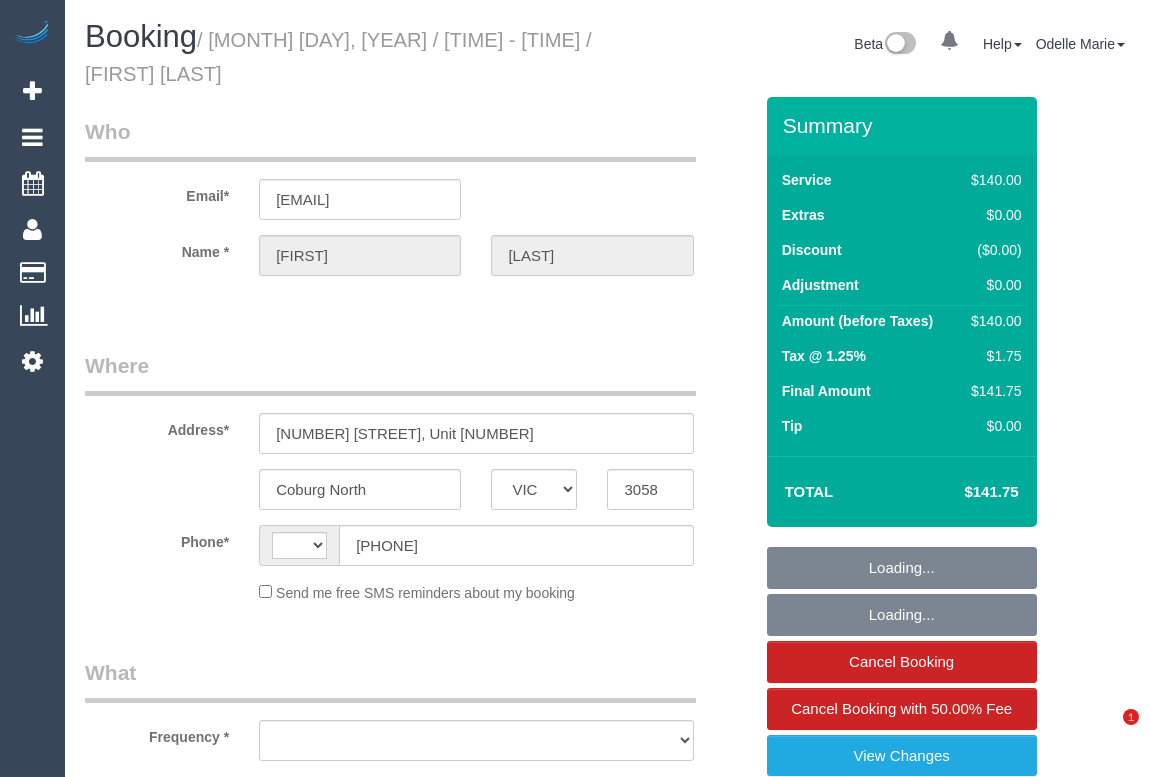 select on "VIC" 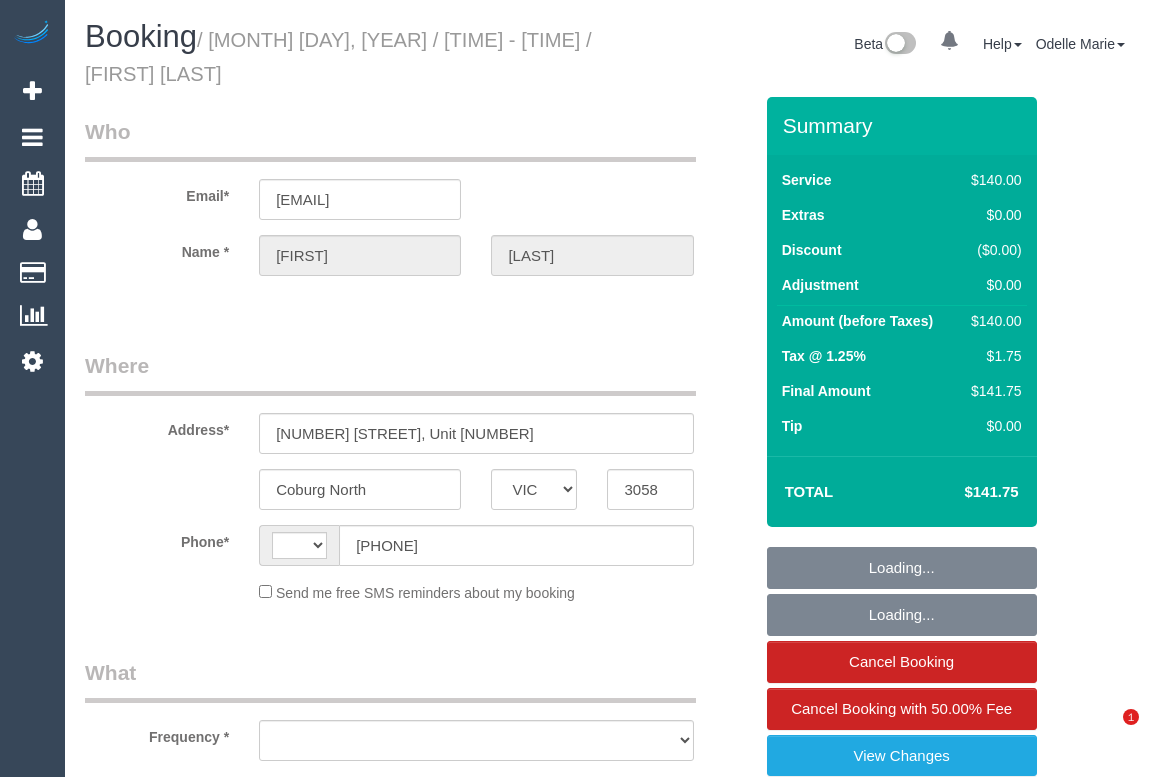 scroll, scrollTop: 0, scrollLeft: 0, axis: both 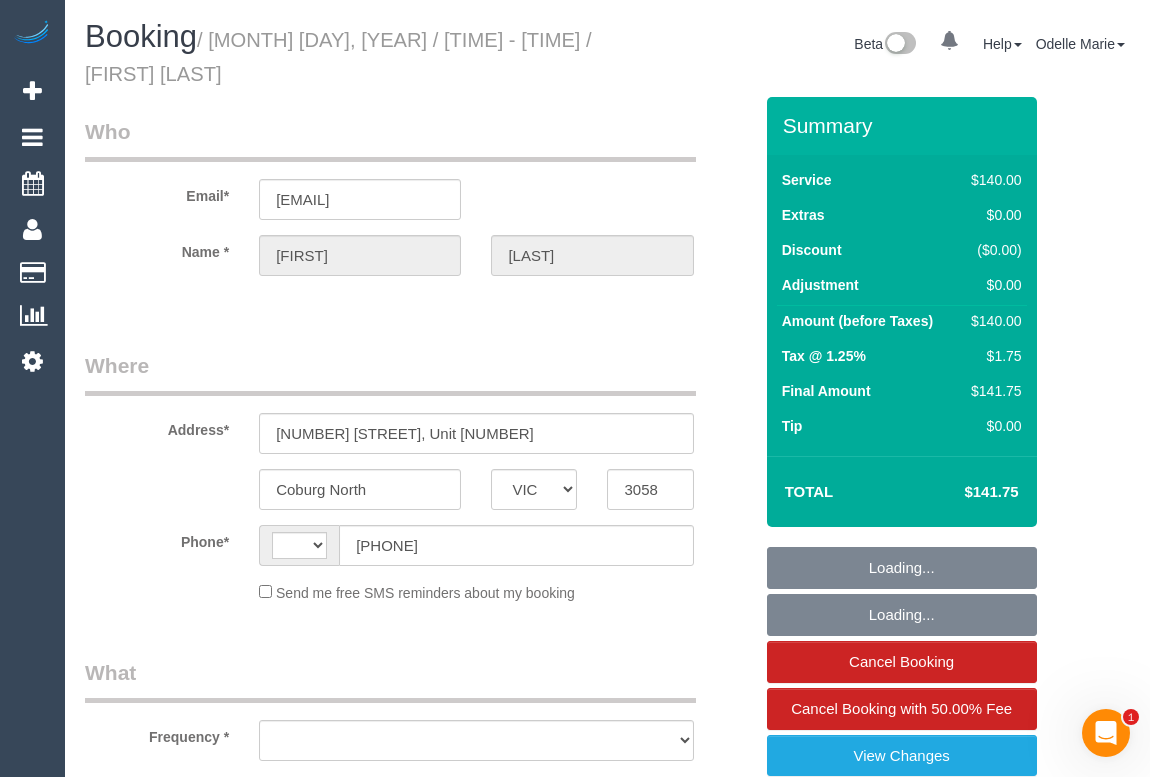 select on "string:stripe-pm_1LqnmS2GScqysDRVnysUgTac" 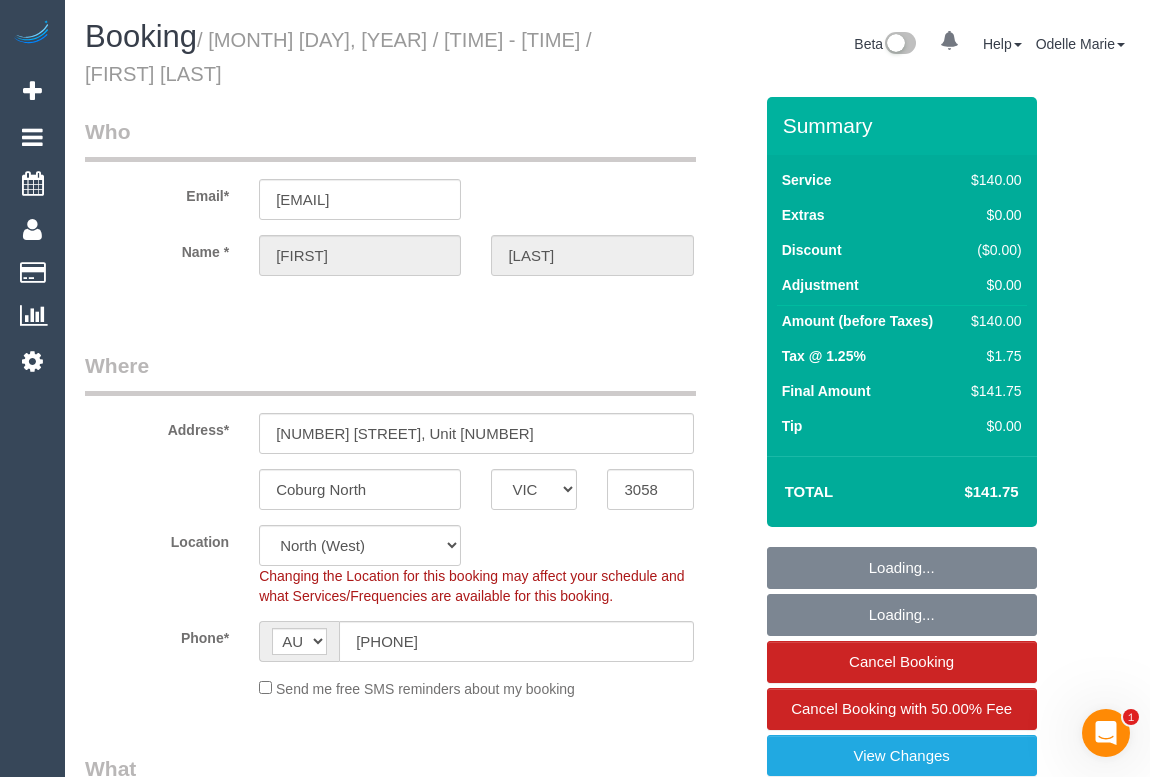 select on "string:AU" 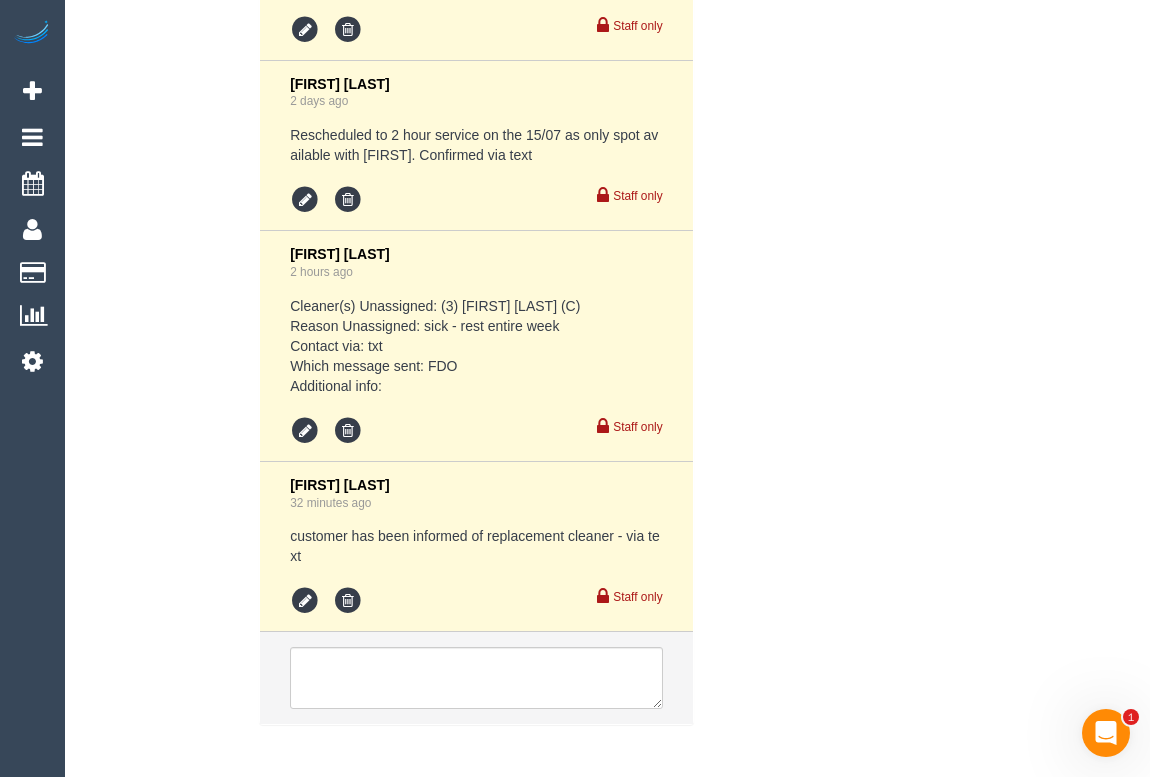 scroll, scrollTop: 4454, scrollLeft: 0, axis: vertical 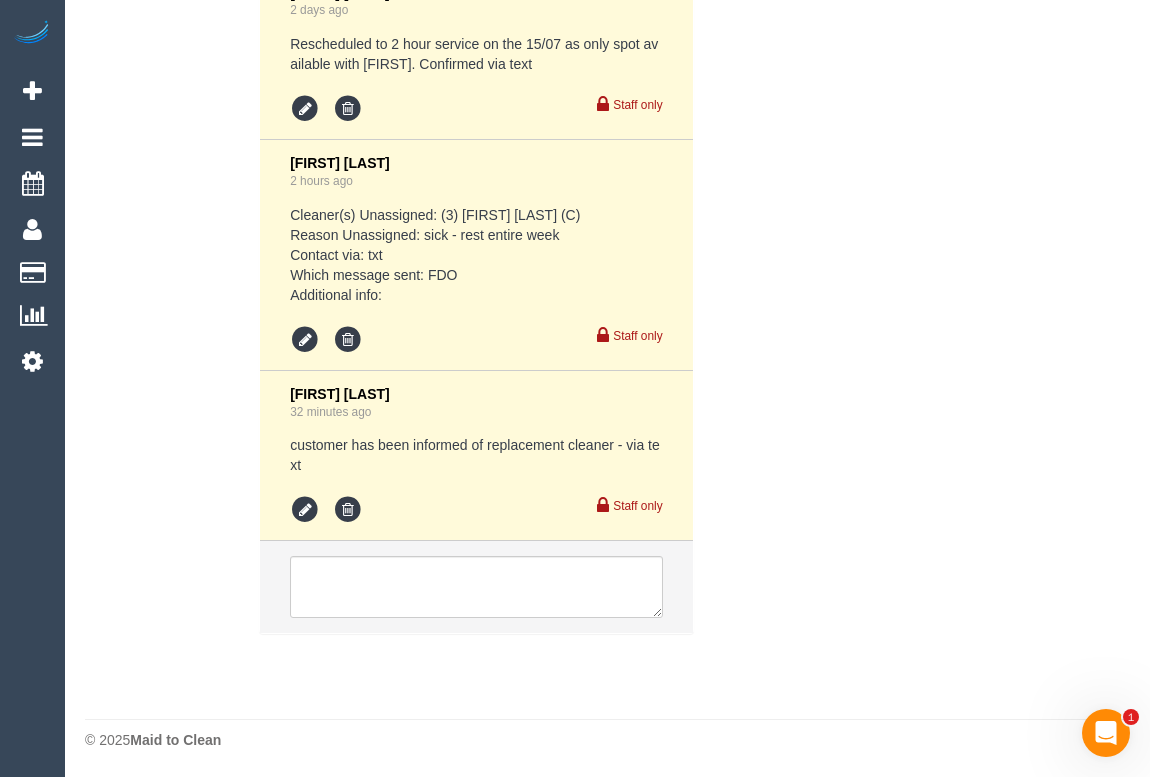drag, startPoint x: 851, startPoint y: 388, endPoint x: 855, endPoint y: 405, distance: 17.464249 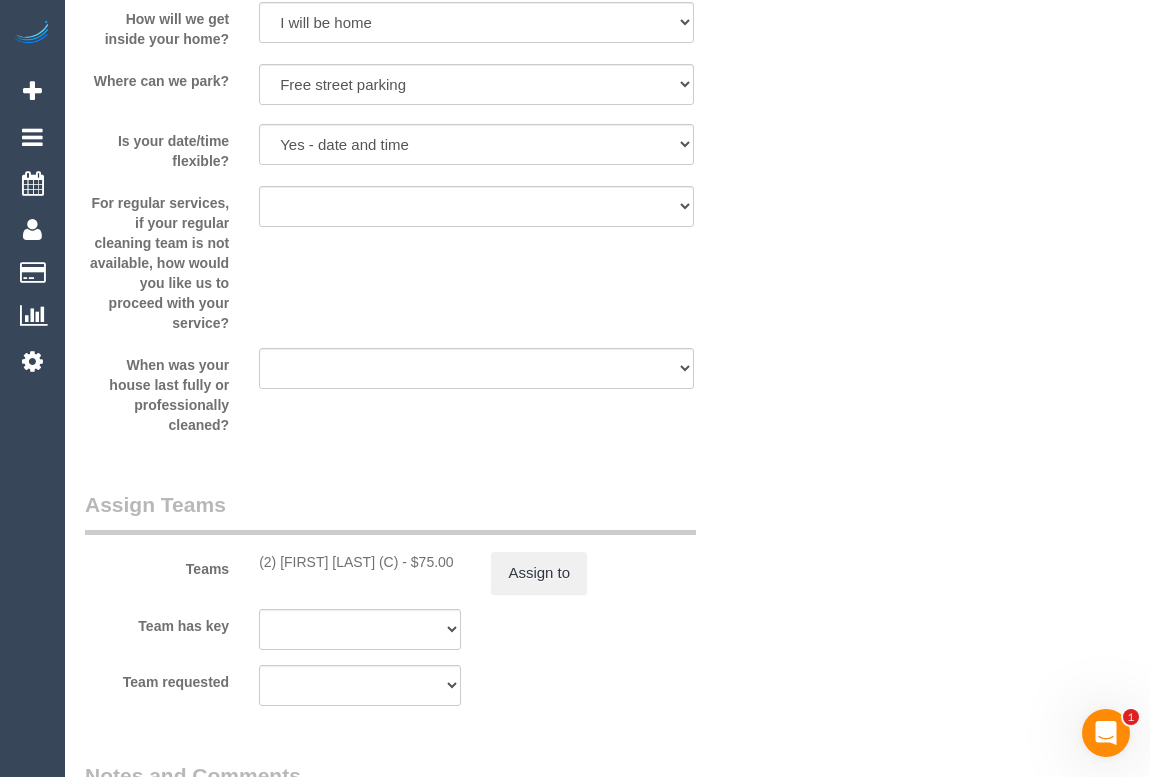 scroll, scrollTop: 2363, scrollLeft: 0, axis: vertical 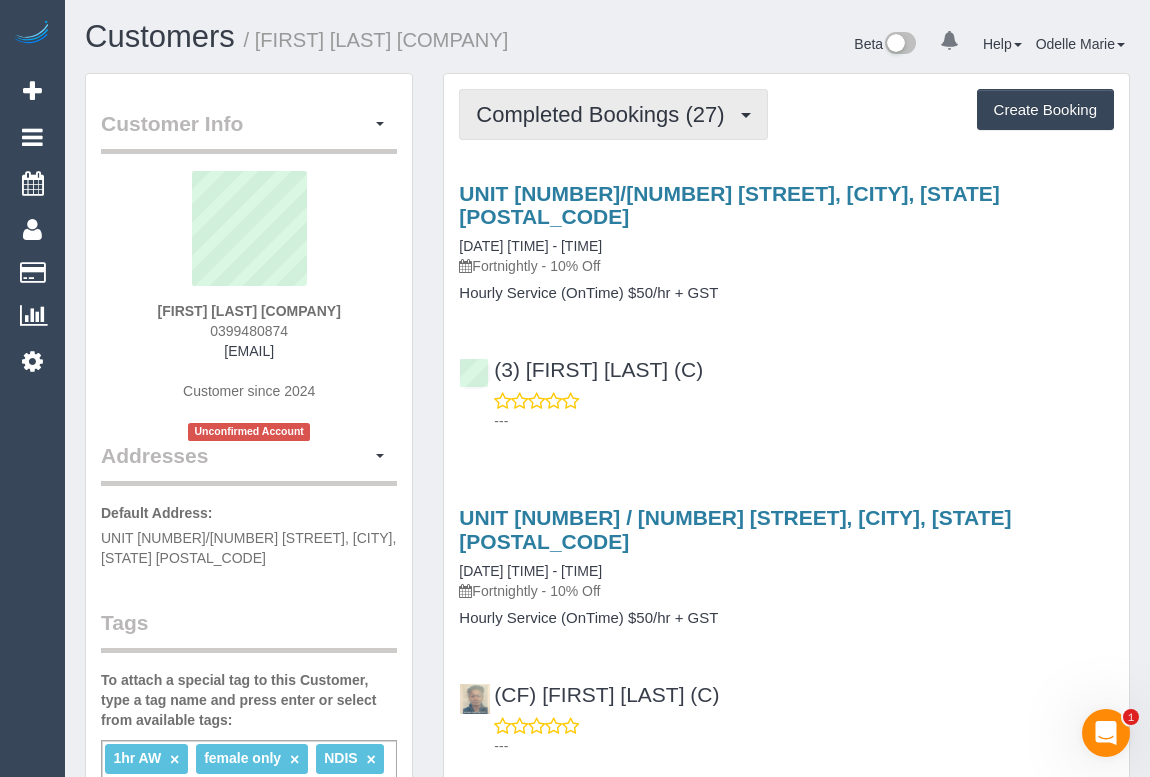 click on "Completed Bookings (27)" at bounding box center (613, 114) 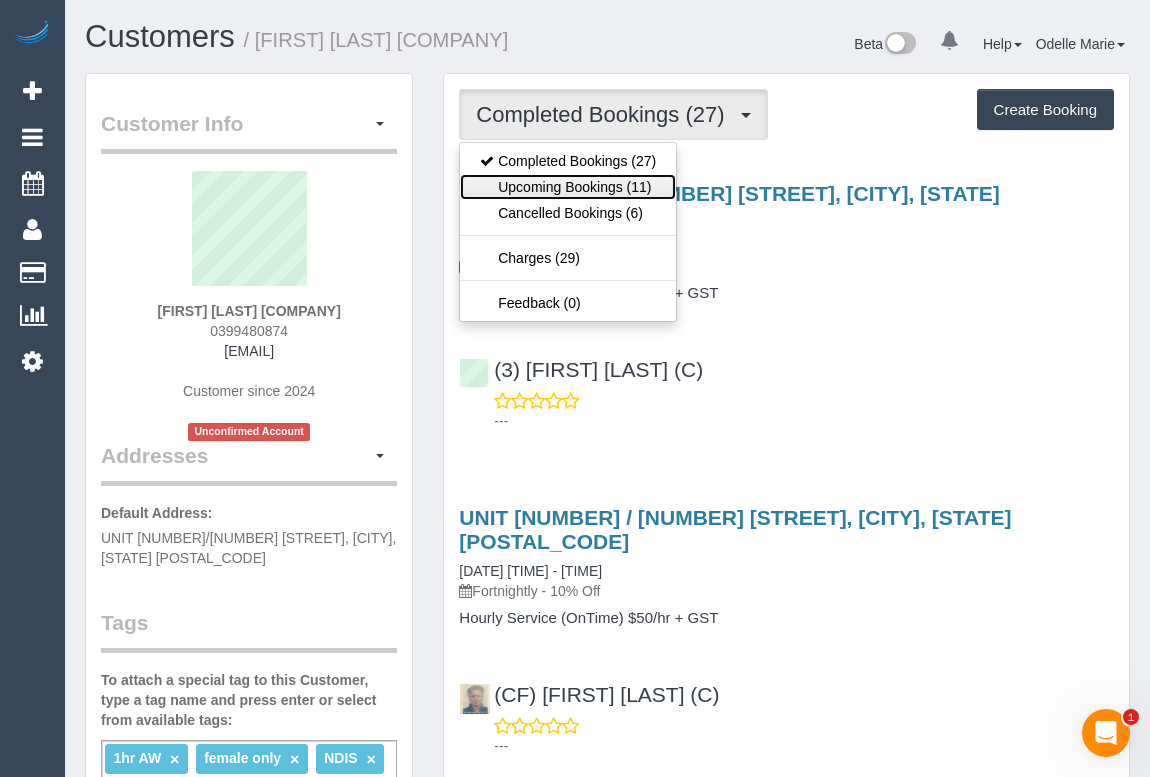 click on "Upcoming Bookings (11)" at bounding box center [568, 187] 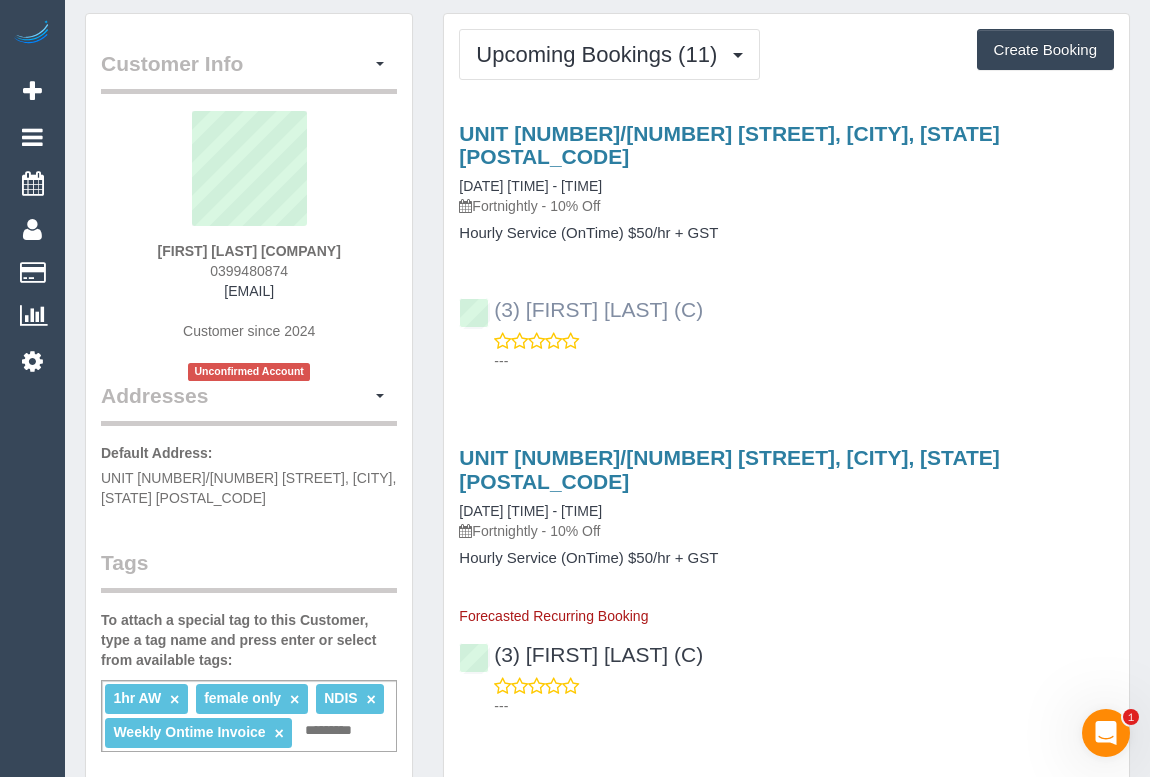 scroll, scrollTop: 90, scrollLeft: 0, axis: vertical 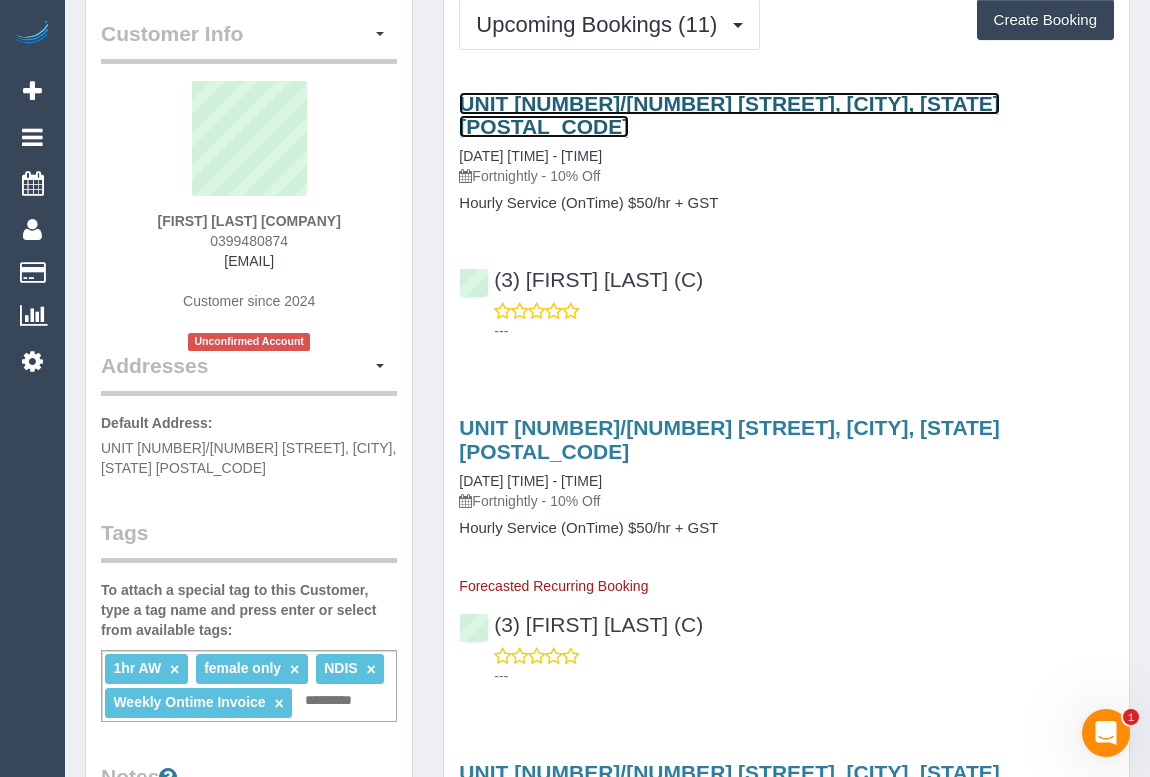click on "Unit [NUMBER]/[NUMBER] [STREET], [CITY], [STATE] [POSTAL_CODE]" at bounding box center (729, 115) 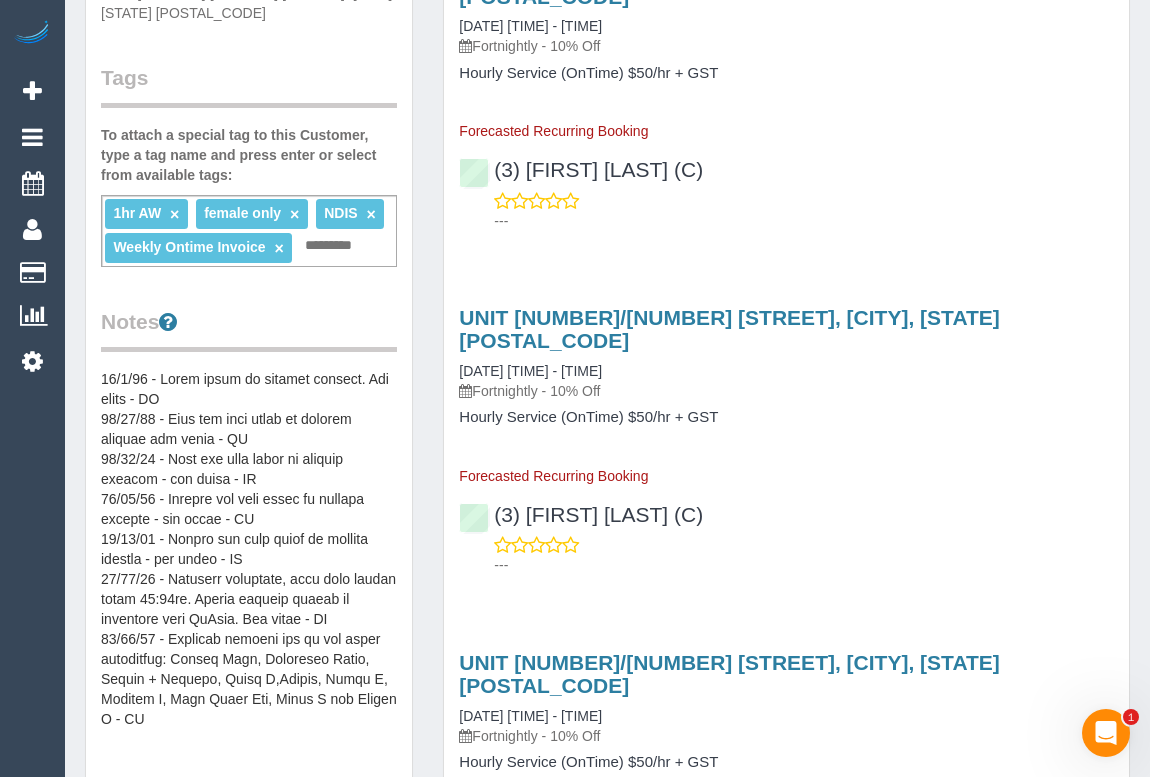scroll, scrollTop: 0, scrollLeft: 0, axis: both 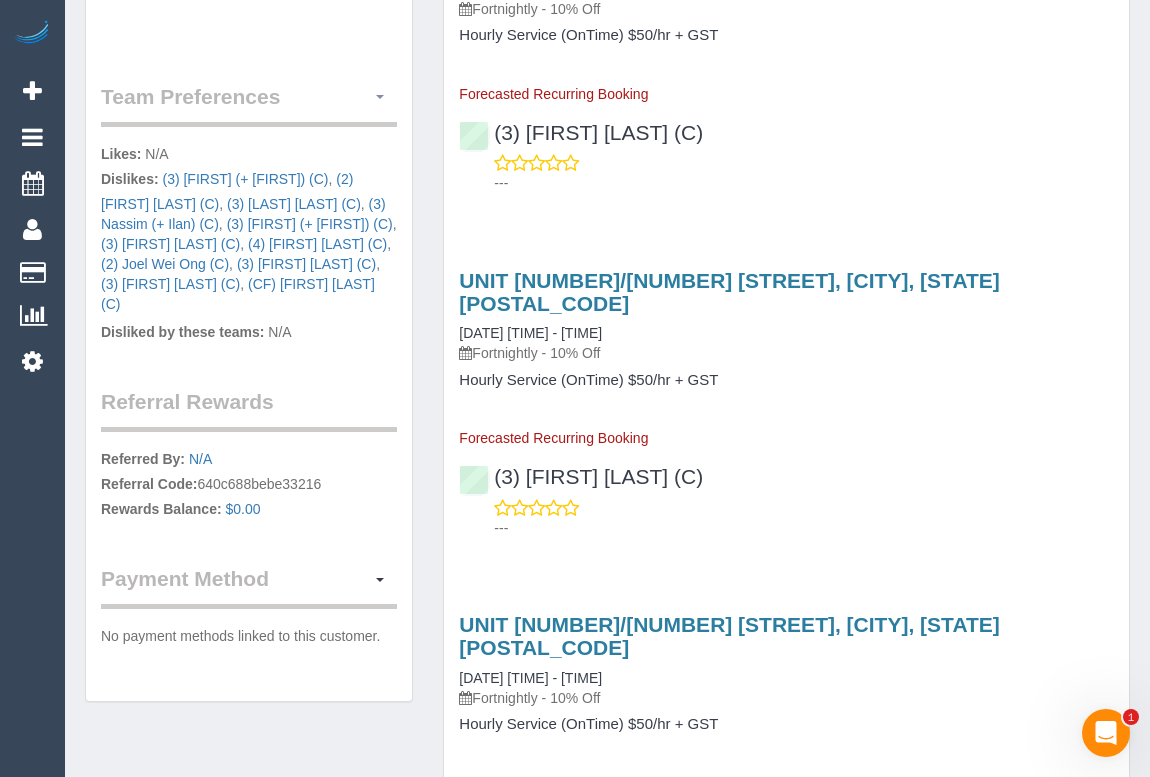 click at bounding box center [380, 97] 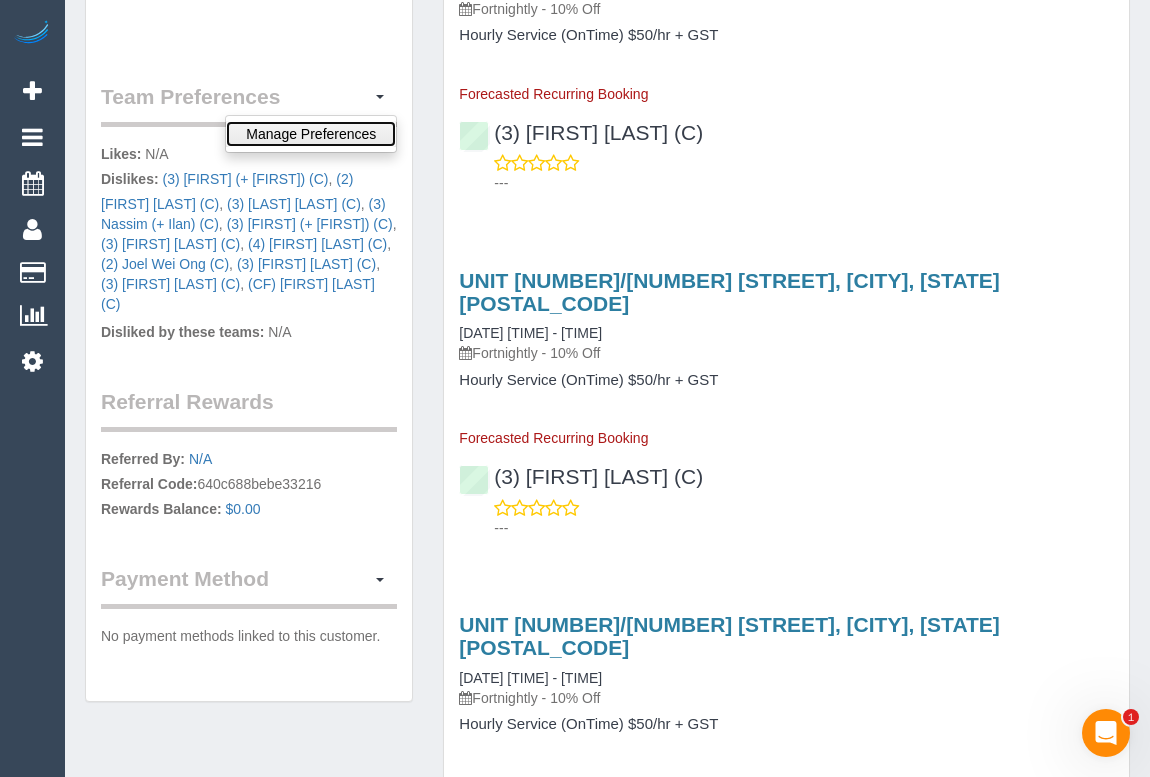 click on "Manage Preferences" at bounding box center (311, 134) 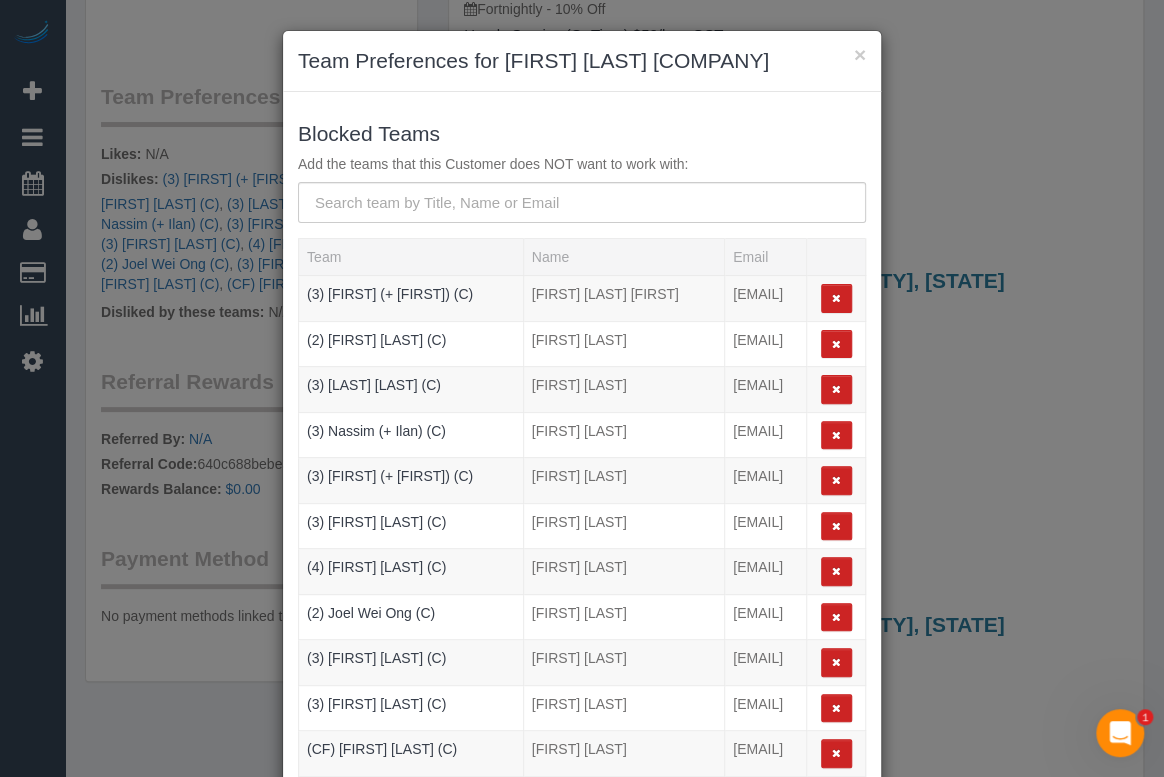 scroll, scrollTop: 302, scrollLeft: 0, axis: vertical 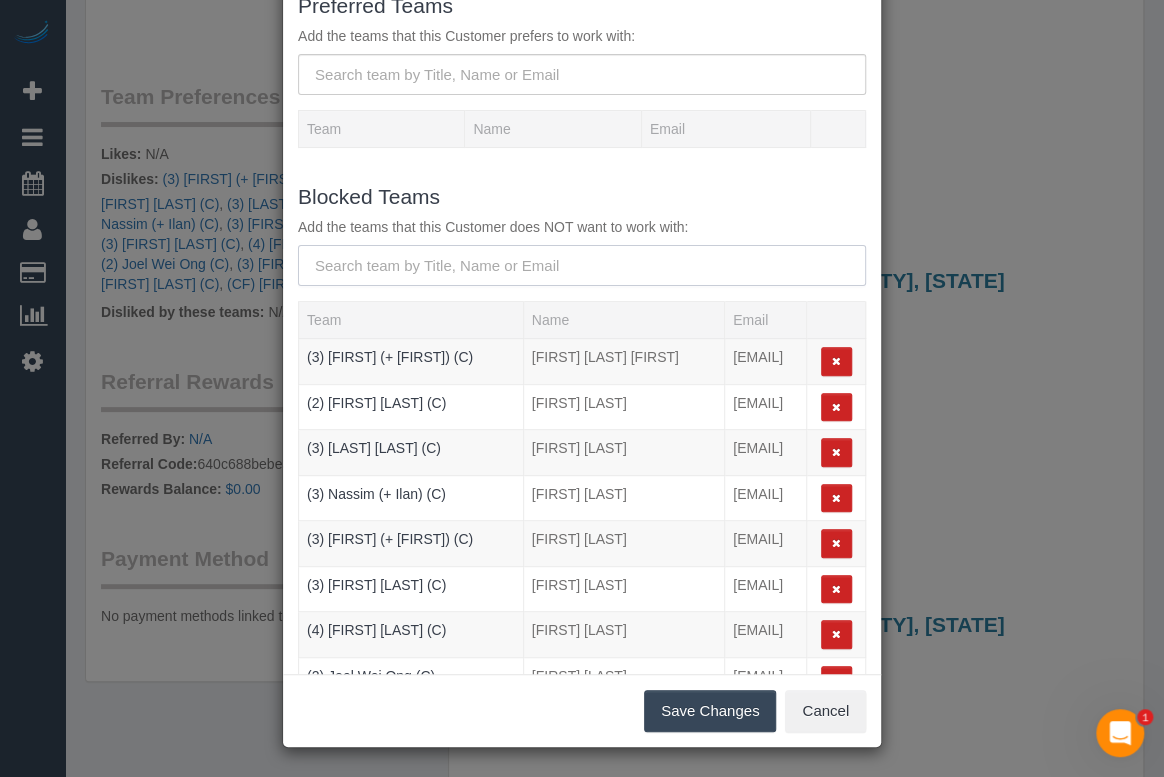 click at bounding box center (582, 265) 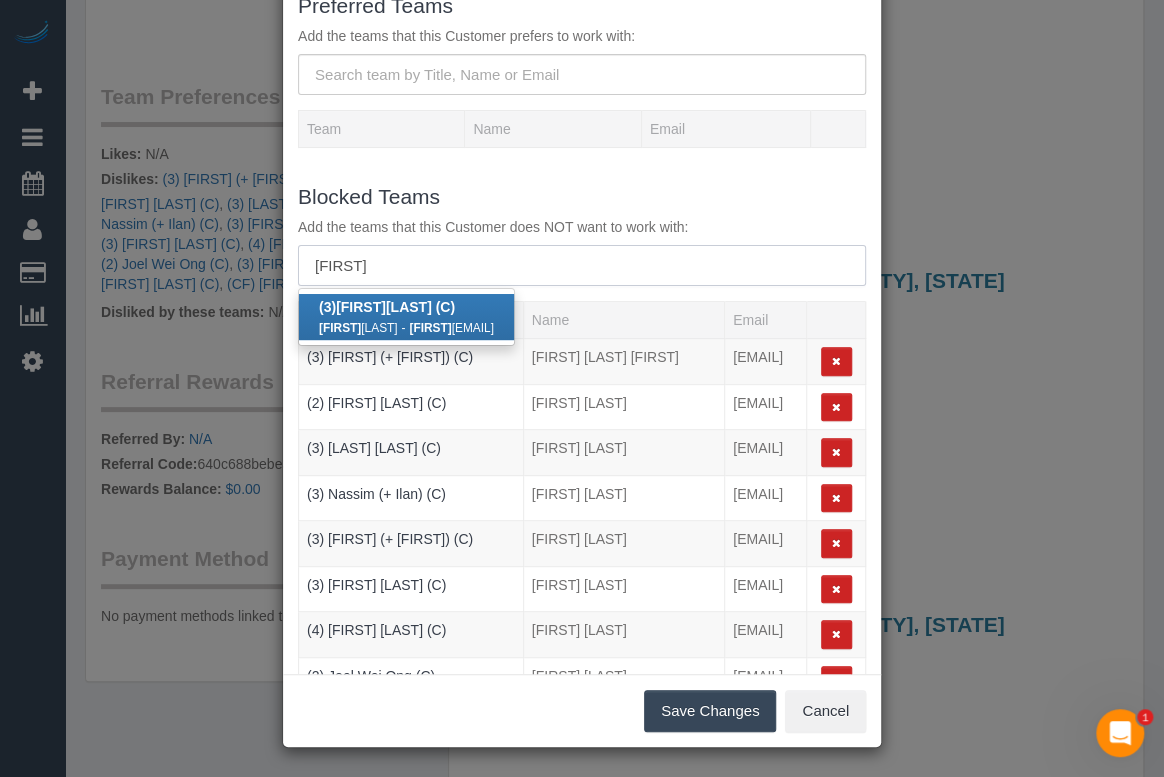 type on "noemy" 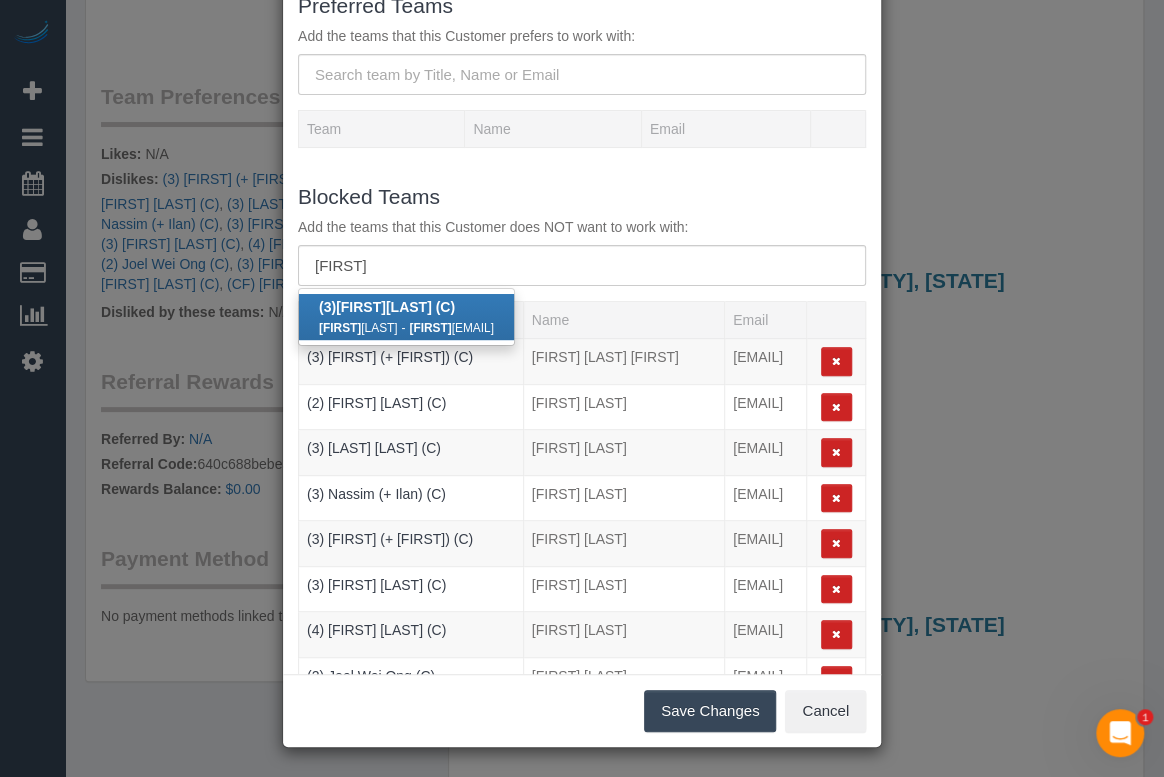 click on "Noemy  Cerda
-
noemy ingrid@gmail.com" at bounding box center (406, 327) 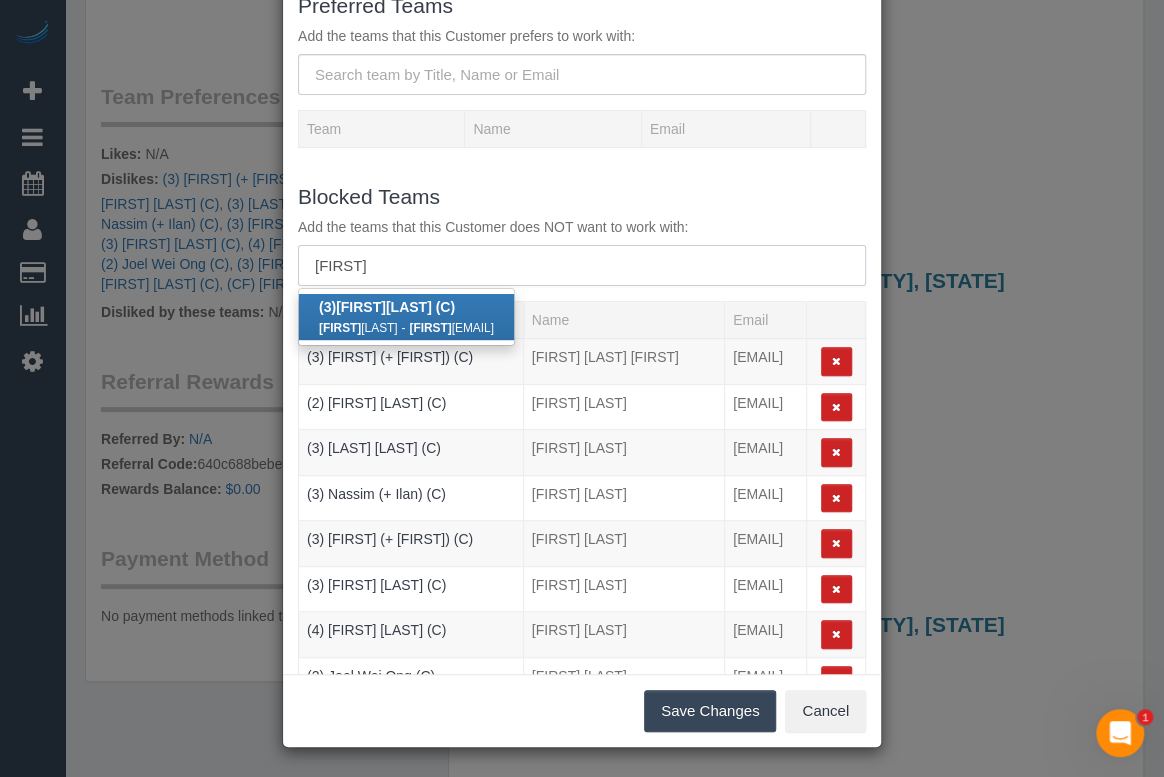 type 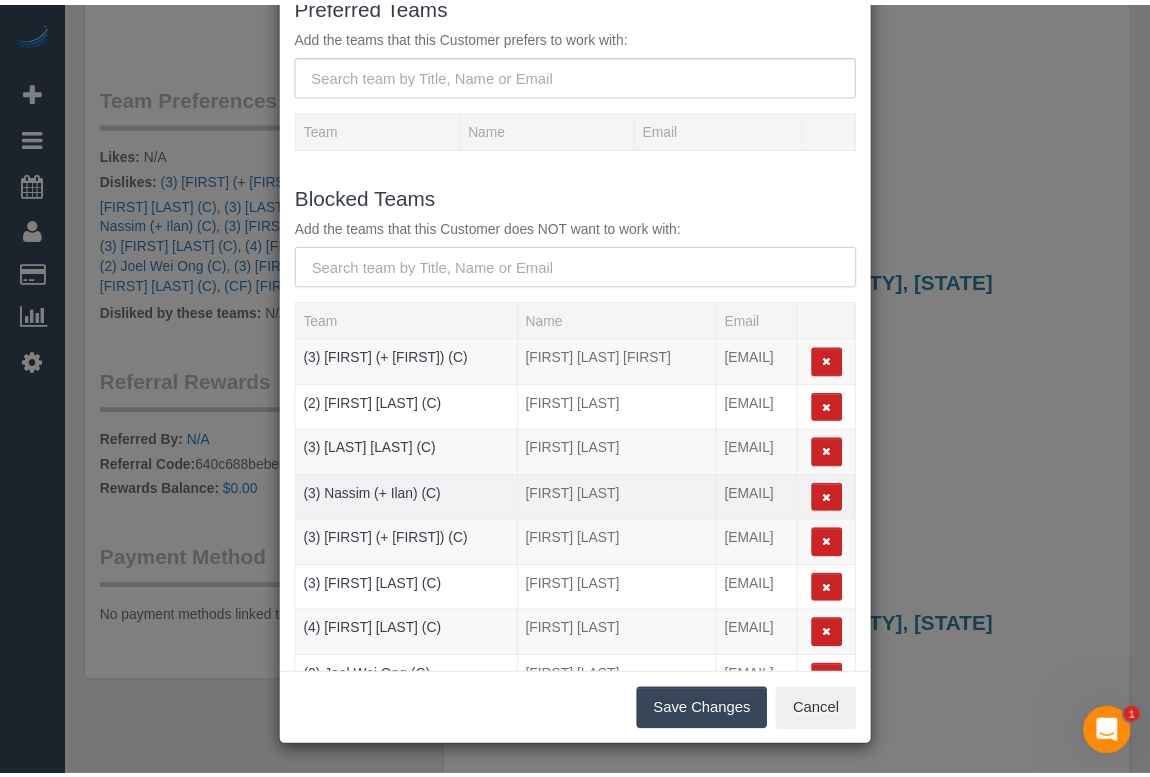scroll, scrollTop: 359, scrollLeft: 0, axis: vertical 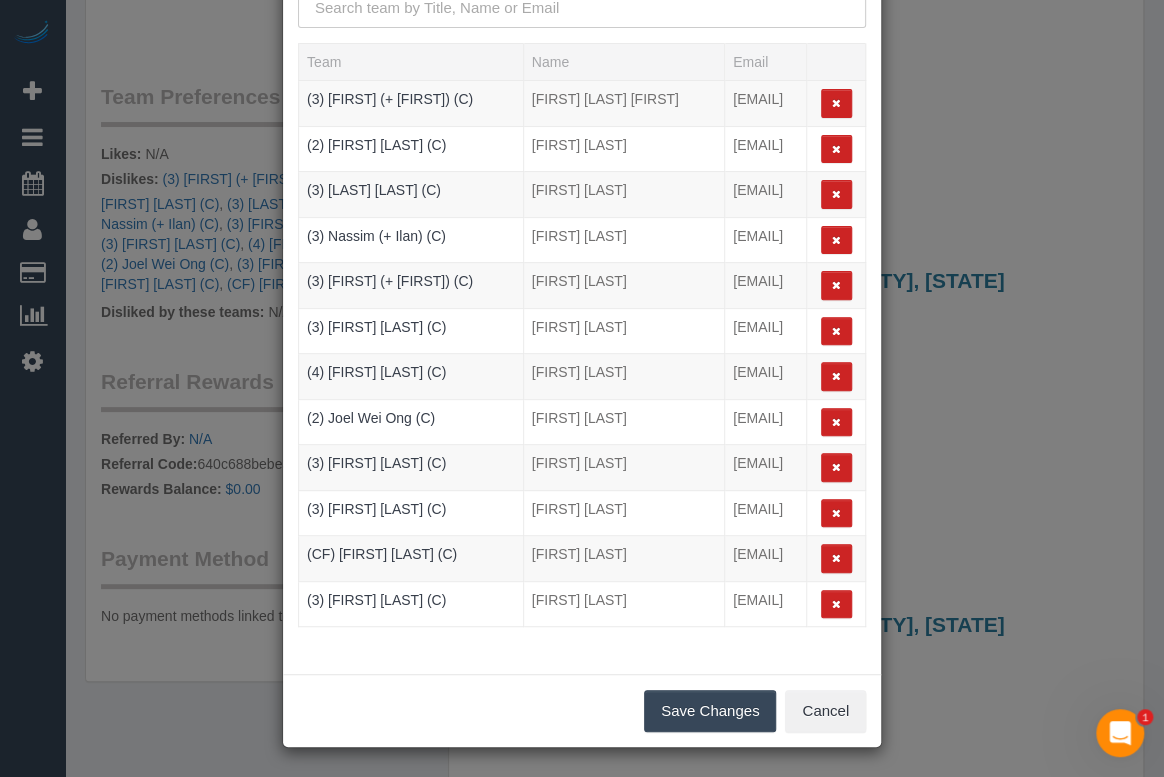 click on "Save Changes" at bounding box center (710, 711) 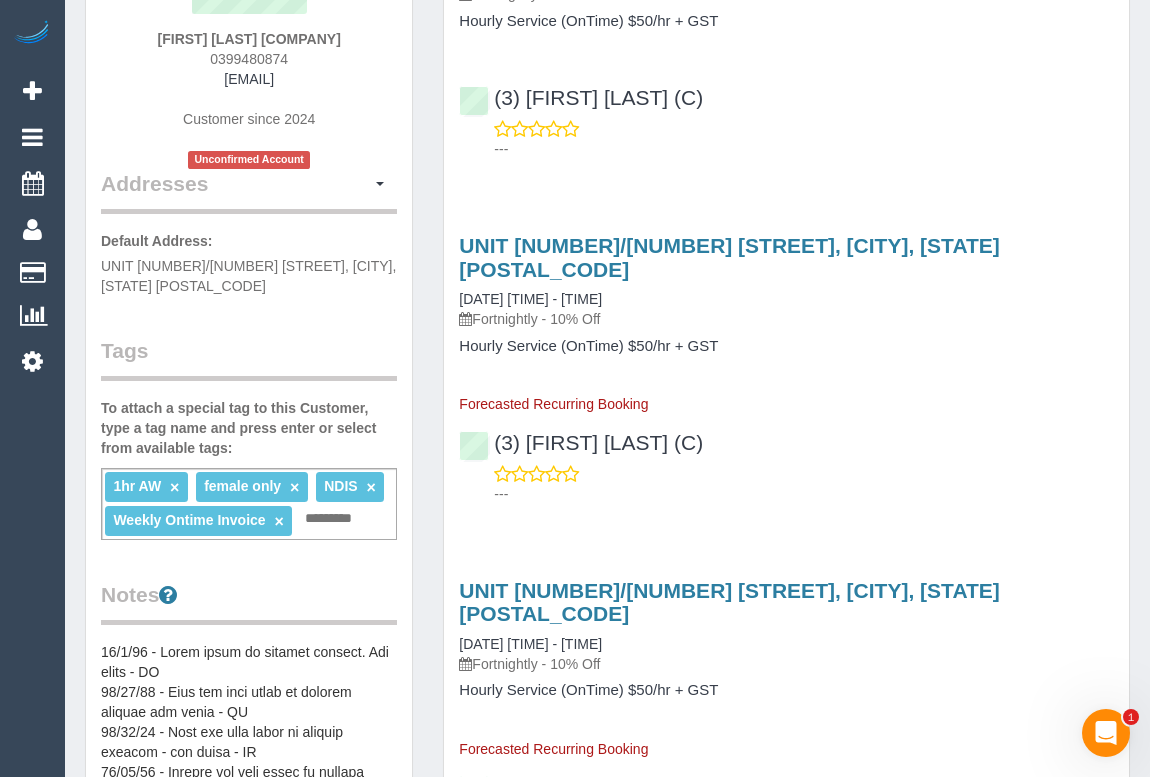 scroll, scrollTop: 0, scrollLeft: 0, axis: both 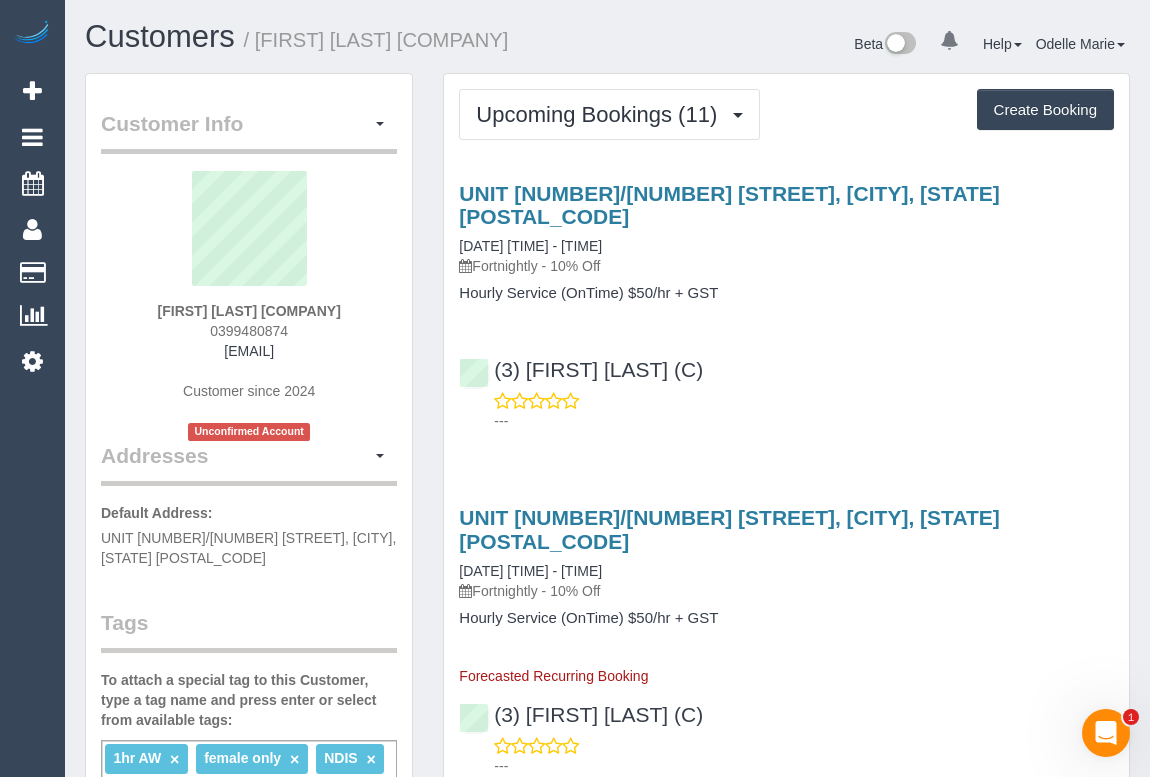 drag, startPoint x: 745, startPoint y: 362, endPoint x: 754, endPoint y: 374, distance: 15 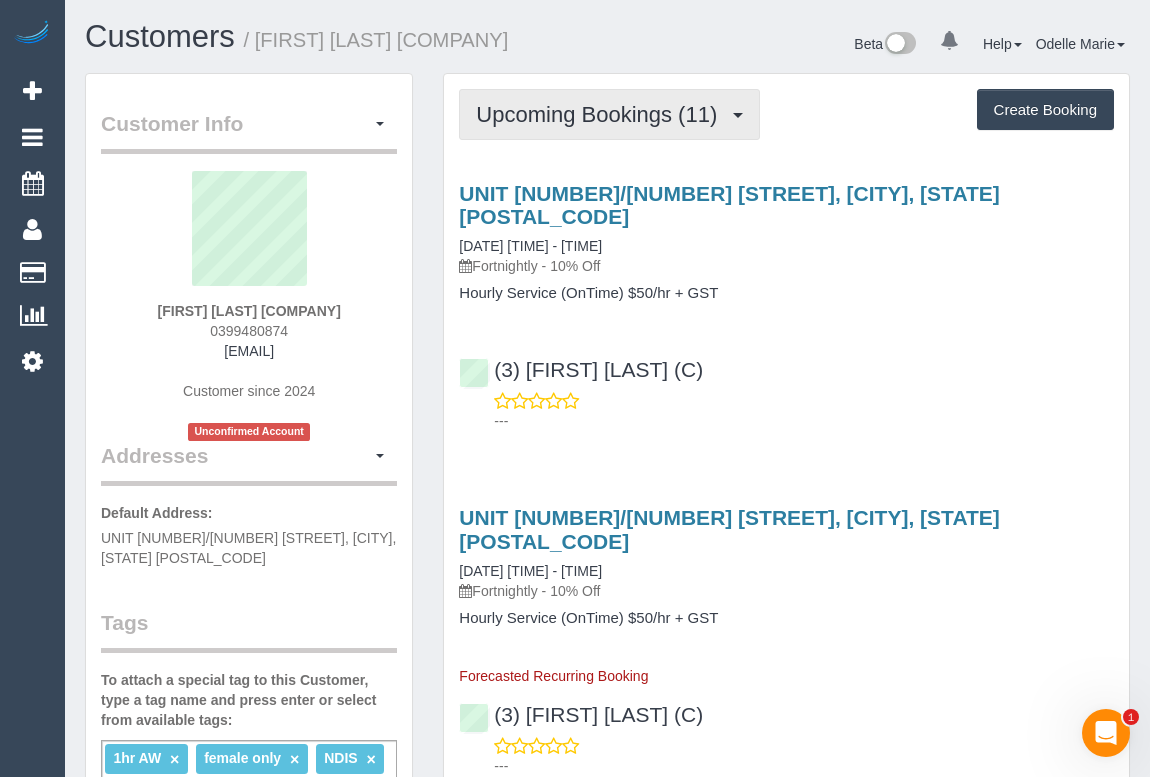 click on "Upcoming Bookings (11)" at bounding box center [601, 114] 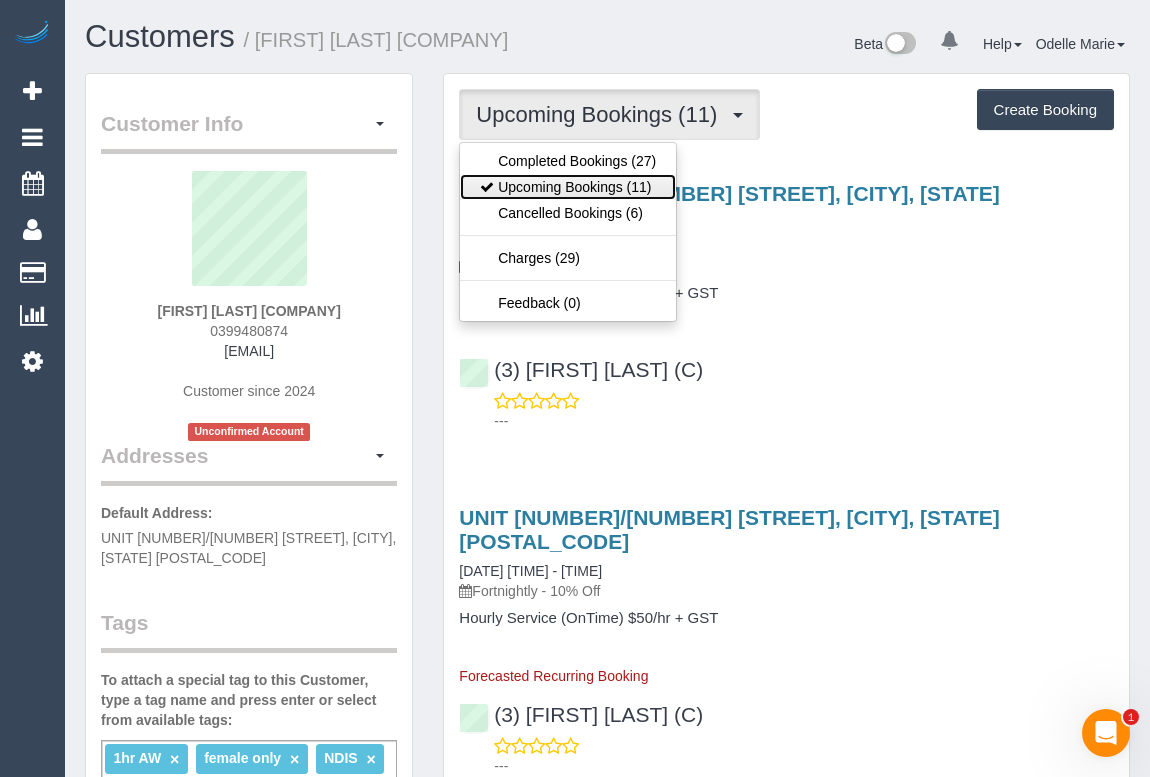 click on "Upcoming Bookings (11)" at bounding box center (568, 187) 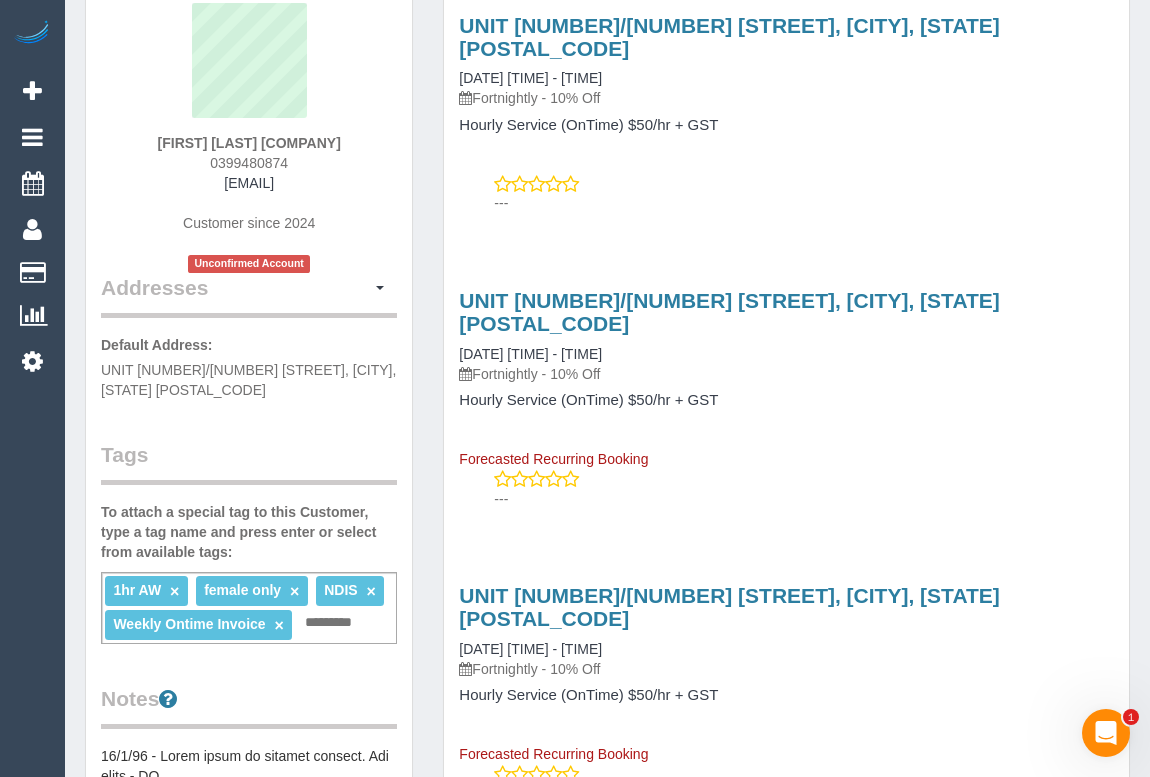 scroll, scrollTop: 0, scrollLeft: 0, axis: both 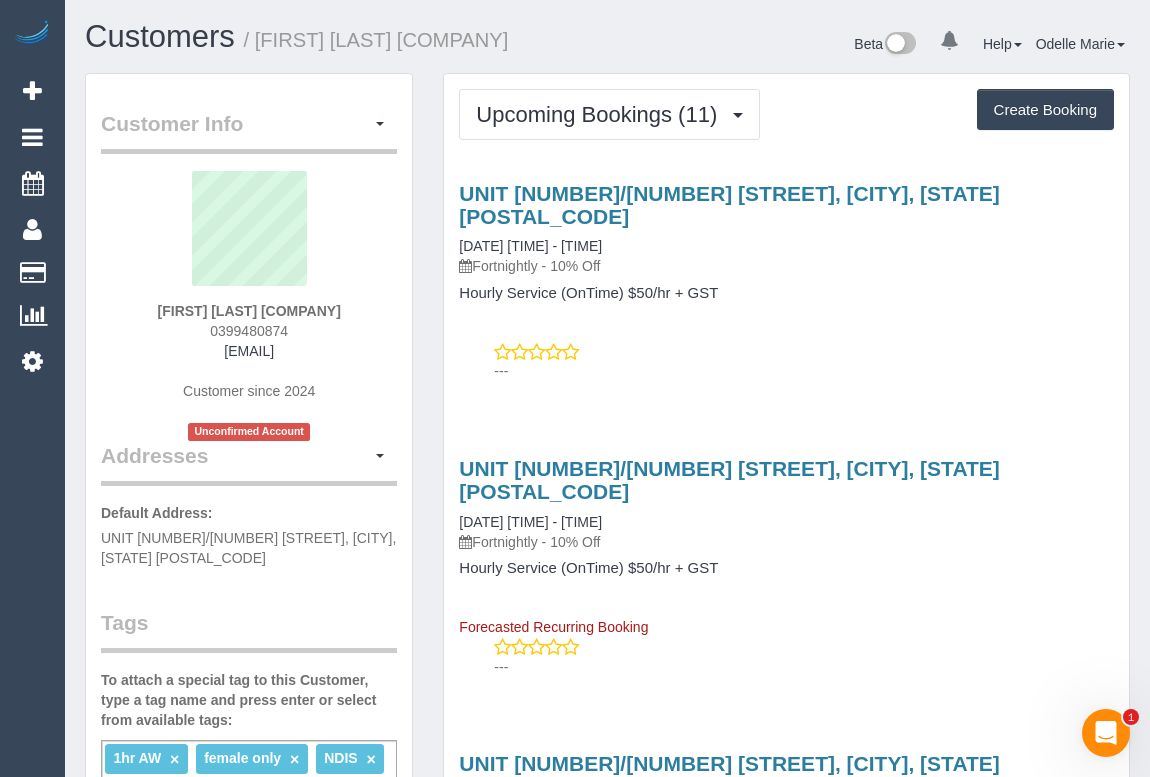 click on "---" at bounding box center [786, 361] 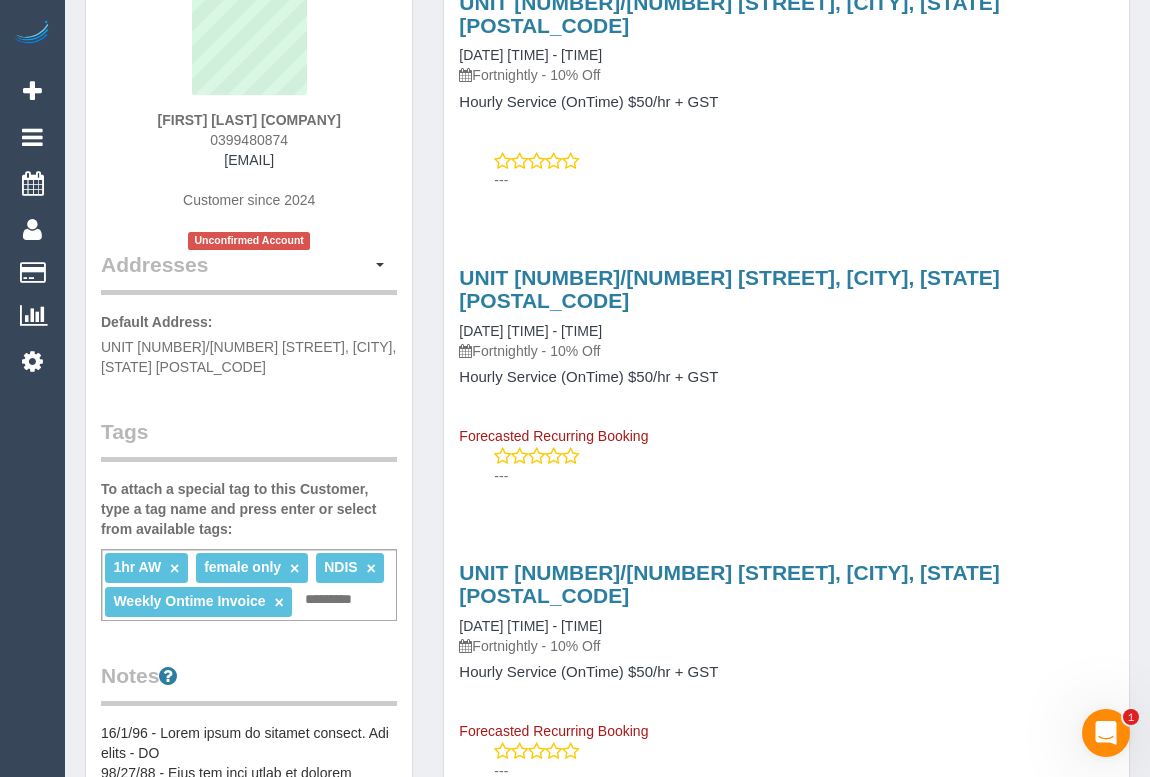 scroll, scrollTop: 454, scrollLeft: 0, axis: vertical 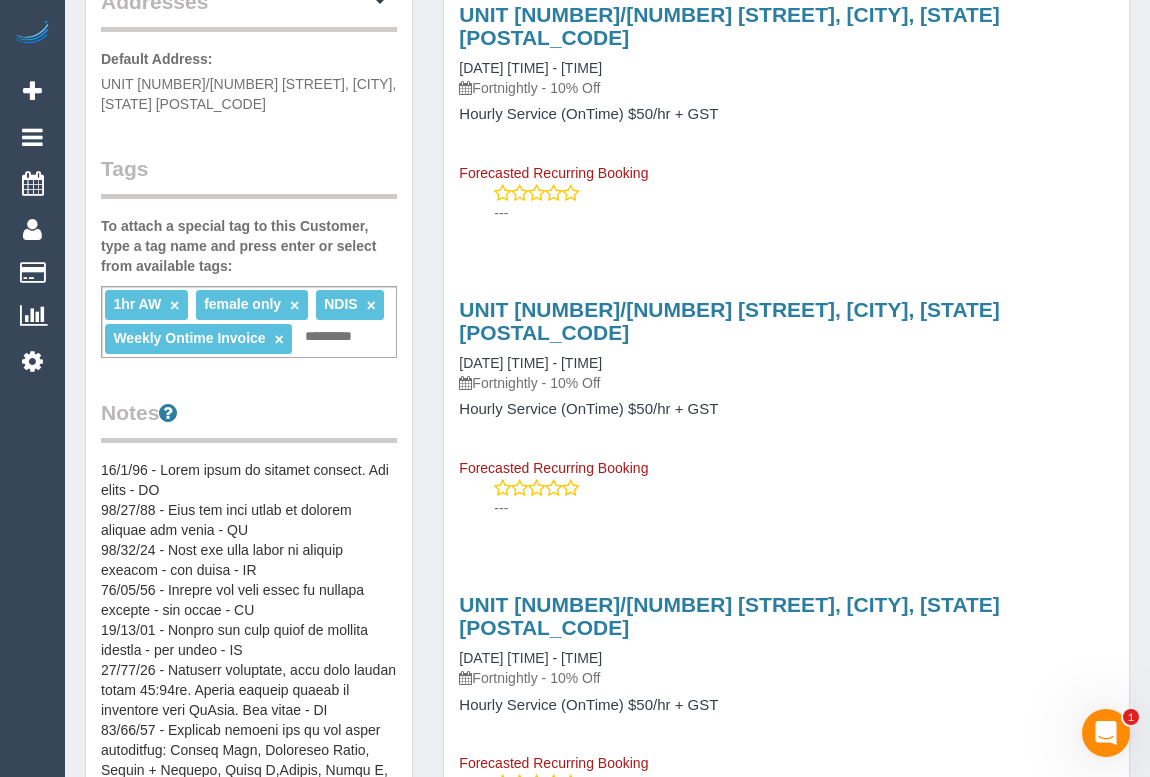 click at bounding box center [249, 660] 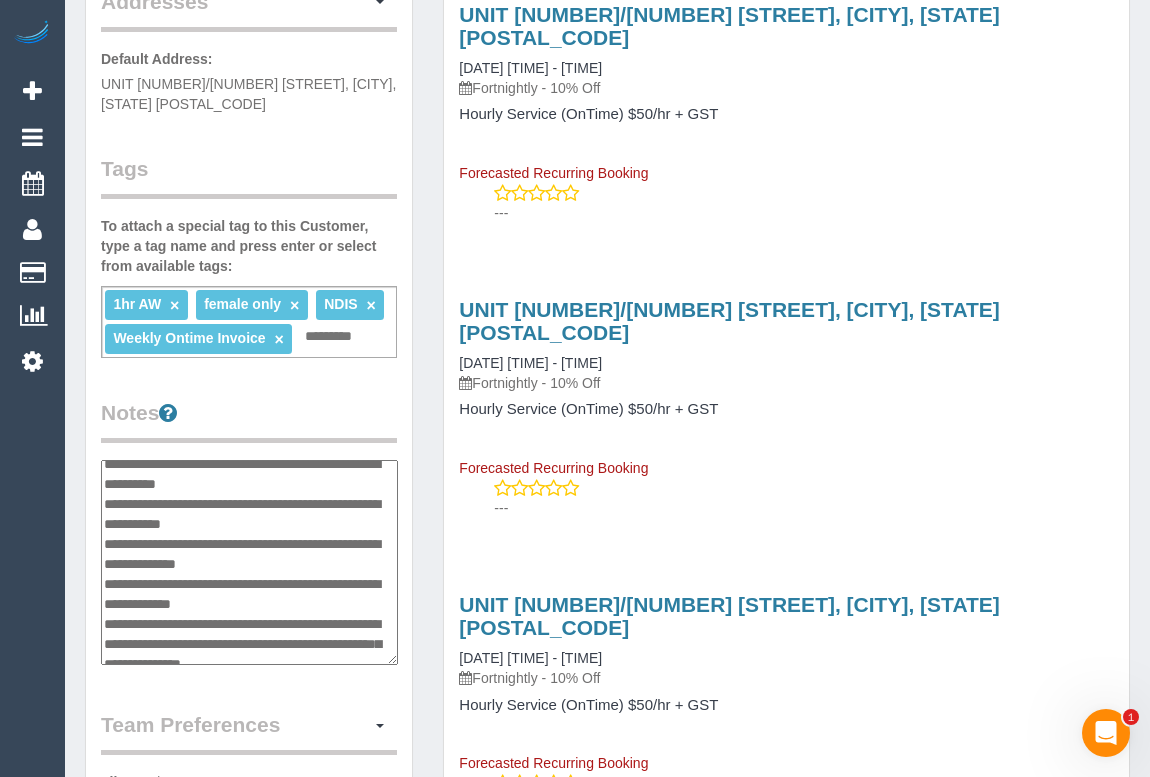 scroll, scrollTop: 0, scrollLeft: 0, axis: both 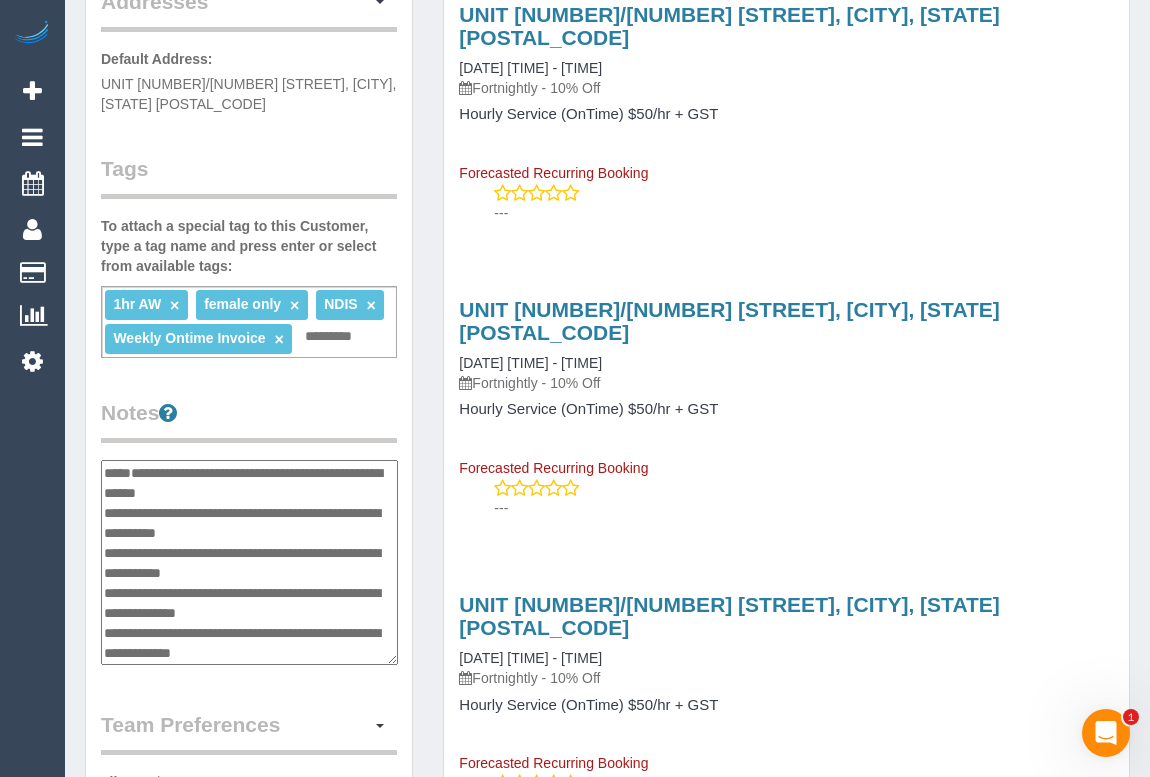 click at bounding box center (249, 563) 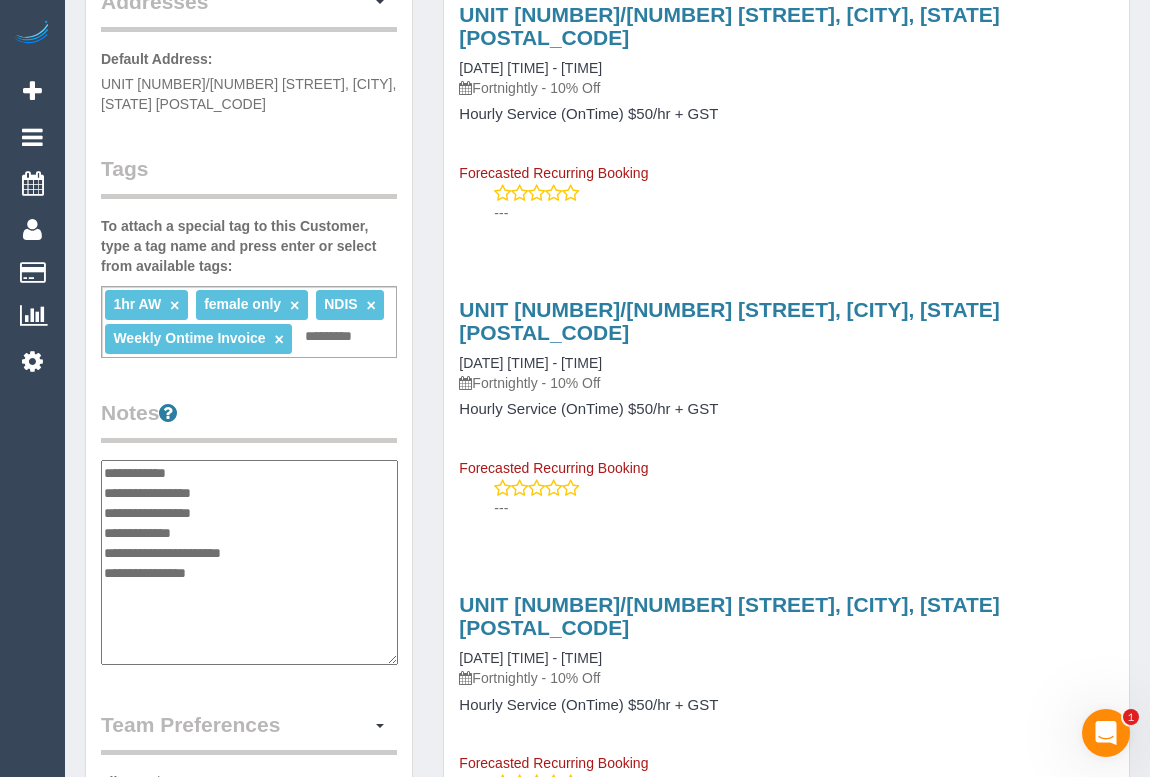 click at bounding box center [249, 563] 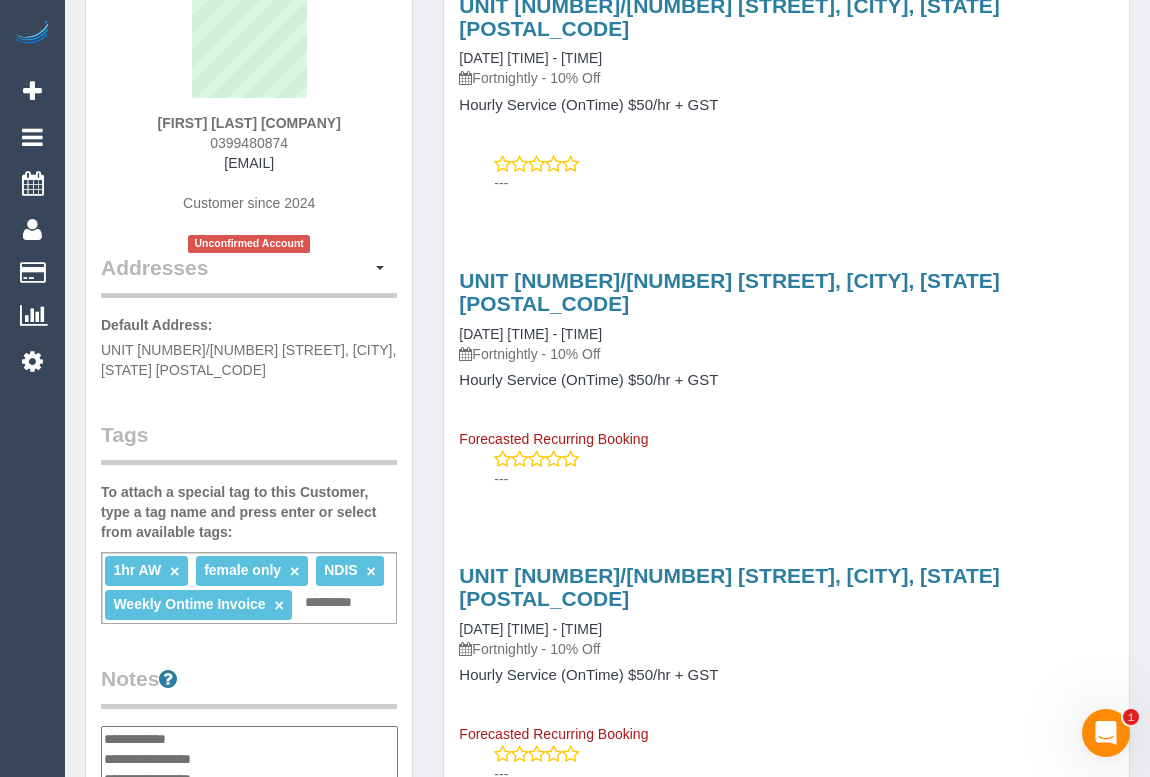 scroll, scrollTop: 0, scrollLeft: 0, axis: both 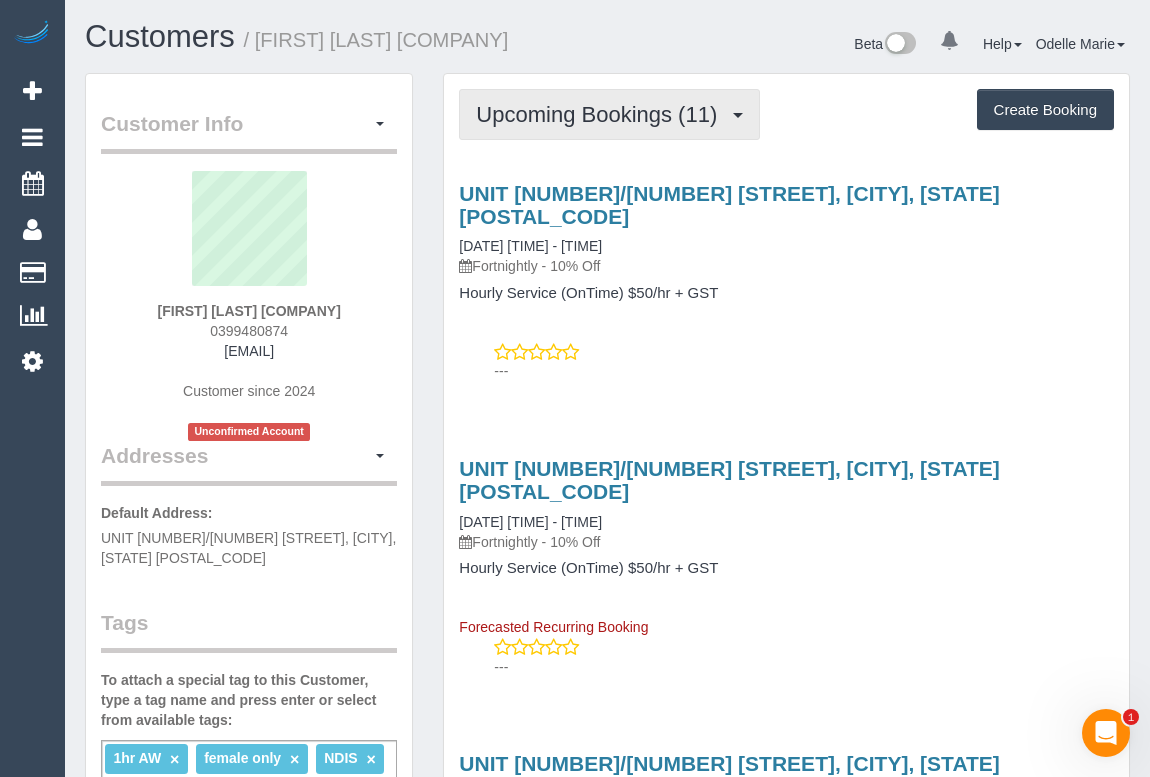 type on "**********" 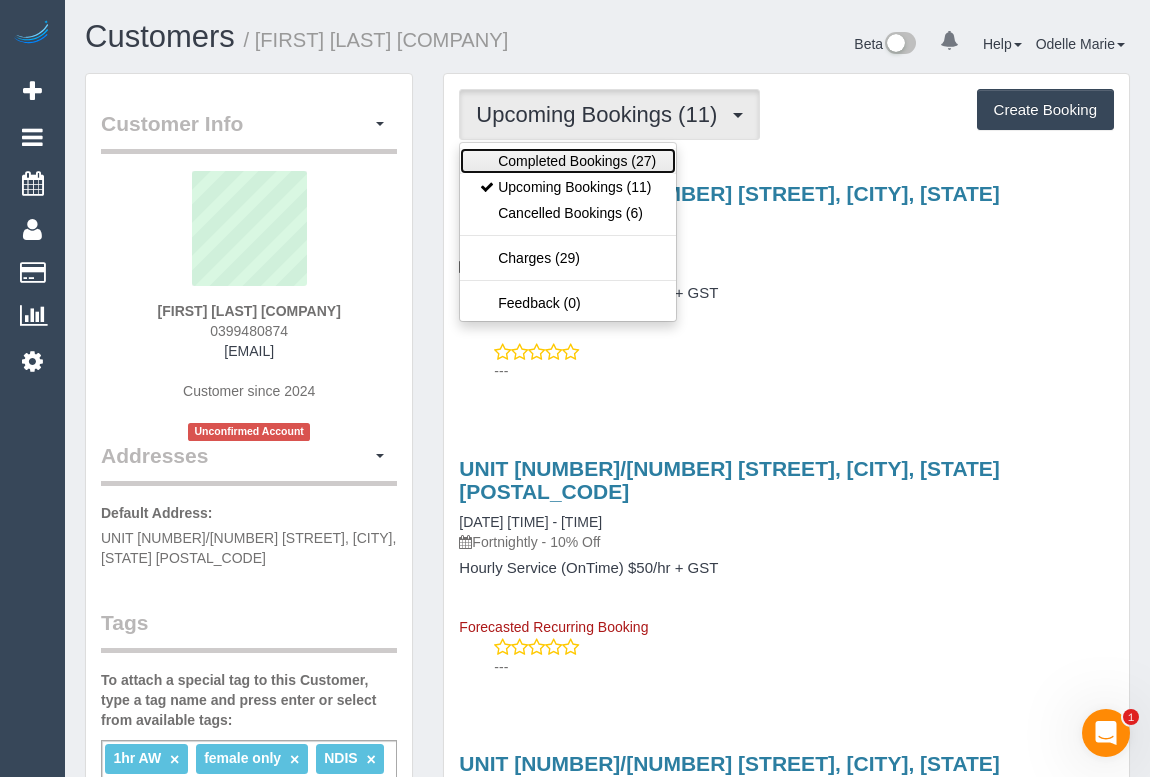click on "Completed Bookings (27)" at bounding box center [568, 161] 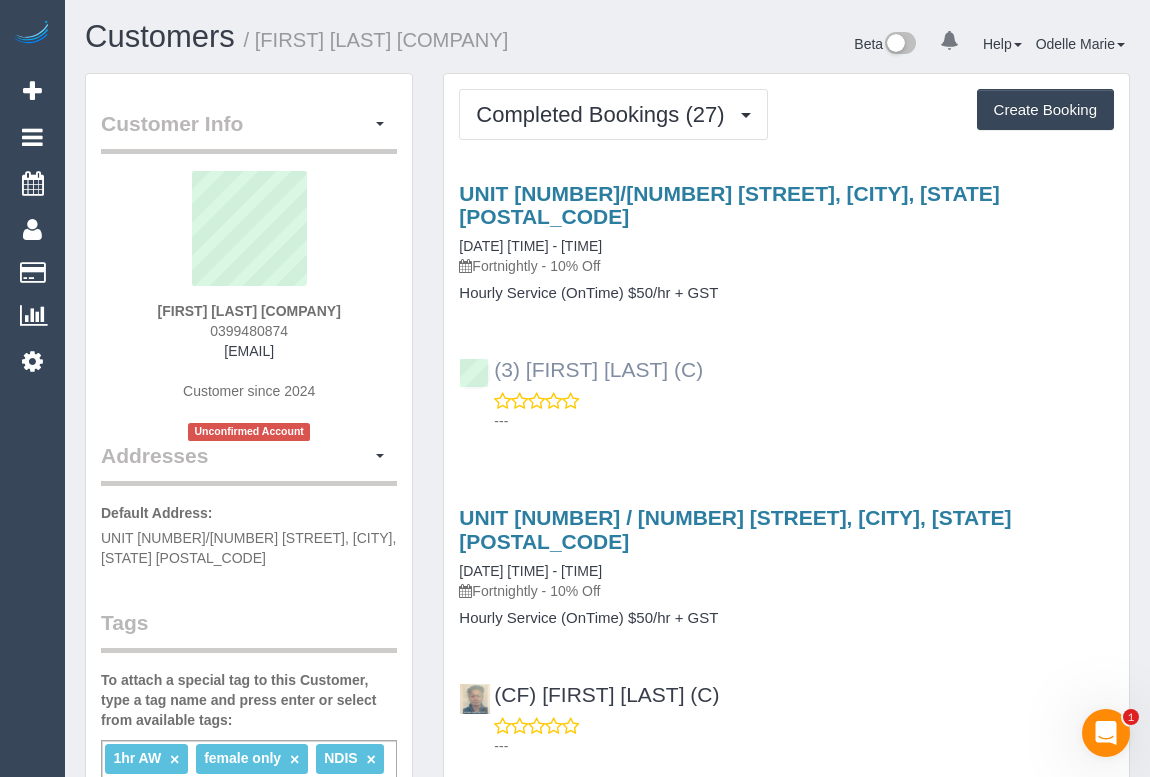 click on "(3) Noemy Cerda (C)
---" at bounding box center [786, 386] 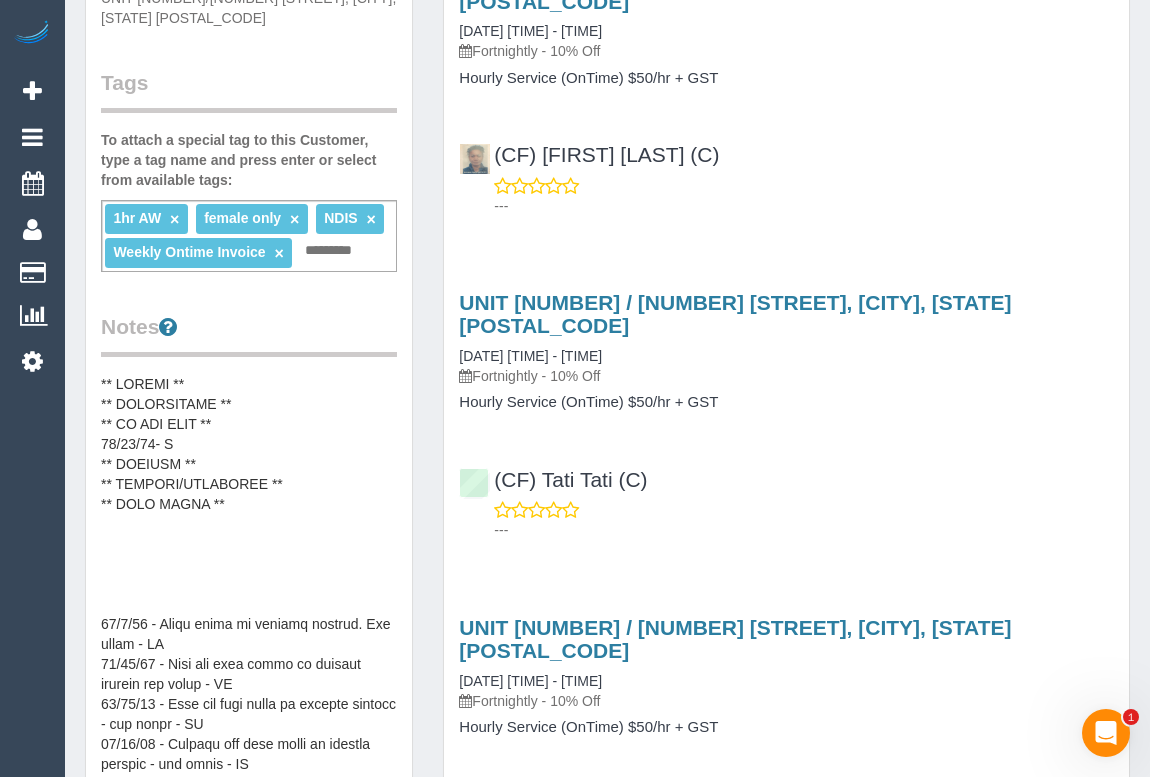 scroll, scrollTop: 545, scrollLeft: 0, axis: vertical 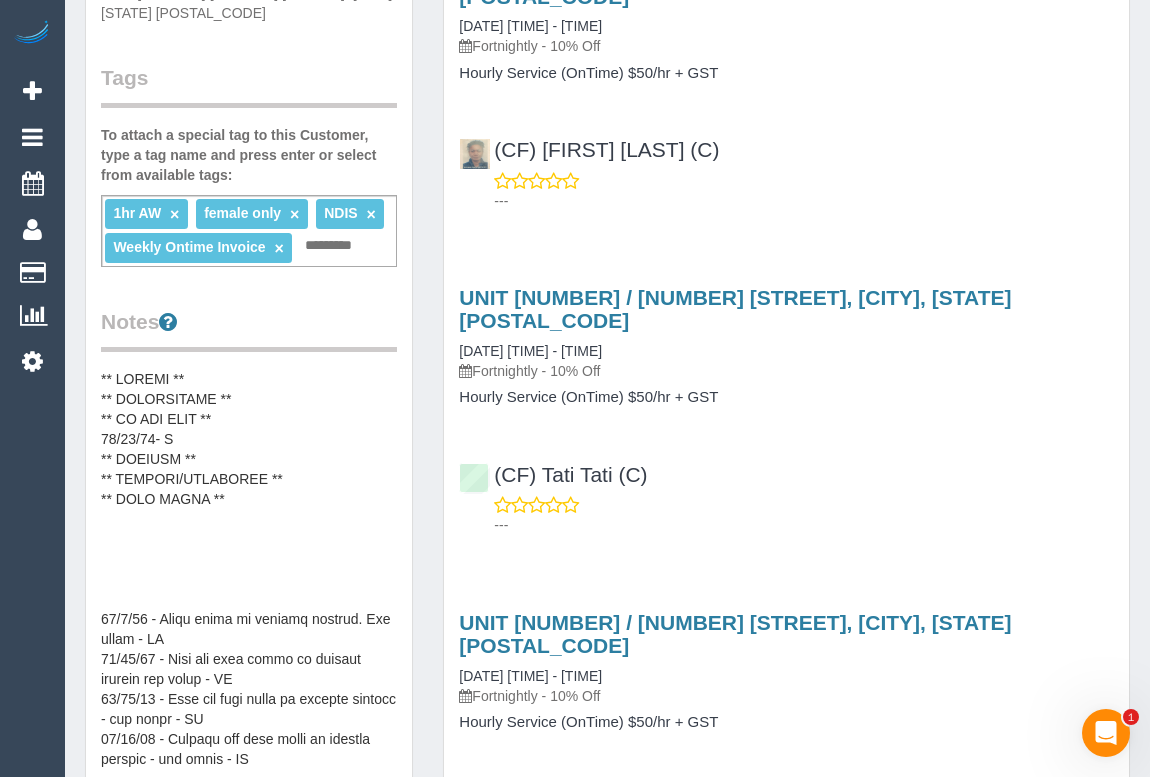 click at bounding box center (249, 569) 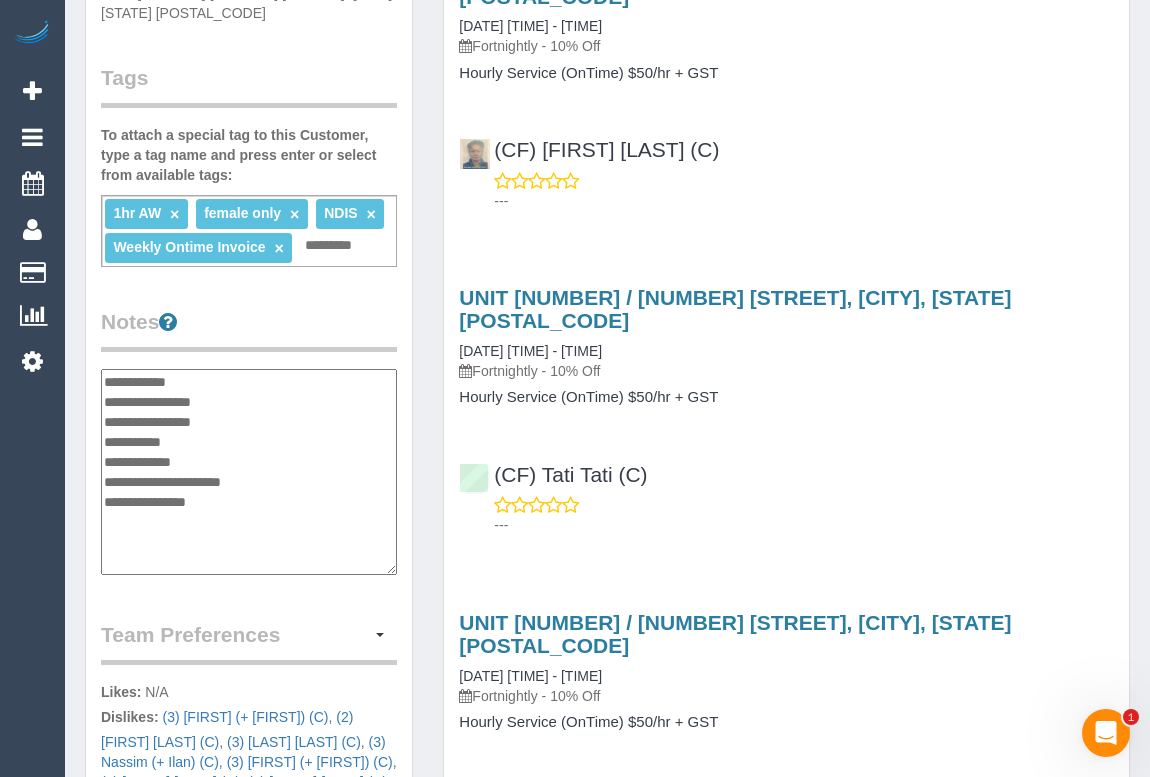 scroll, scrollTop: 900, scrollLeft: 0, axis: vertical 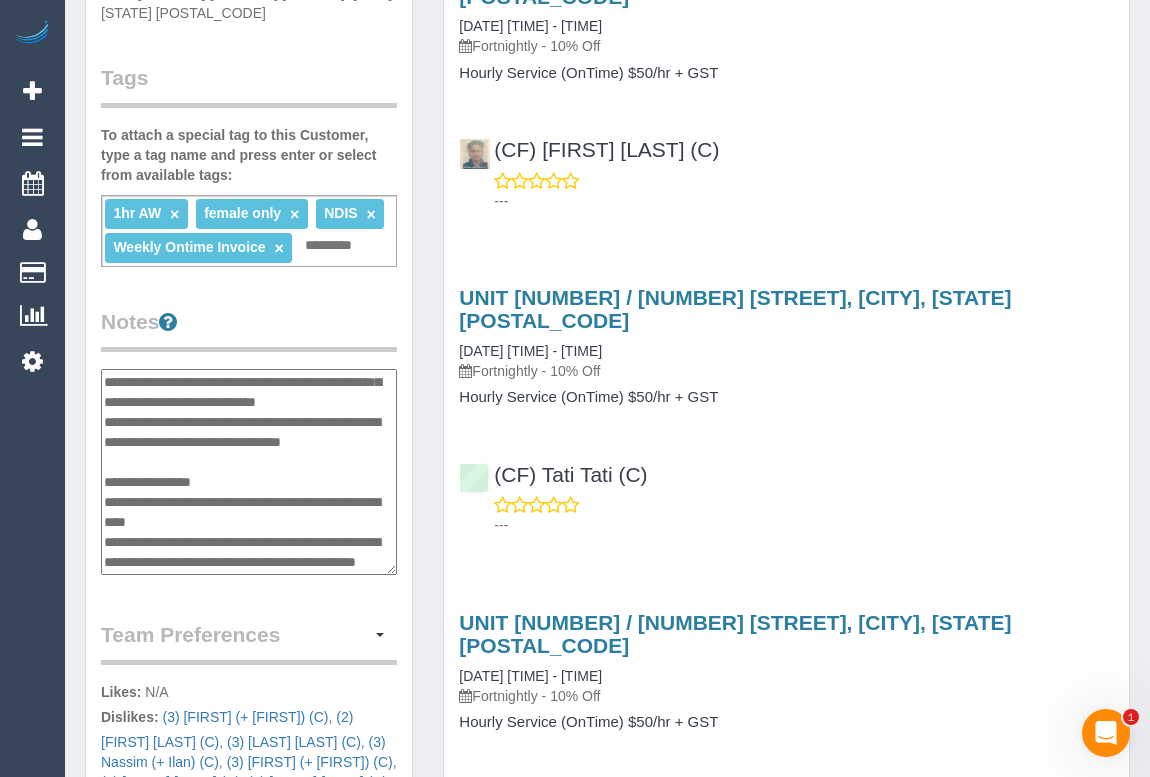 click at bounding box center (249, 472) 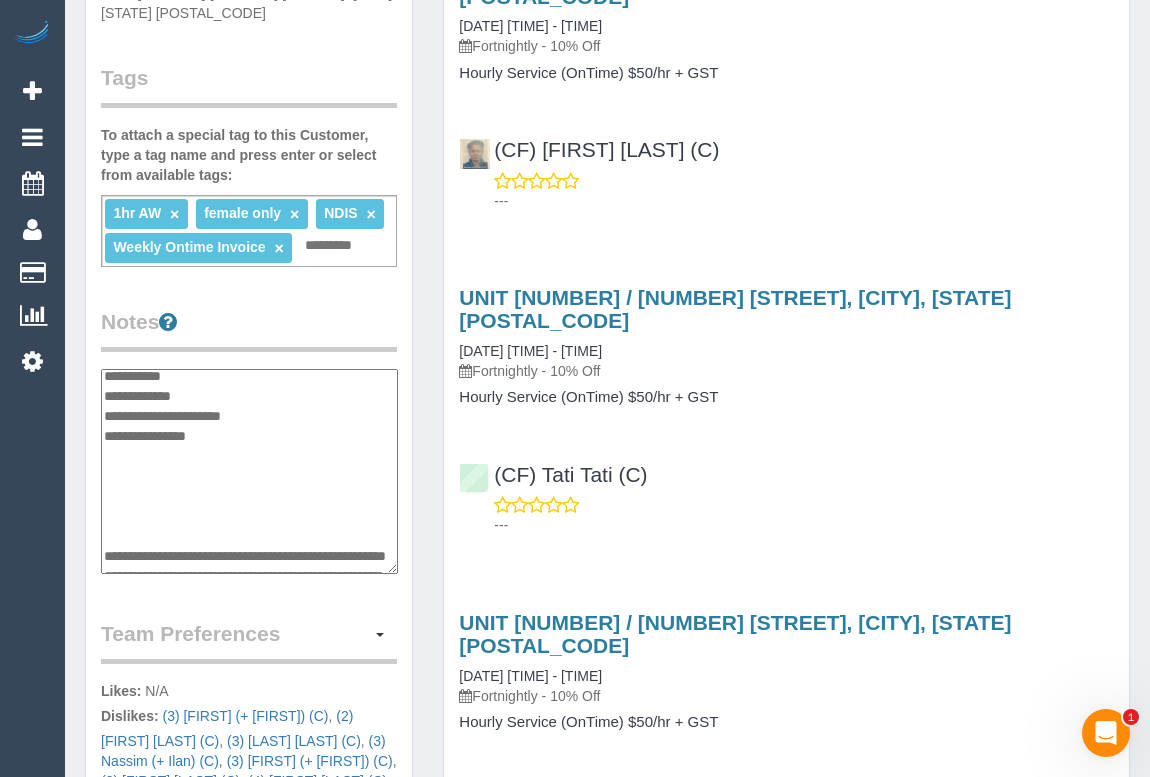 scroll, scrollTop: 0, scrollLeft: 0, axis: both 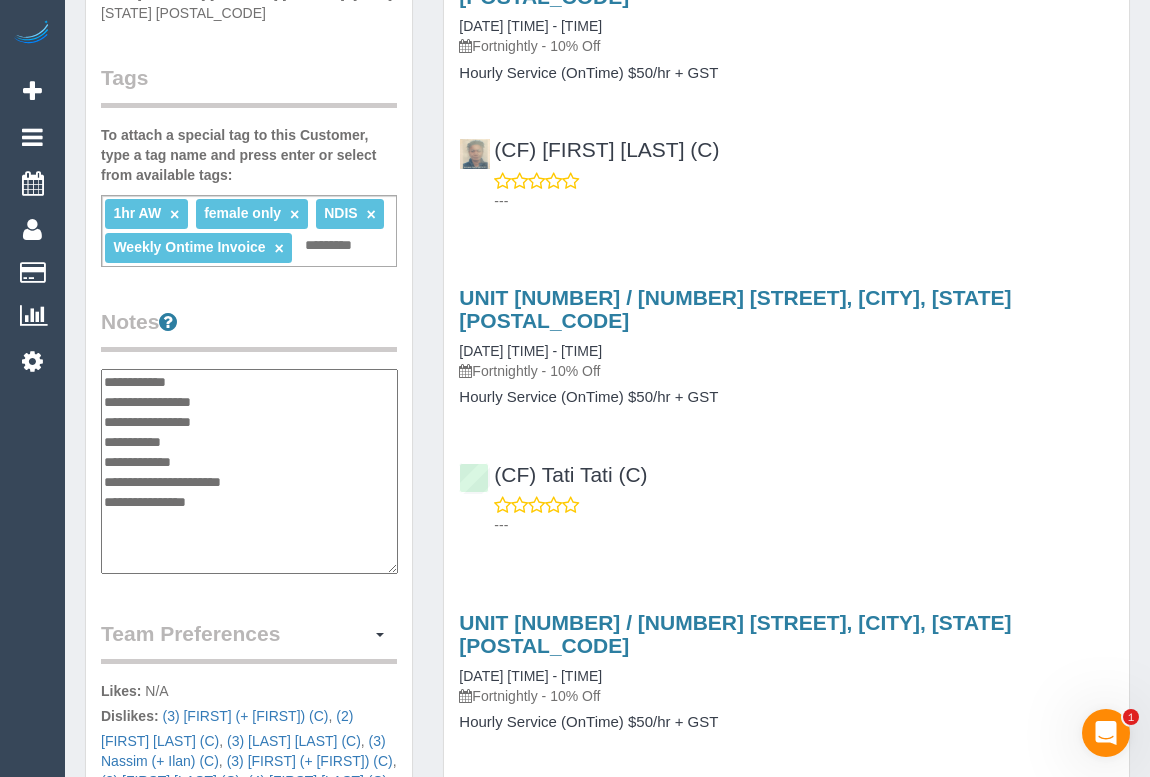 drag, startPoint x: 167, startPoint y: 436, endPoint x: 178, endPoint y: 435, distance: 11.045361 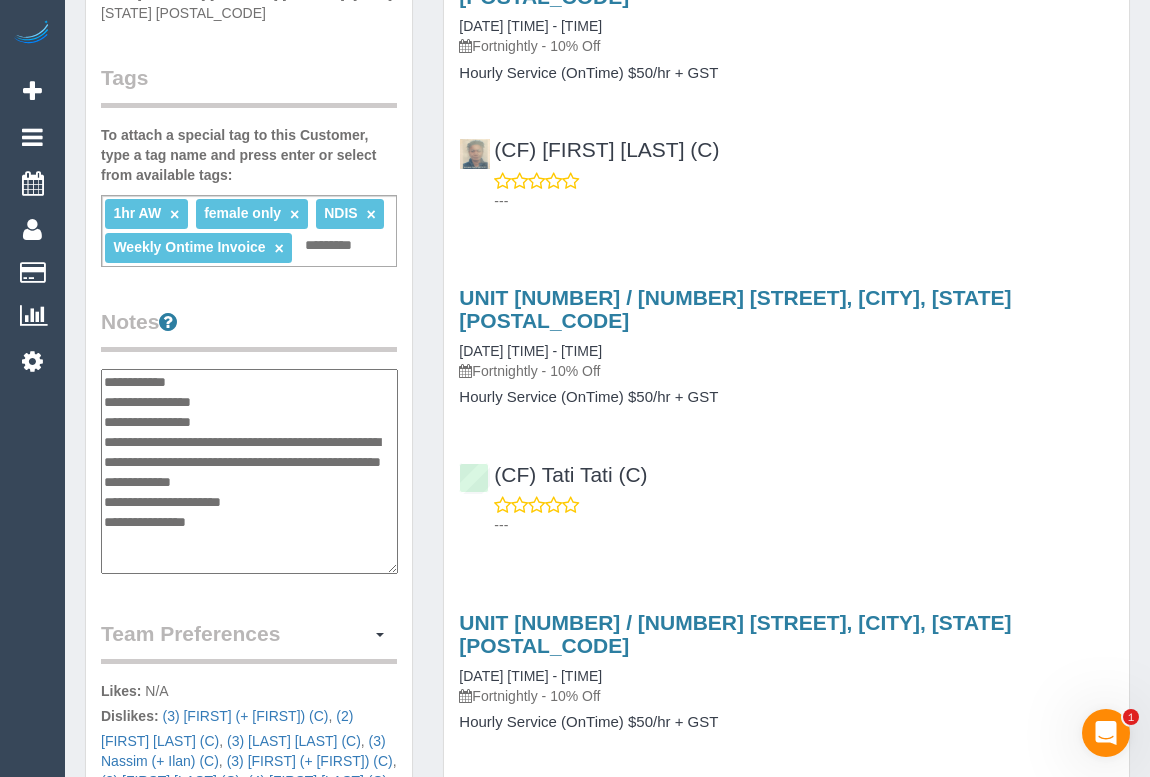 type on "**********" 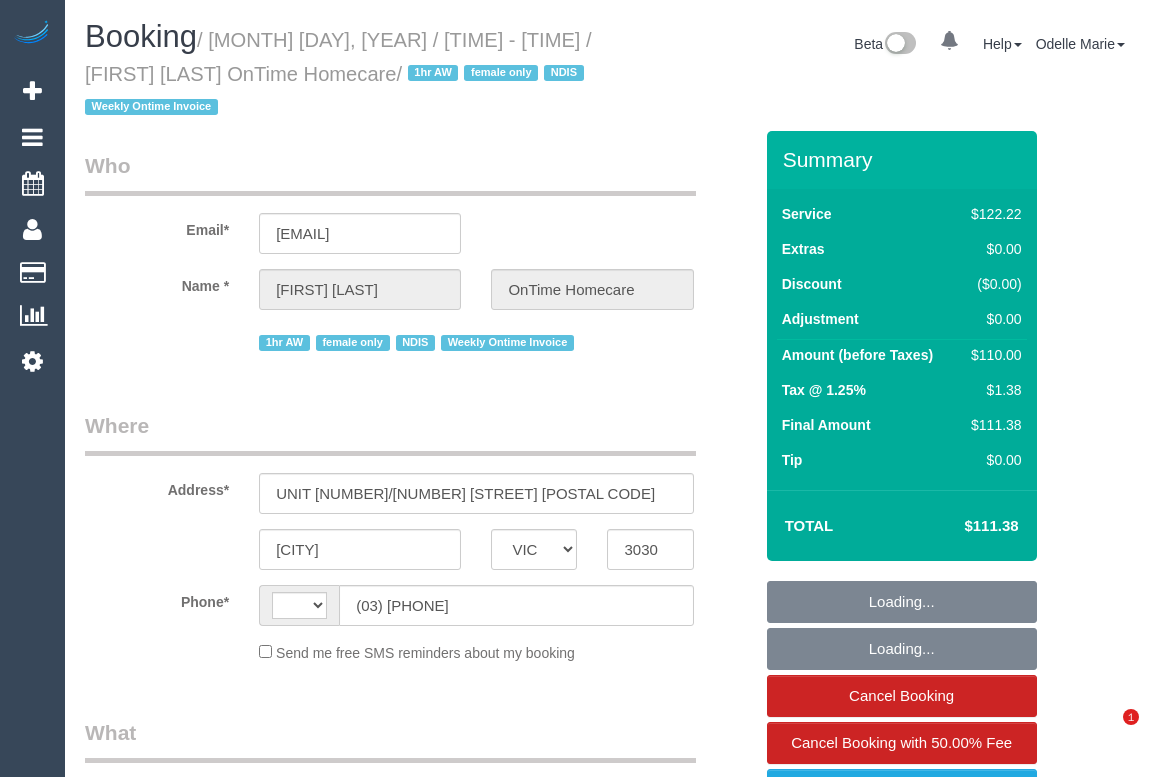 select on "VIC" 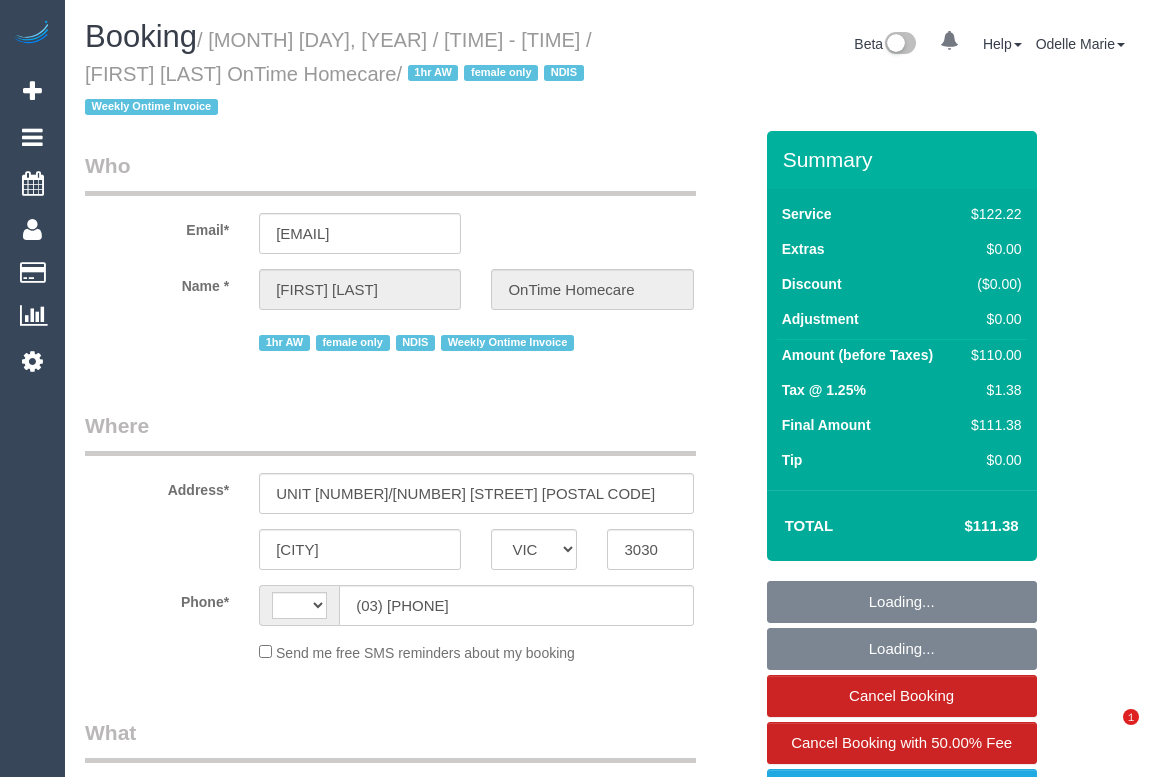 scroll, scrollTop: 0, scrollLeft: 0, axis: both 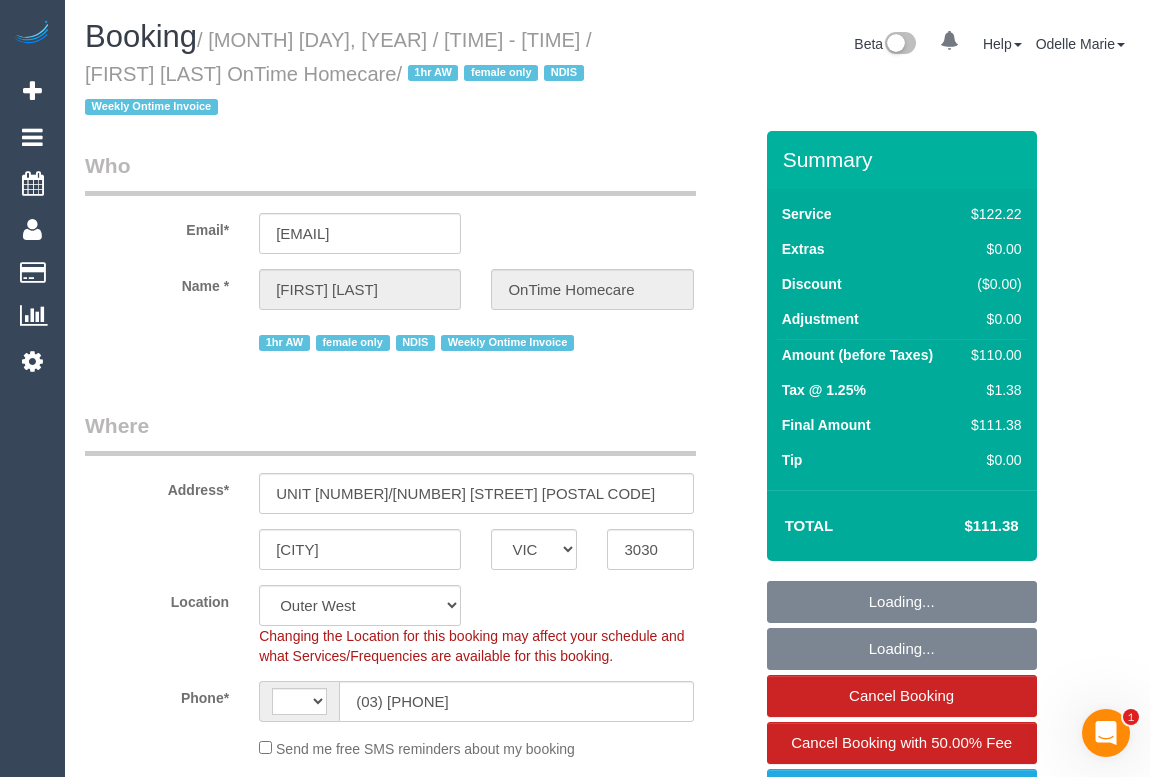 select on "number:27" 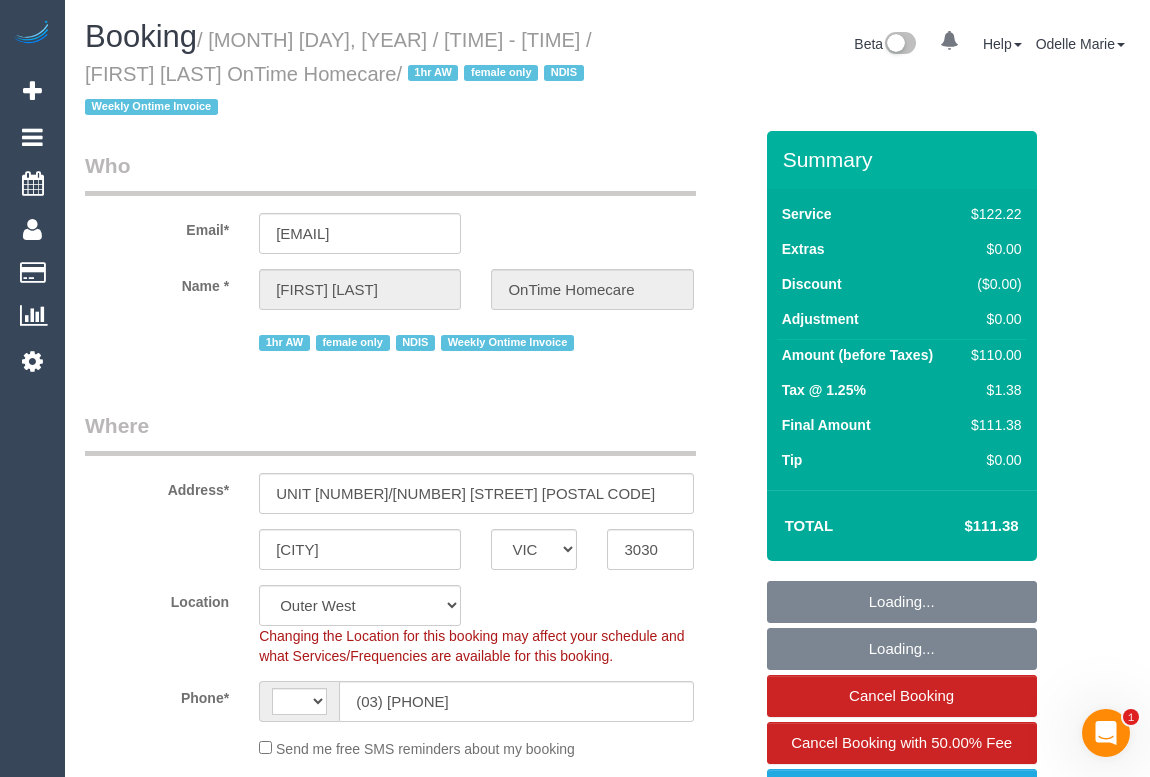 select on "number:14" 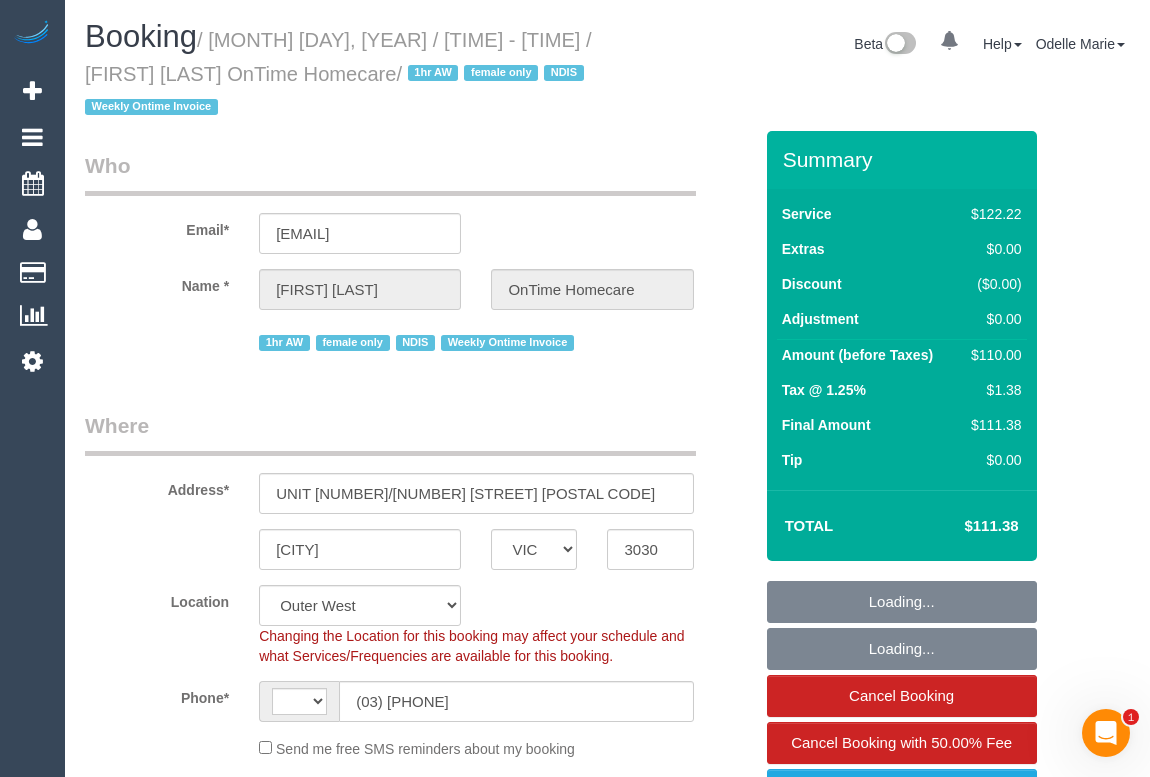 select on "string:AU" 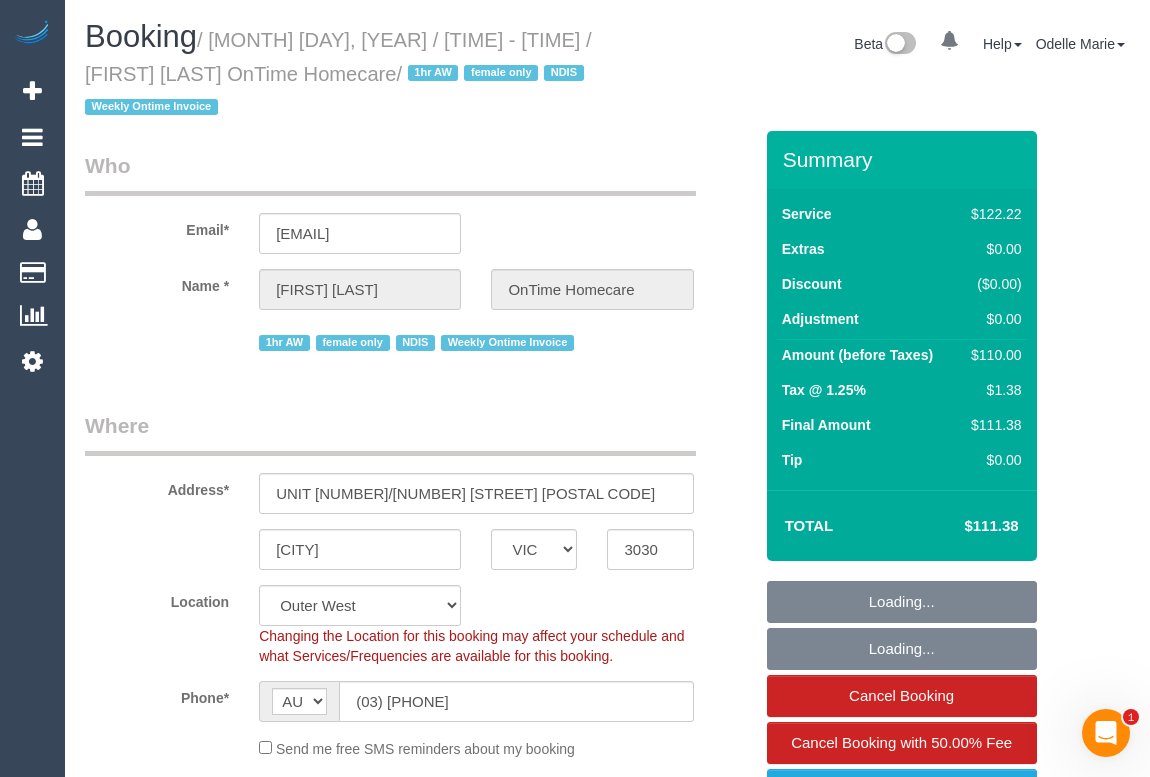 select on "object:690" 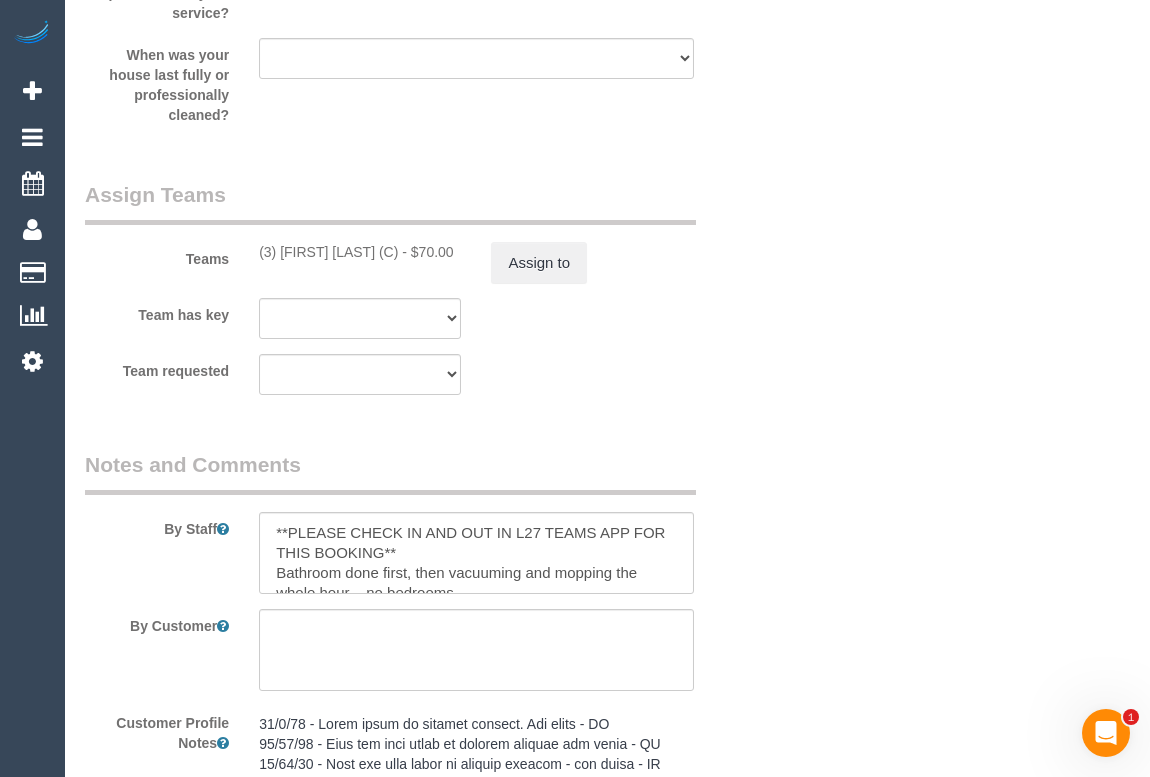 scroll, scrollTop: 2727, scrollLeft: 0, axis: vertical 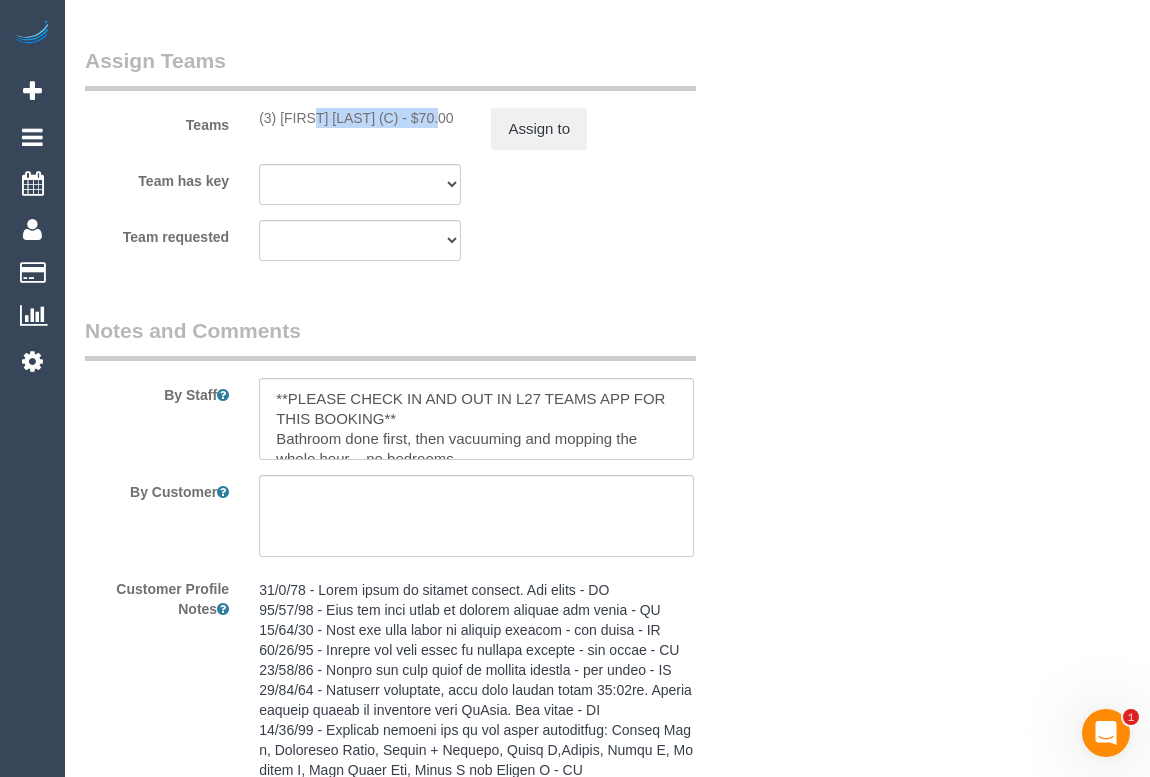 drag, startPoint x: 253, startPoint y: 116, endPoint x: 391, endPoint y: 119, distance: 138.03261 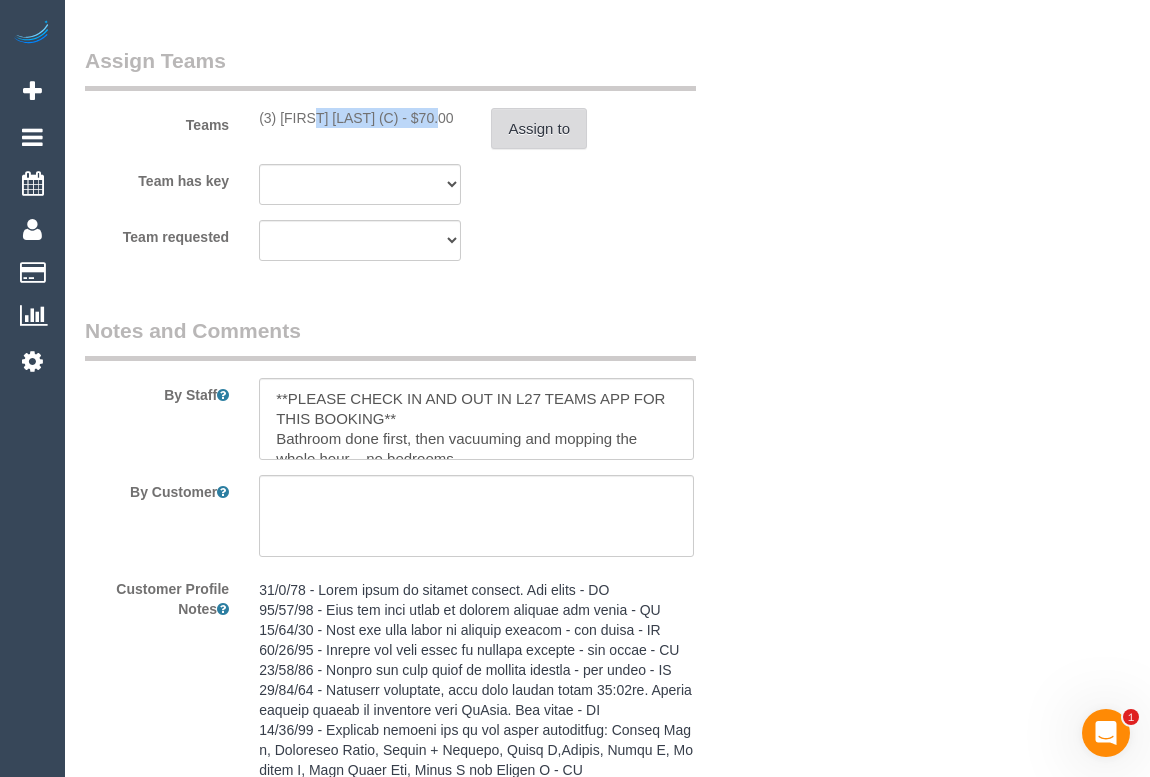 click on "Assign to" at bounding box center (539, 129) 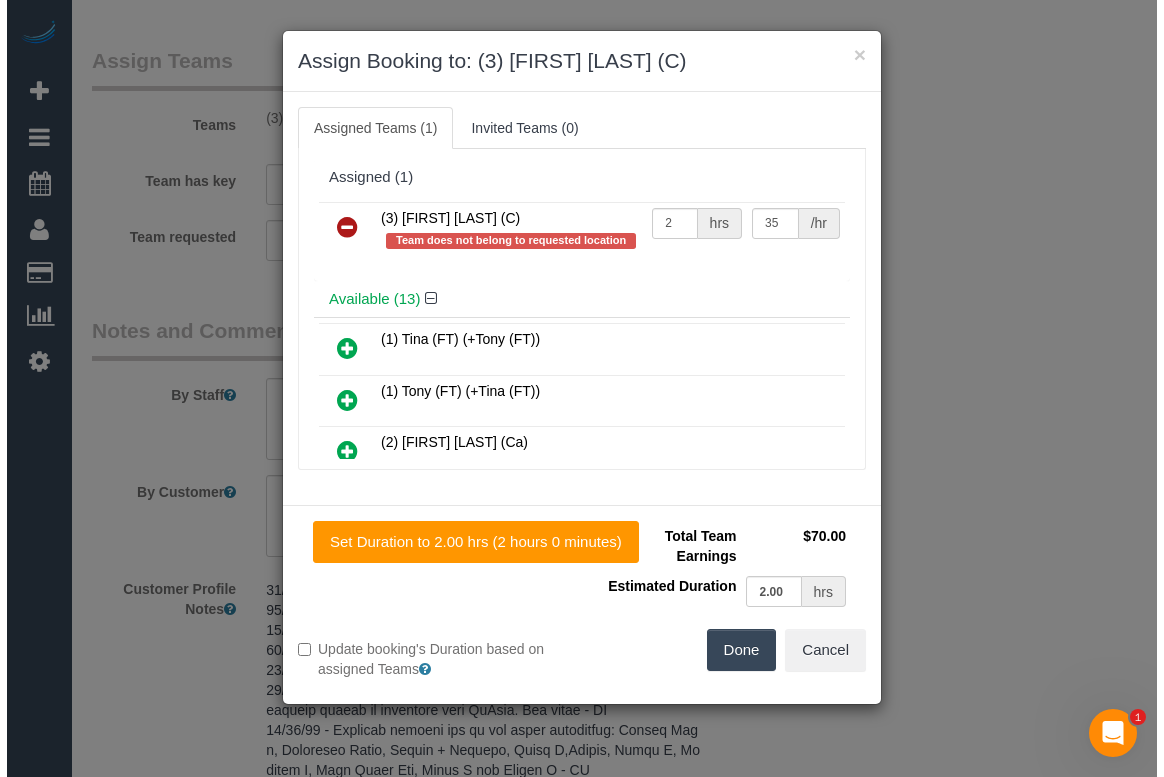 scroll, scrollTop: 2707, scrollLeft: 0, axis: vertical 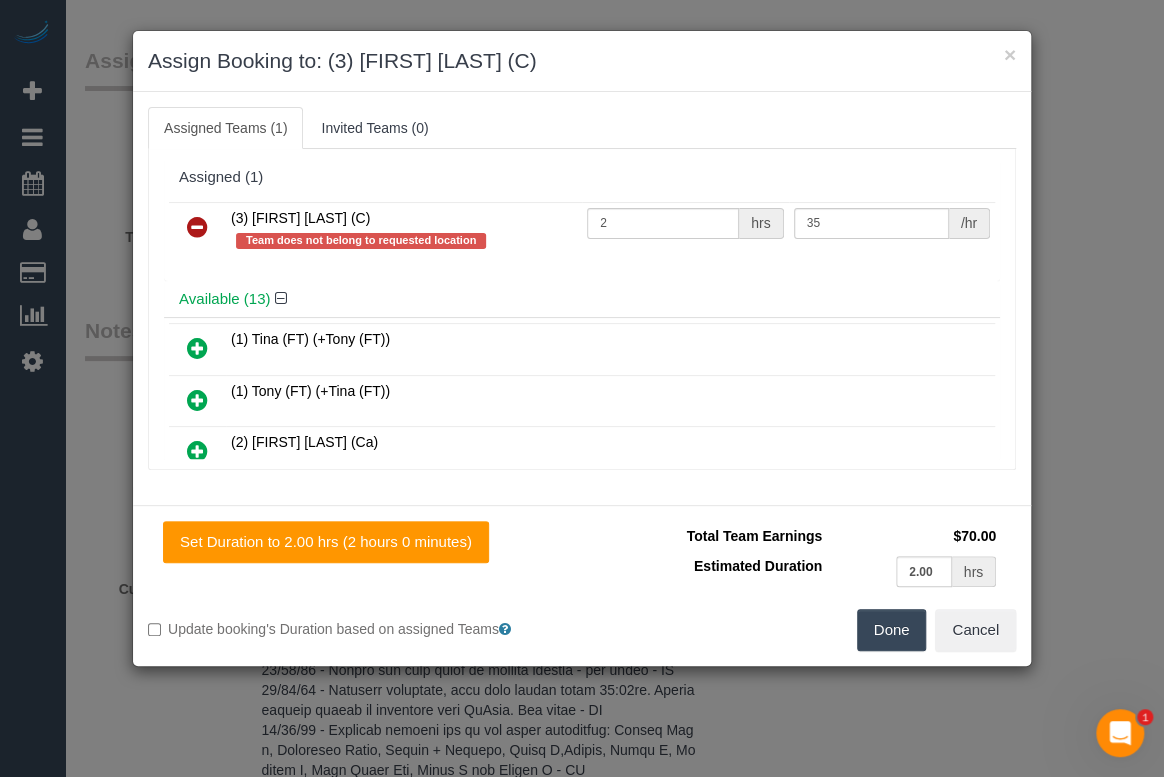 click at bounding box center (197, 227) 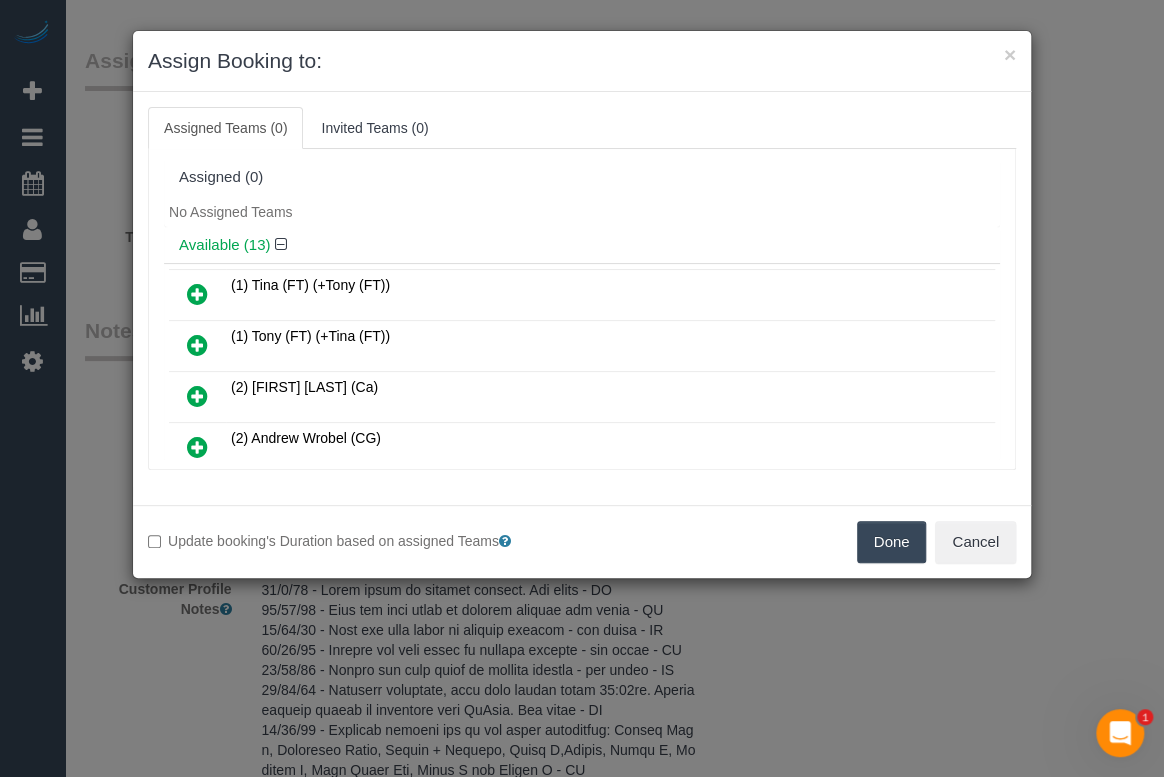 click on "Done" at bounding box center (892, 542) 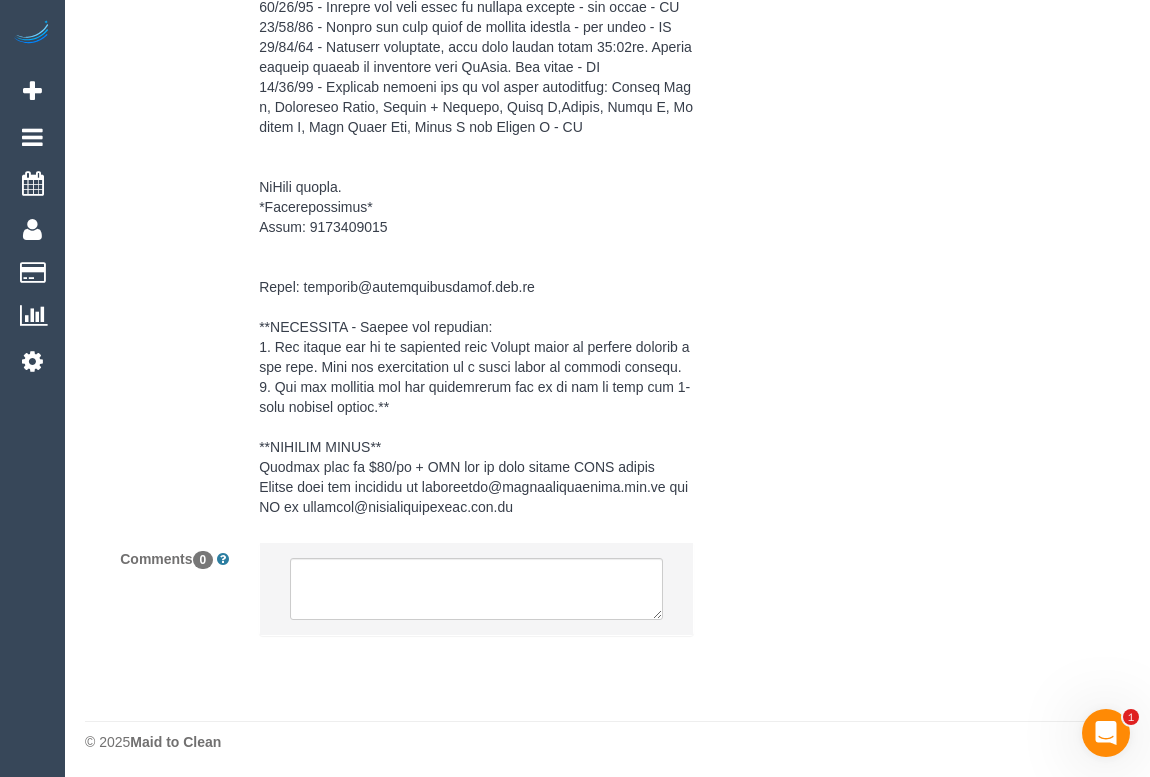 scroll, scrollTop: 3410, scrollLeft: 0, axis: vertical 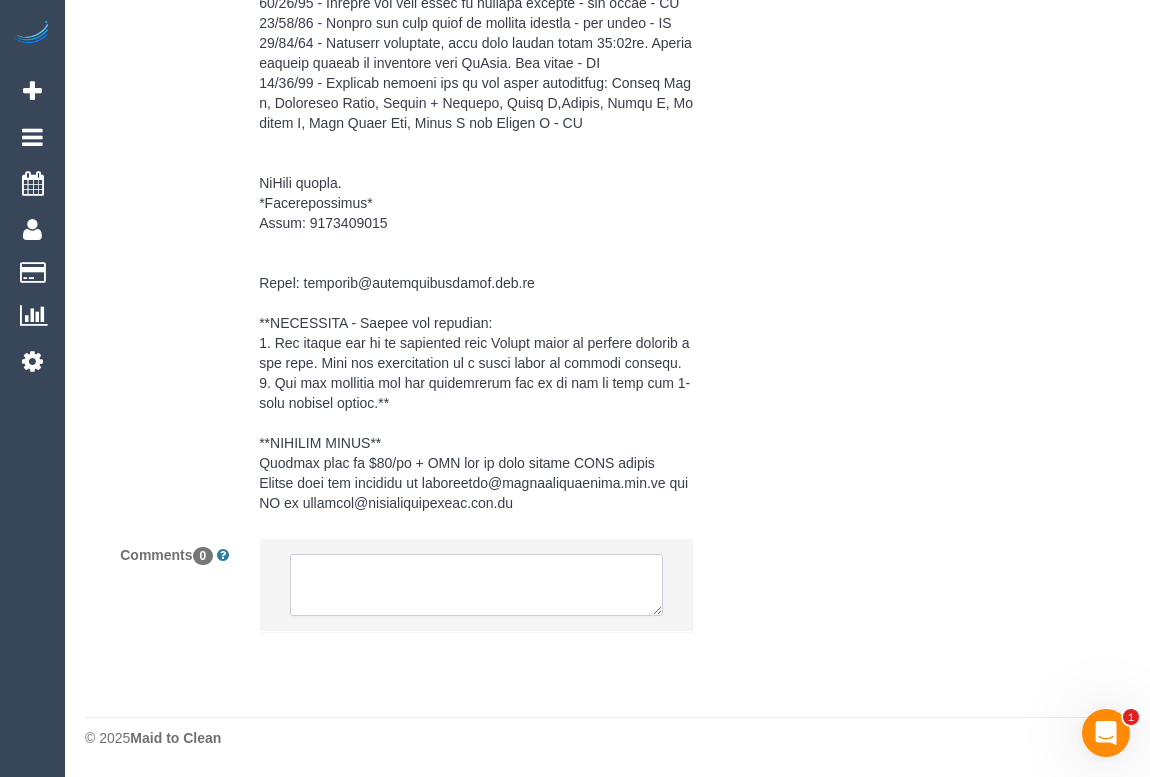 click at bounding box center (476, 585) 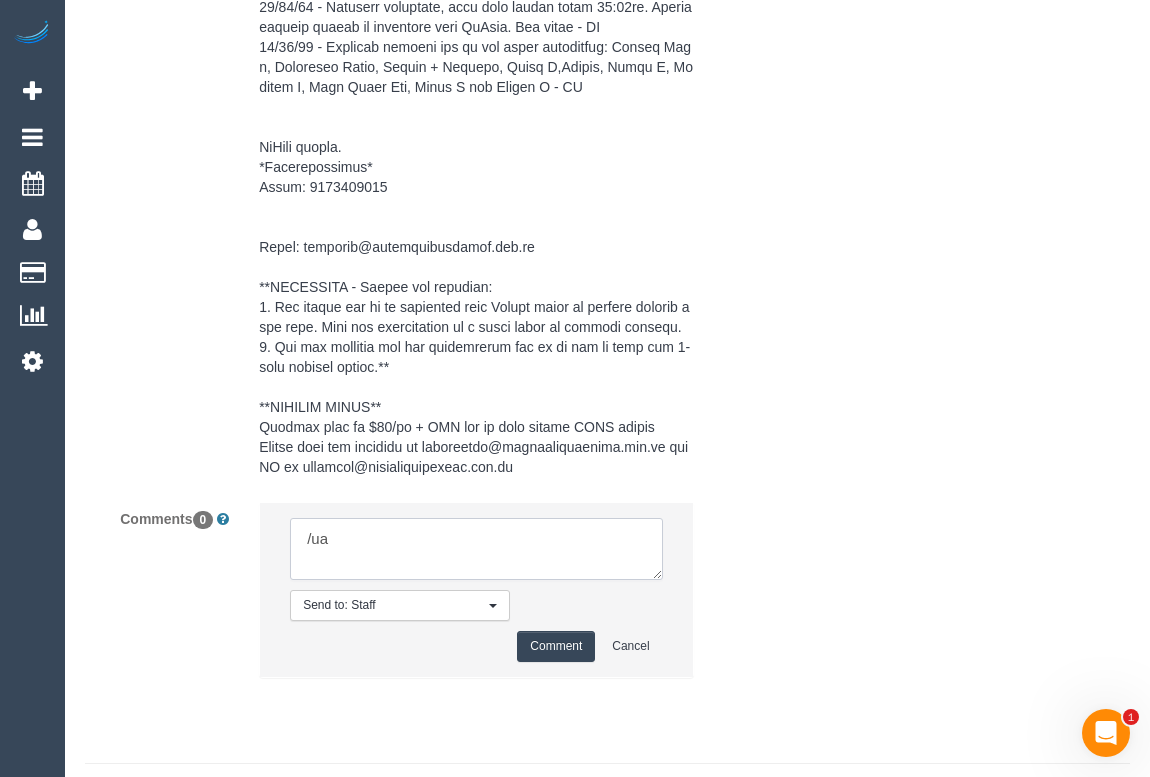 drag, startPoint x: 357, startPoint y: 579, endPoint x: 264, endPoint y: 580, distance: 93.00538 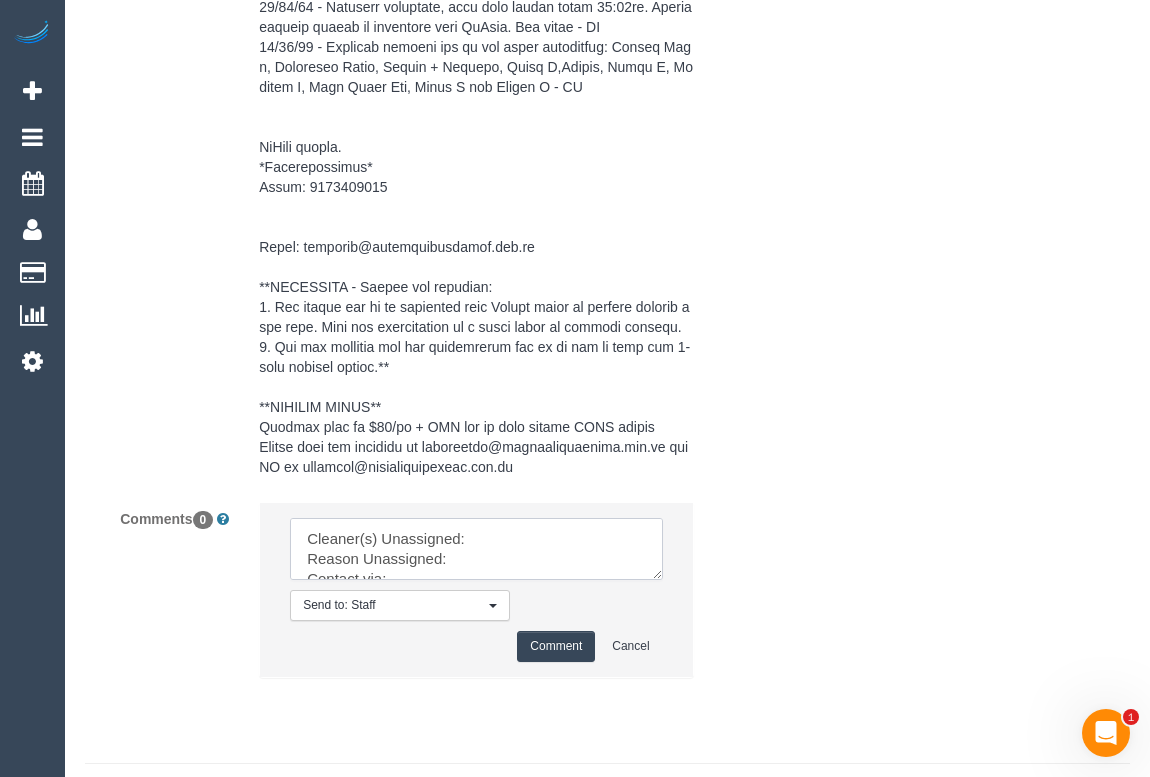 click at bounding box center (476, 549) 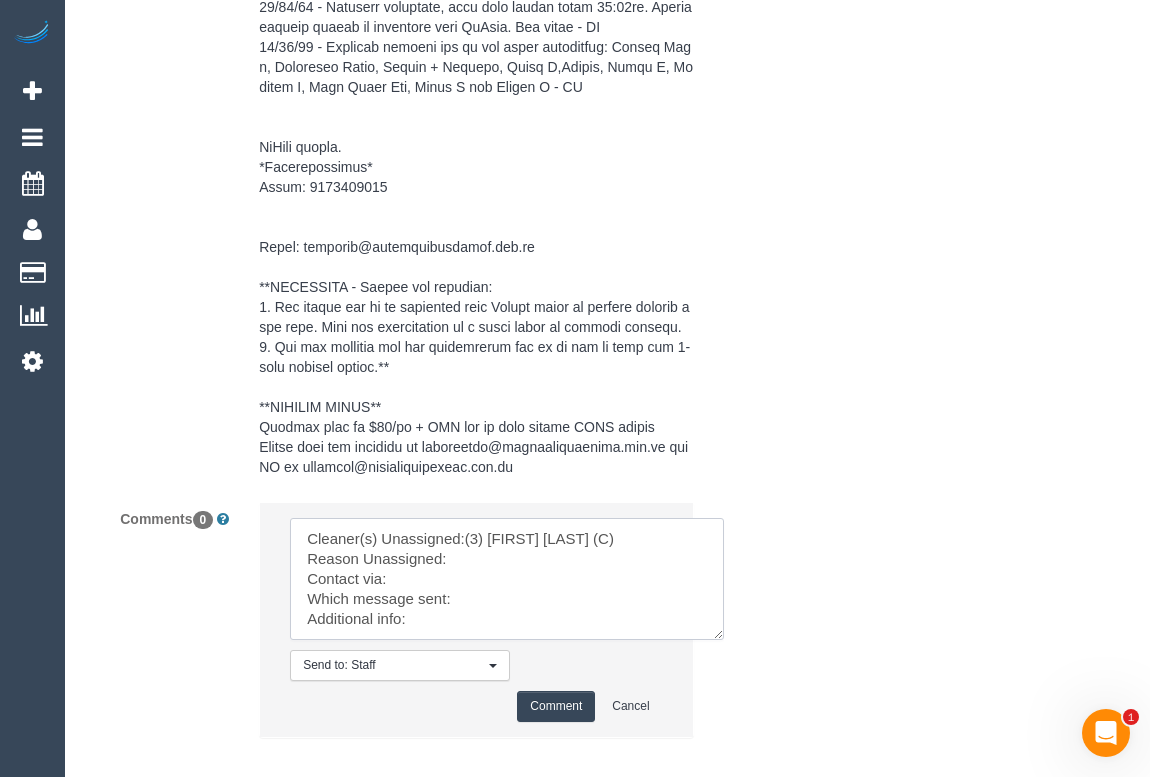 drag, startPoint x: 659, startPoint y: 612, endPoint x: 442, endPoint y: 601, distance: 217.27863 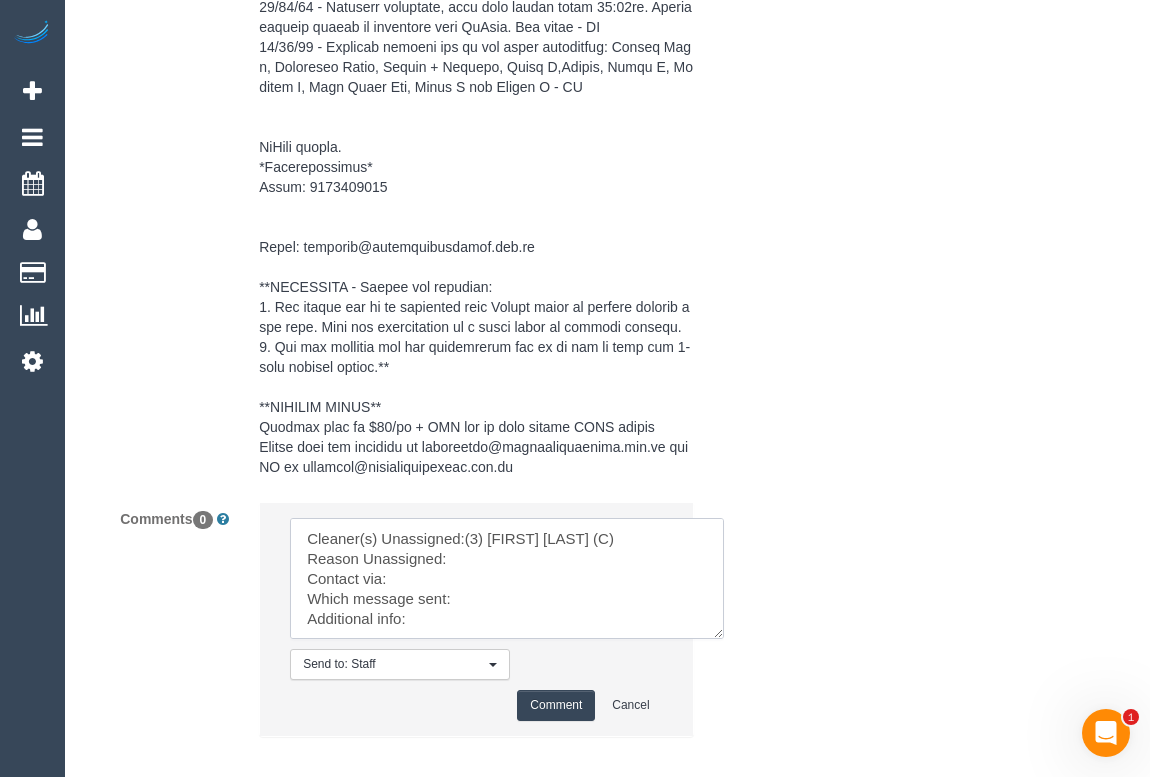click at bounding box center [507, 578] 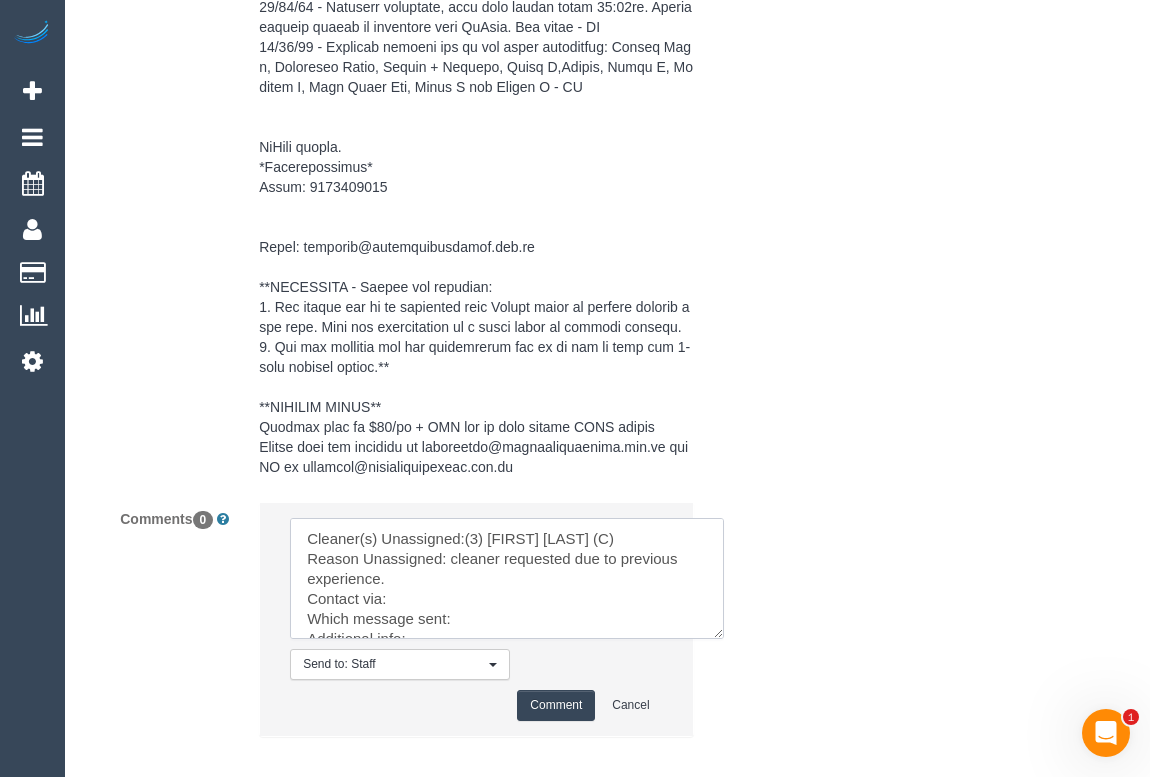 drag, startPoint x: 410, startPoint y: 633, endPoint x: 361, endPoint y: 625, distance: 49.648766 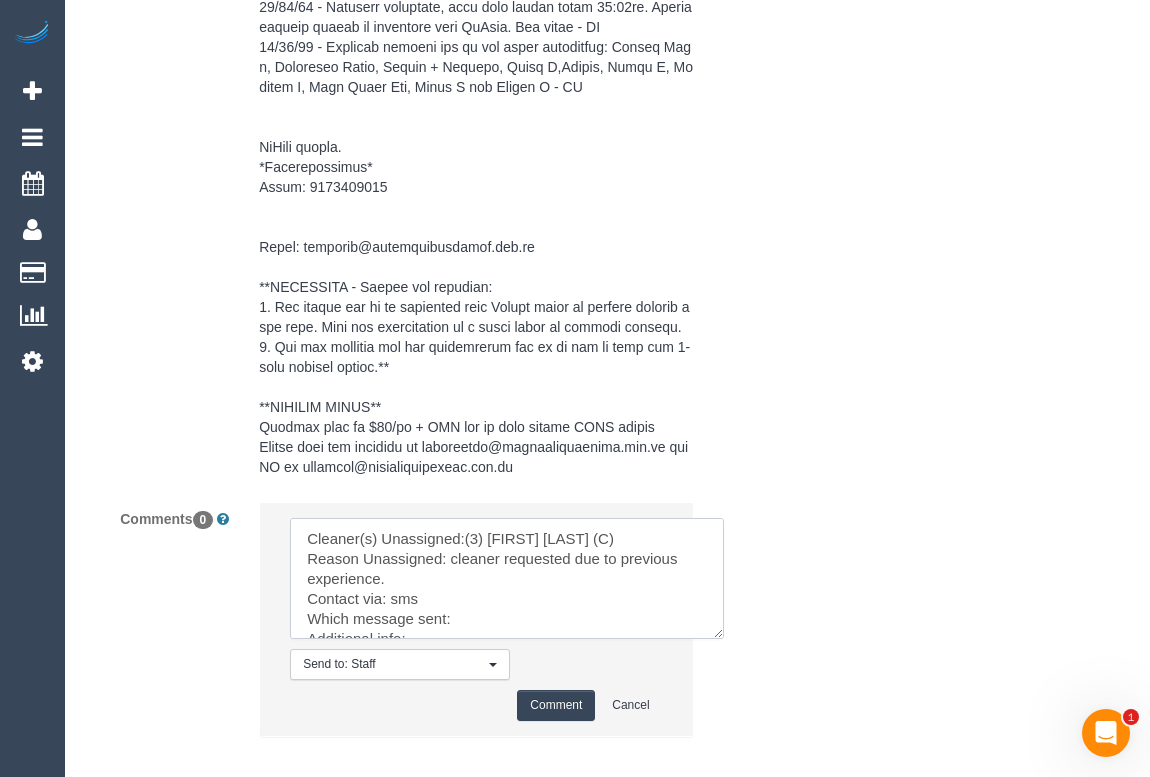 click at bounding box center [507, 578] 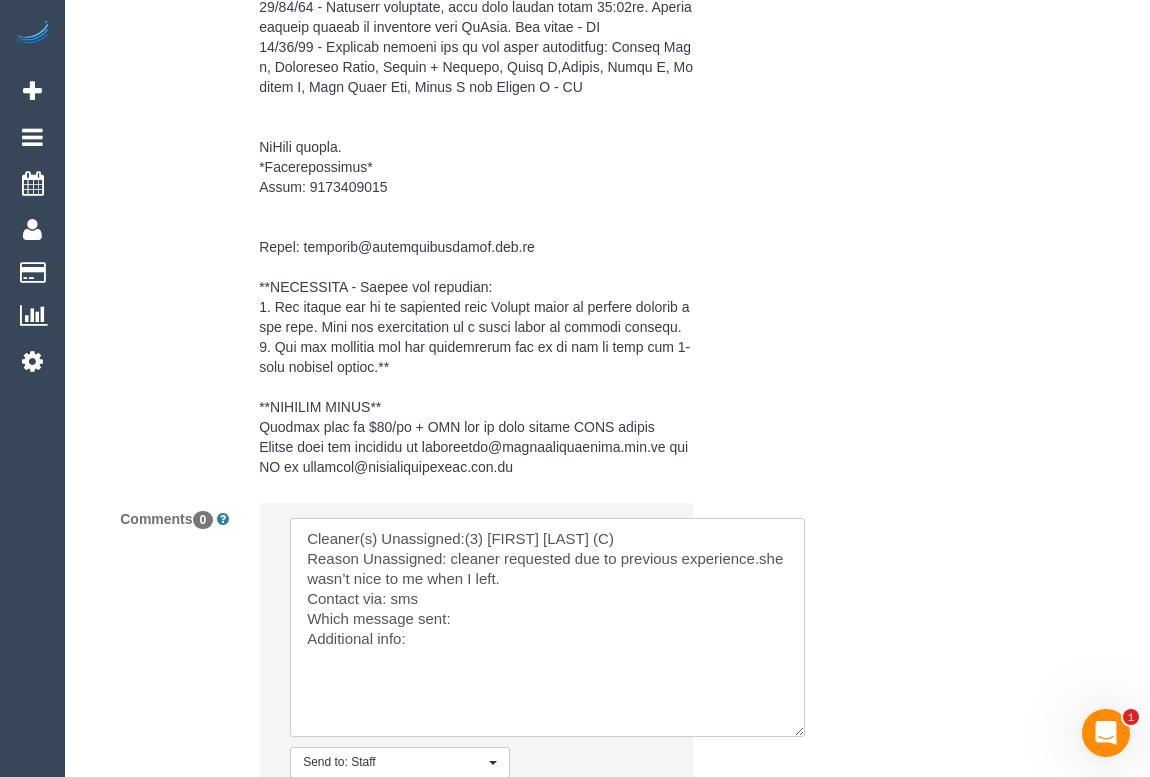 drag, startPoint x: 716, startPoint y: 670, endPoint x: 798, endPoint y: 768, distance: 127.78106 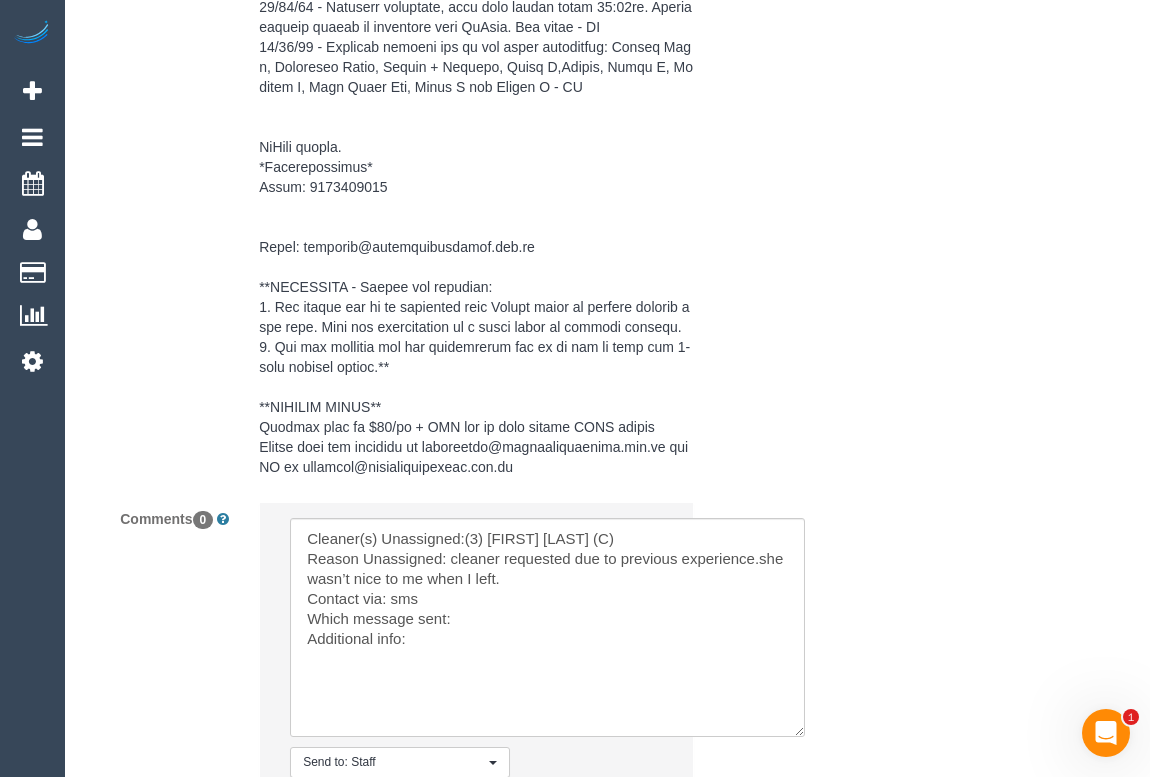 click on "Who
Email*
teresina.ontimehomecare@fake.com
Name *
Teresina Sama
OnTime Homecare
1hr AW
female only
NDIS
Weekly Ontime Invoice
Where
Address*
UNIT 10/320 POINT COOK ROAD
POINT COOK
ACT
NSW
NT
QLD
SA
TAS
VIC
WA
3030
Location
Office City East (North) East (South) Inner East Inner North (East) Inner North (West) Inner South East Inner West North (East) North (West) Outer East Outer North (East) Outer North (West) Outer South East" at bounding box center [607, -1184] 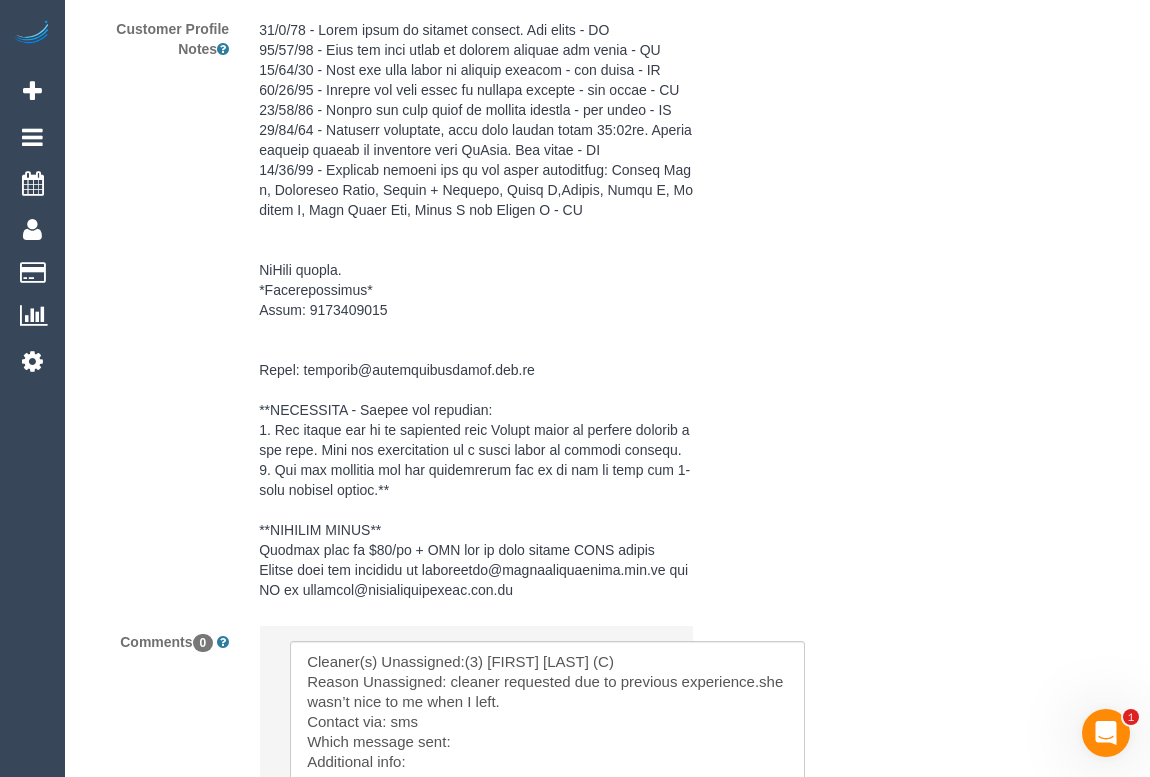 scroll, scrollTop: 3545, scrollLeft: 0, axis: vertical 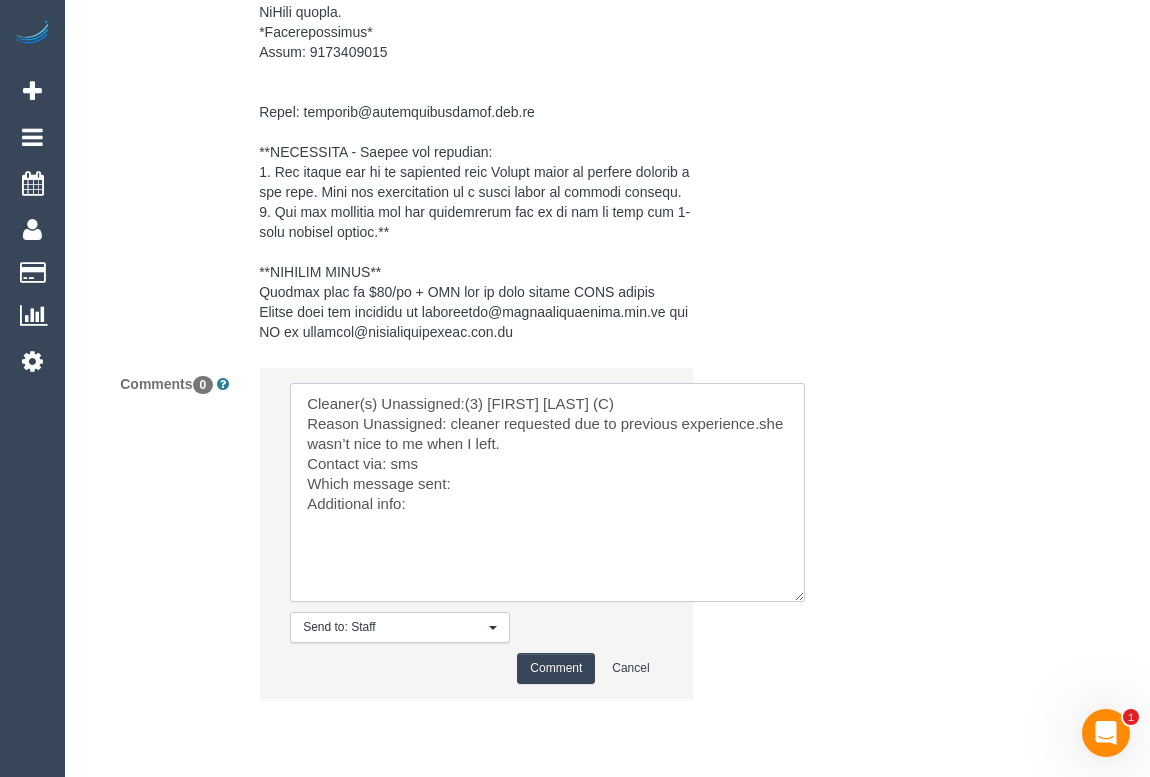 click at bounding box center (547, 492) 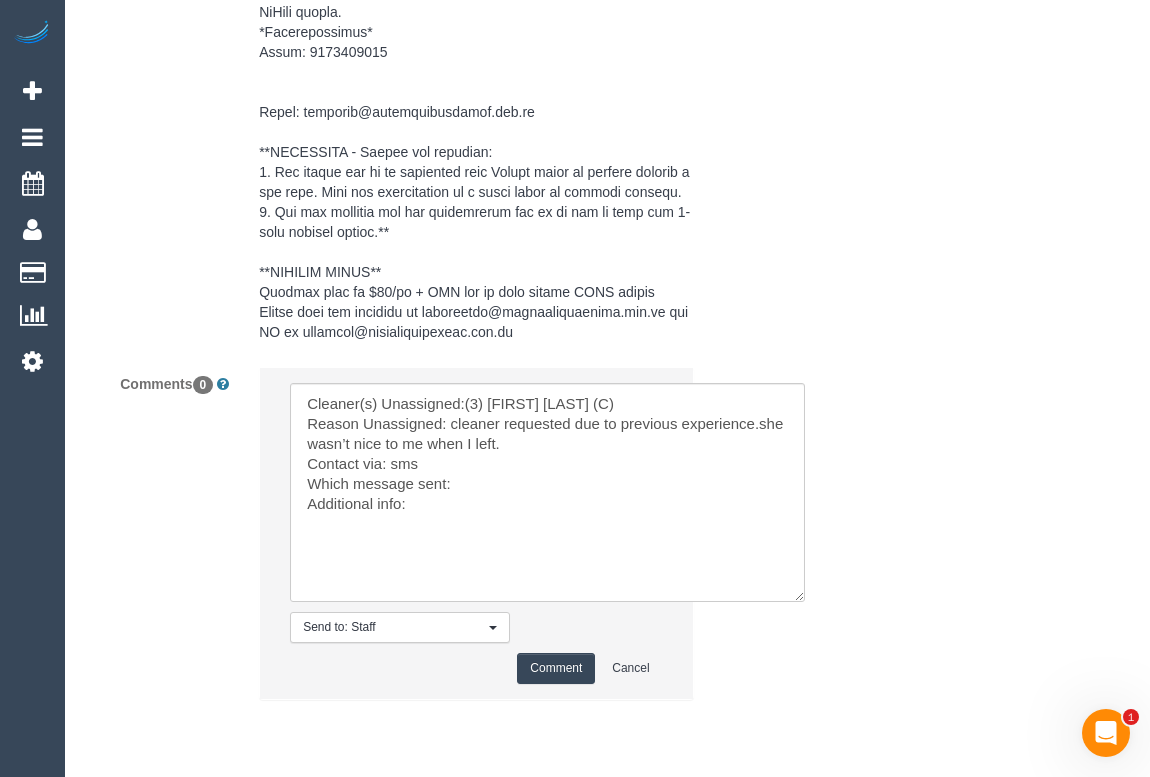 click on "Who
Email*
teresina.ontimehomecare@fake.com
Name *
Teresina Sama
OnTime Homecare
1hr AW
female only
NDIS
Weekly Ontime Invoice
Where
Address*
UNIT 10/320 POINT COOK ROAD
POINT COOK
ACT
NSW
NT
QLD
SA
TAS
VIC
WA
3030
Location
Office City East (North) East (South) Inner East Inner North (East) Inner North (West) Inner South East Inner West North (East) North (West) Outer East Outer North (East) Outer North (West) Outer South East" at bounding box center (607, -1319) 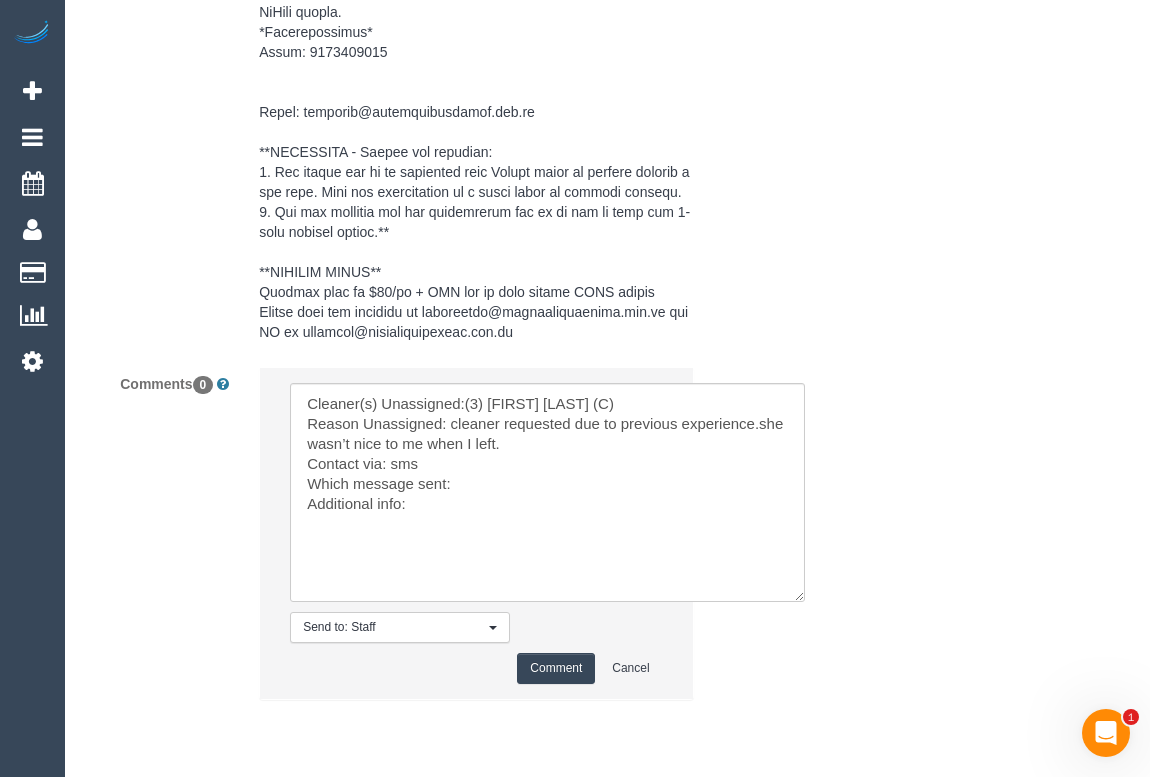 click on "Who
Email*
teresina.ontimehomecare@fake.com
Name *
Teresina Sama
OnTime Homecare
1hr AW
female only
NDIS
Weekly Ontime Invoice
Where
Address*
UNIT 10/320 POINT COOK ROAD
POINT COOK
ACT
NSW
NT
QLD
SA
TAS
VIC
WA
3030
Location
Office City East (North) East (South) Inner East Inner North (East) Inner North (West) Inner South East Inner West North (East) North (West) Outer East Outer North (East) Outer North (West) Outer South East" at bounding box center [607, -1319] 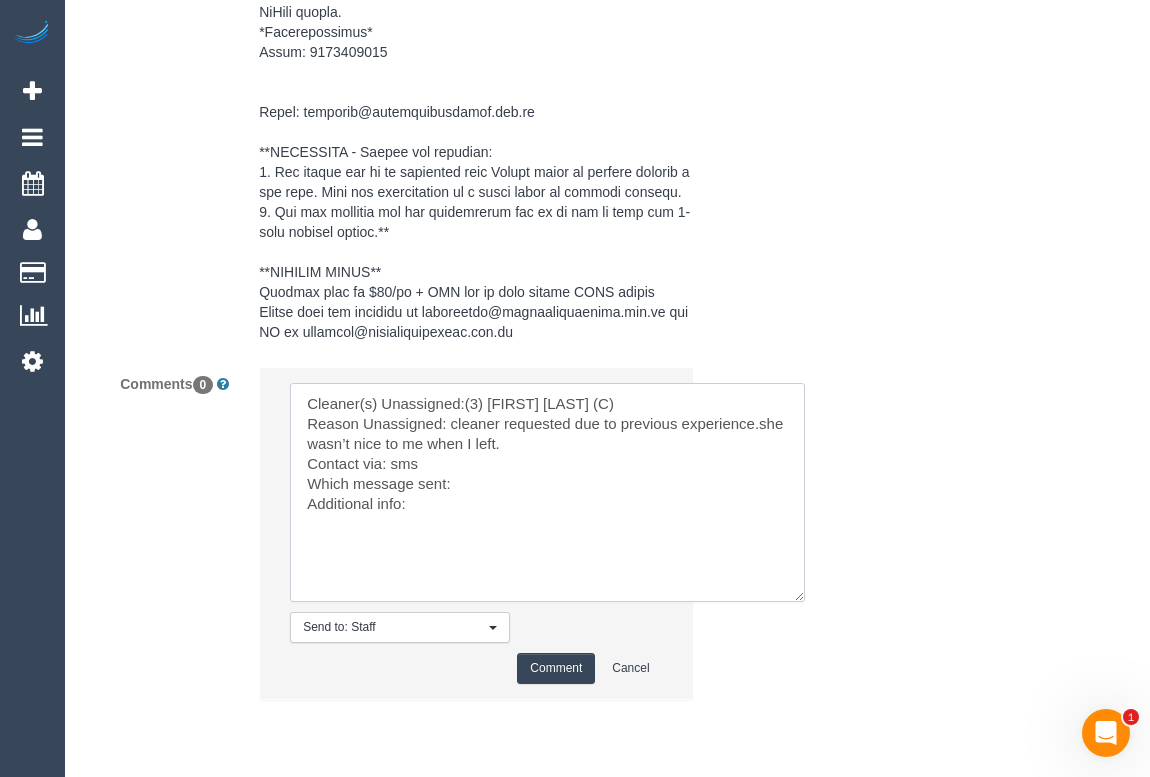 click at bounding box center (547, 492) 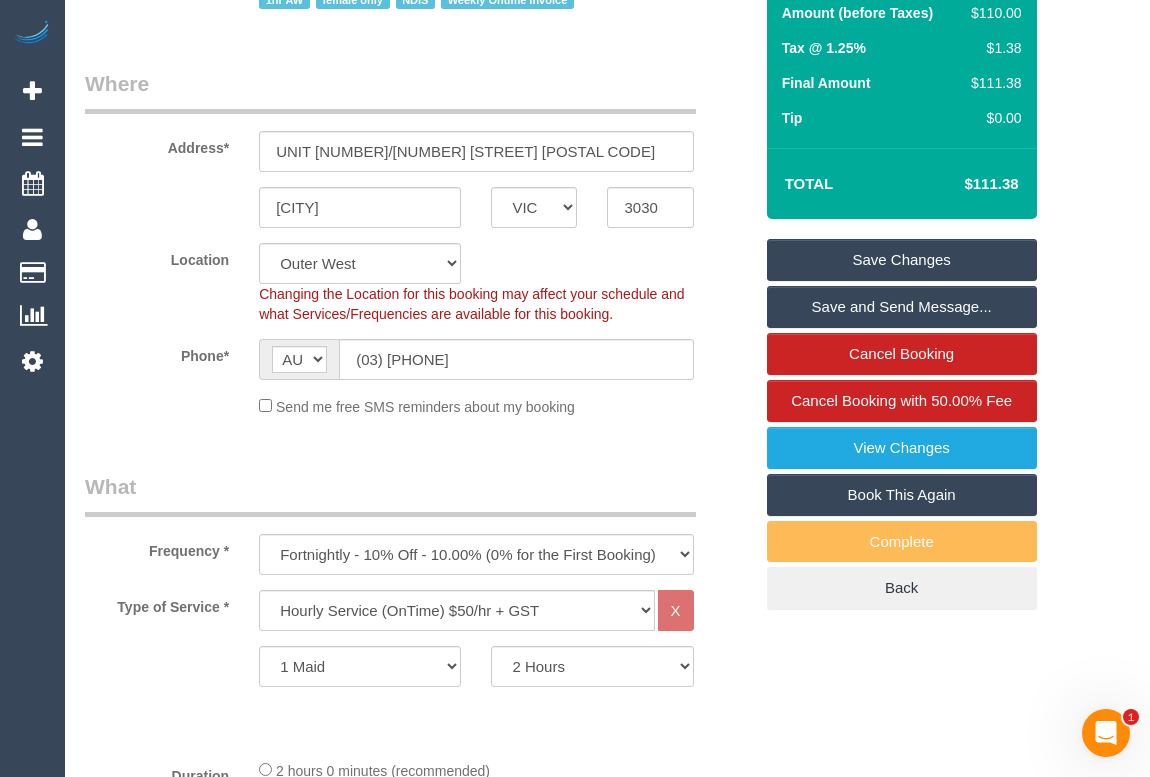 scroll, scrollTop: 363, scrollLeft: 0, axis: vertical 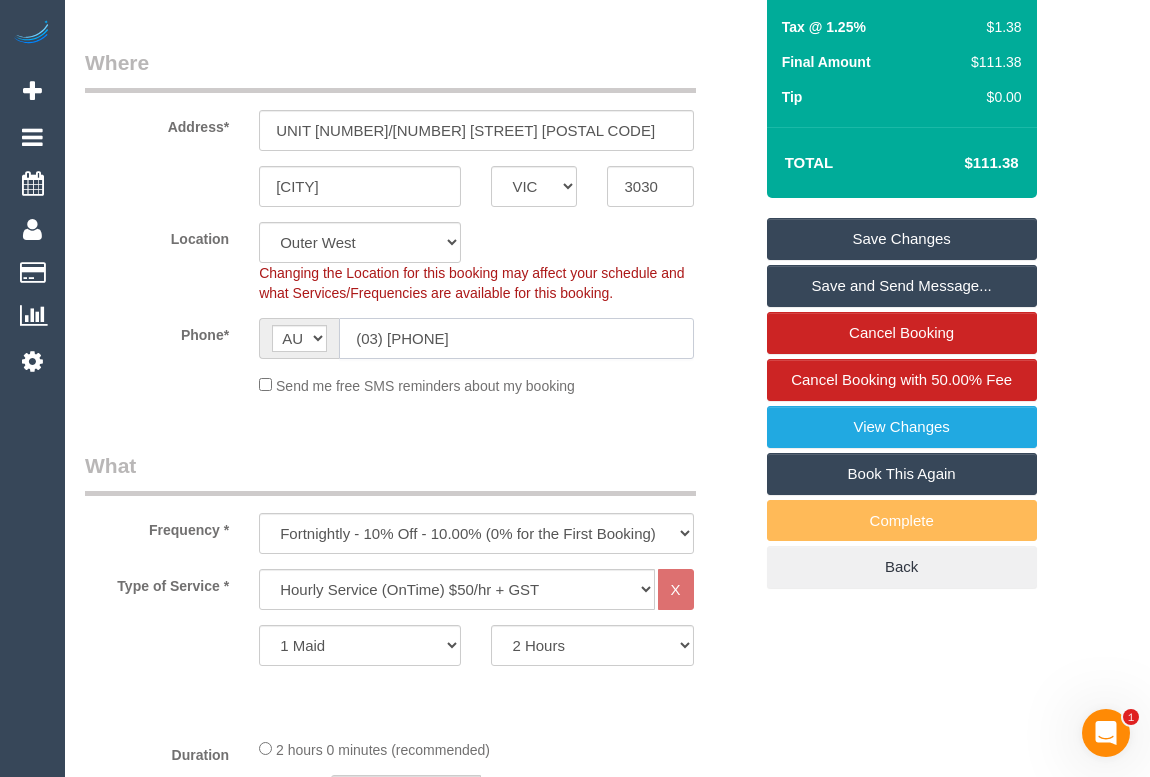 drag, startPoint x: 353, startPoint y: 344, endPoint x: 489, endPoint y: 417, distance: 154.35349 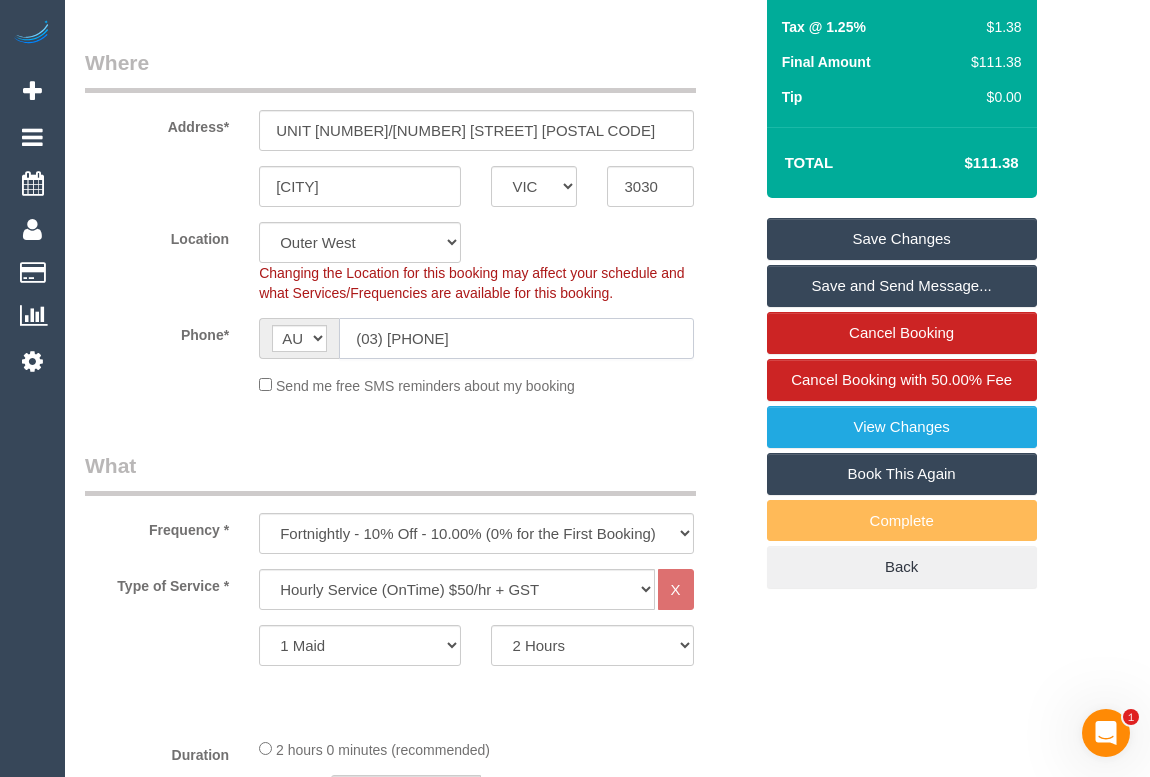 click on "Location
Office City East (North) East (South) Inner East Inner North (East) Inner North (West) Inner South East Inner West North (East) North (West) Outer East Outer North (East) Outer North (West) Outer South East Outer West South East (East) South East (West) West (North) West (South) ZG - Central ZG - East ZG - North ZG - South
Changing the Location for this booking may affect your schedule and what
Services/Frequencies are available for this booking.
Phone*
AF AL DZ AD AO AI AQ AG AR AM AW AU AT AZ BS BH BD BB BY BE BZ BJ BM BT BO BA BW BR GB IO BN BG BF BI KH CM CA CV BQ KY CF TD CL CN CX CC CO KM CD CG CK CR HR CU CW CY CZ CI DK DJ DM DO TL EC EG SV GQ ER EE ET FK FO FJ FI FR GF PF TF GA GM GE DE GH GI GR GL GD GP GU GT GG GN GW GY HT HN HK HU IS IN ID IR IQ IE IM IL IT JM JP JE JO KZ KE KI KP KR KW KG LA LV LB LS LR LY LI LT LU MO MK MG MW MY MV ML MT MH MQ MR MU YT MX FM MD MC MN ME MS MA MZ" 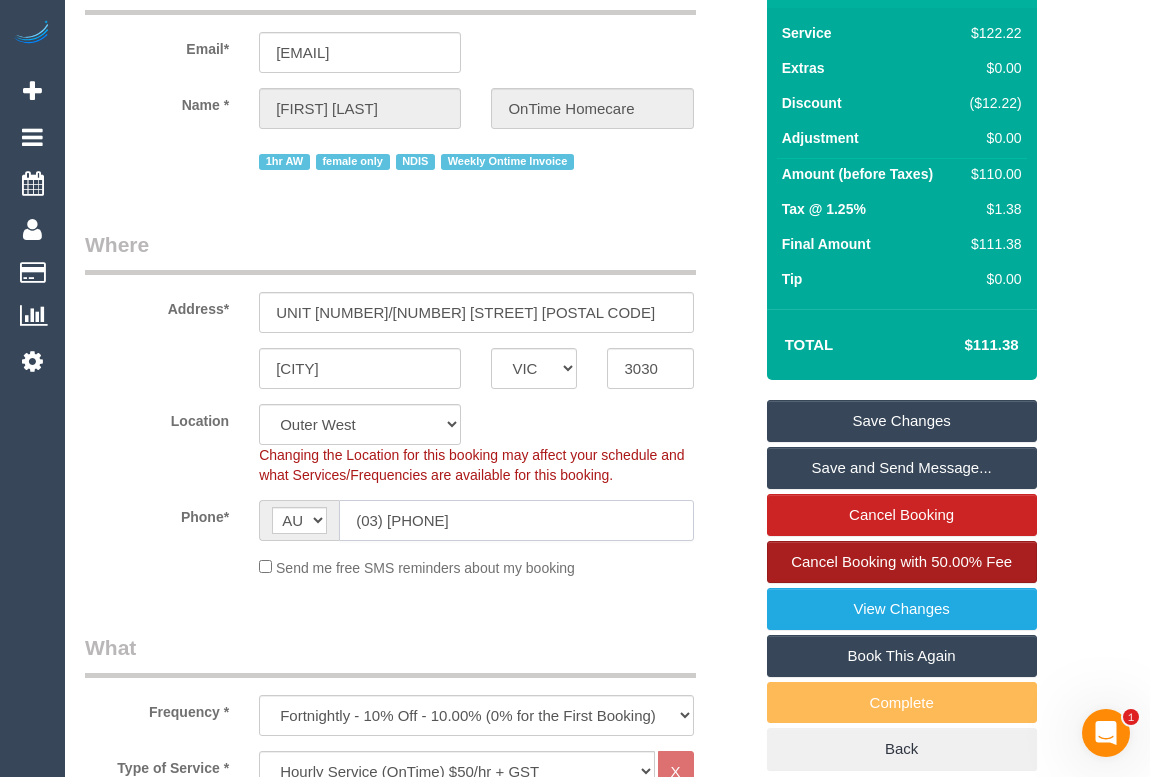 scroll, scrollTop: 0, scrollLeft: 0, axis: both 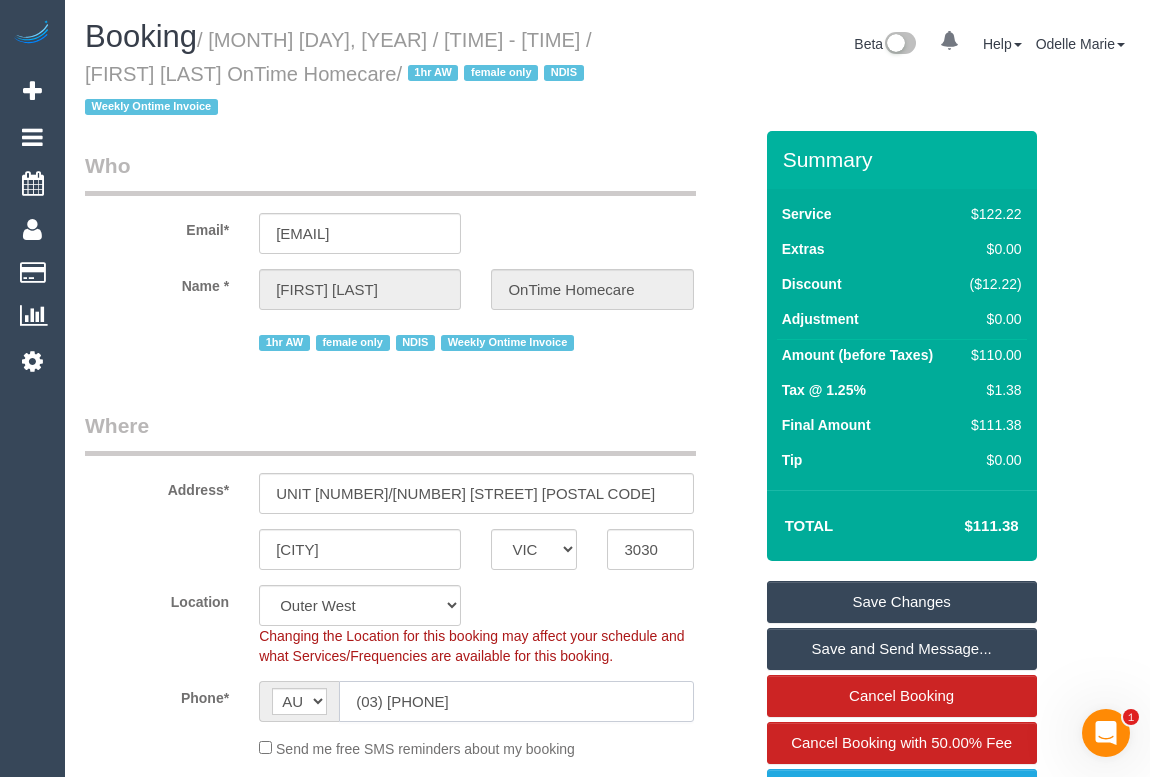 click on "(03) 9948 0874" 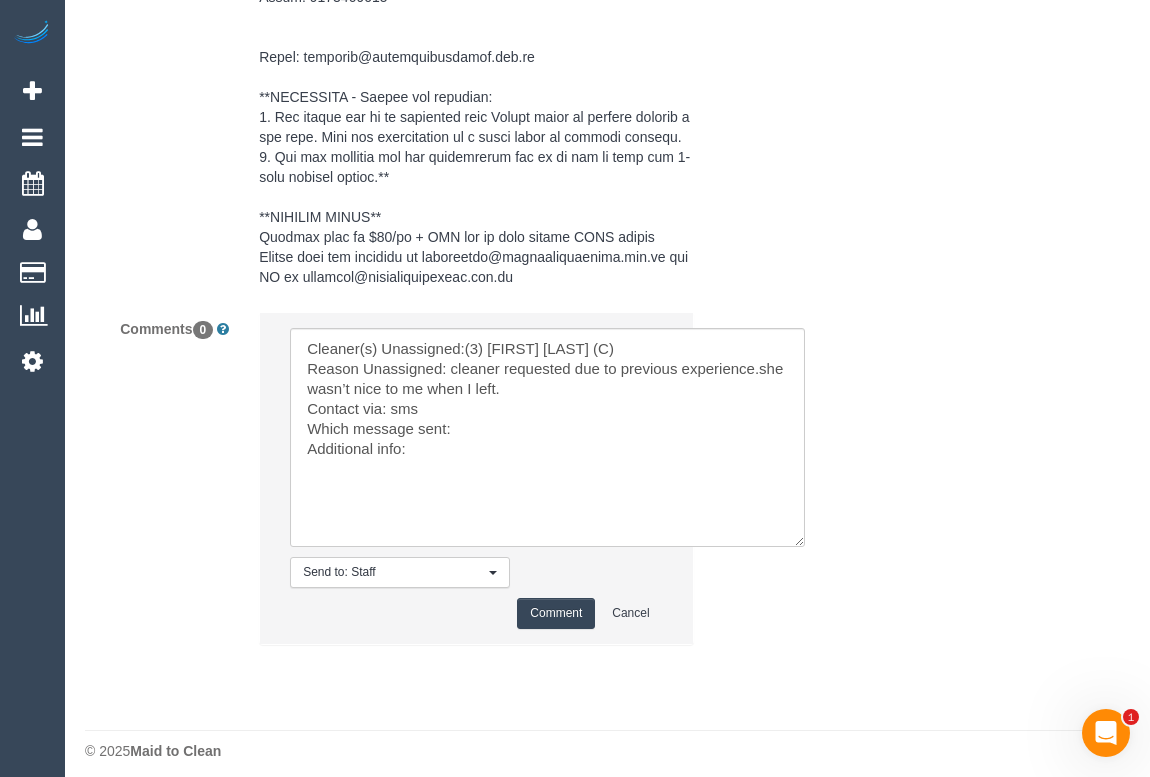 scroll, scrollTop: 3650, scrollLeft: 0, axis: vertical 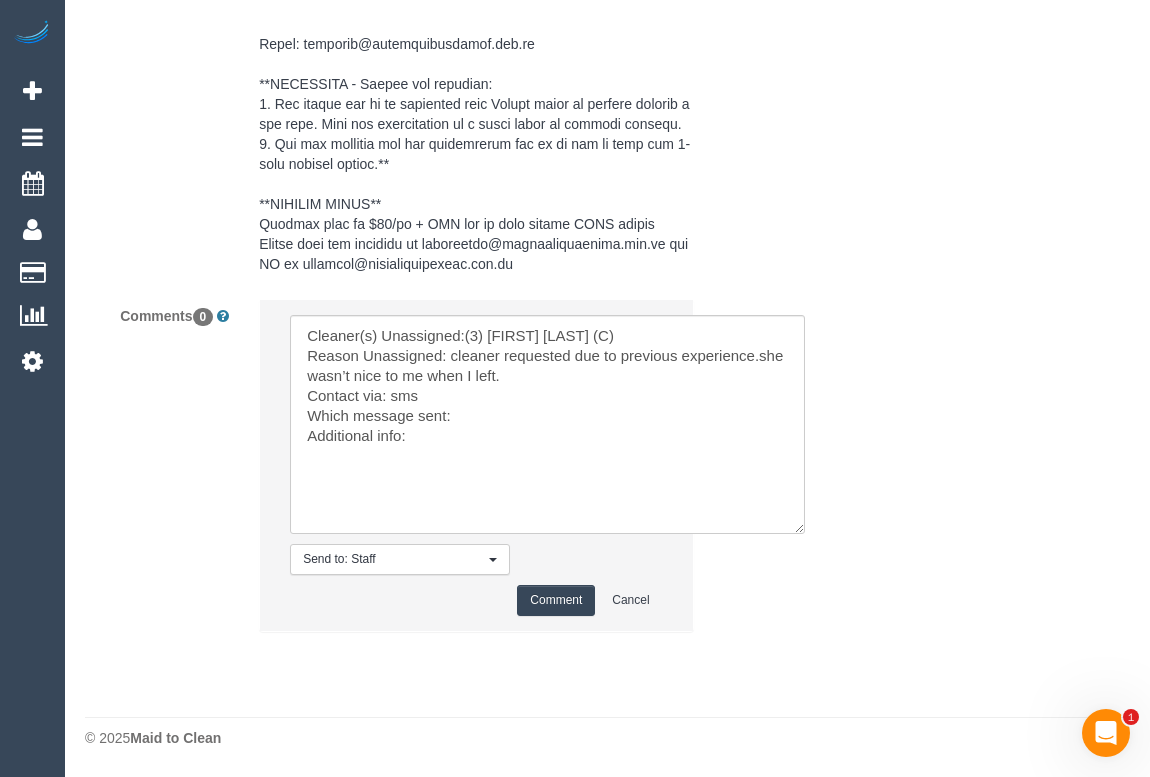 click on "Who
Email*
teresina.ontimehomecare@fake.com
Name *
Teresina Sama
OnTime Homecare
1hr AW
female only
NDIS
Weekly Ontime Invoice
Where
Address*
UNIT 10/320 POINT COOK ROAD
POINT COOK
ACT
NSW
NT
QLD
SA
TAS
VIC
WA
3030
Location
Office City East (North) East (South) Inner East Inner North (East) Inner North (West) Inner South East Inner West North (East) North (West) Outer East Outer North (East) Outer North (West) Outer South East" at bounding box center (607, -1387) 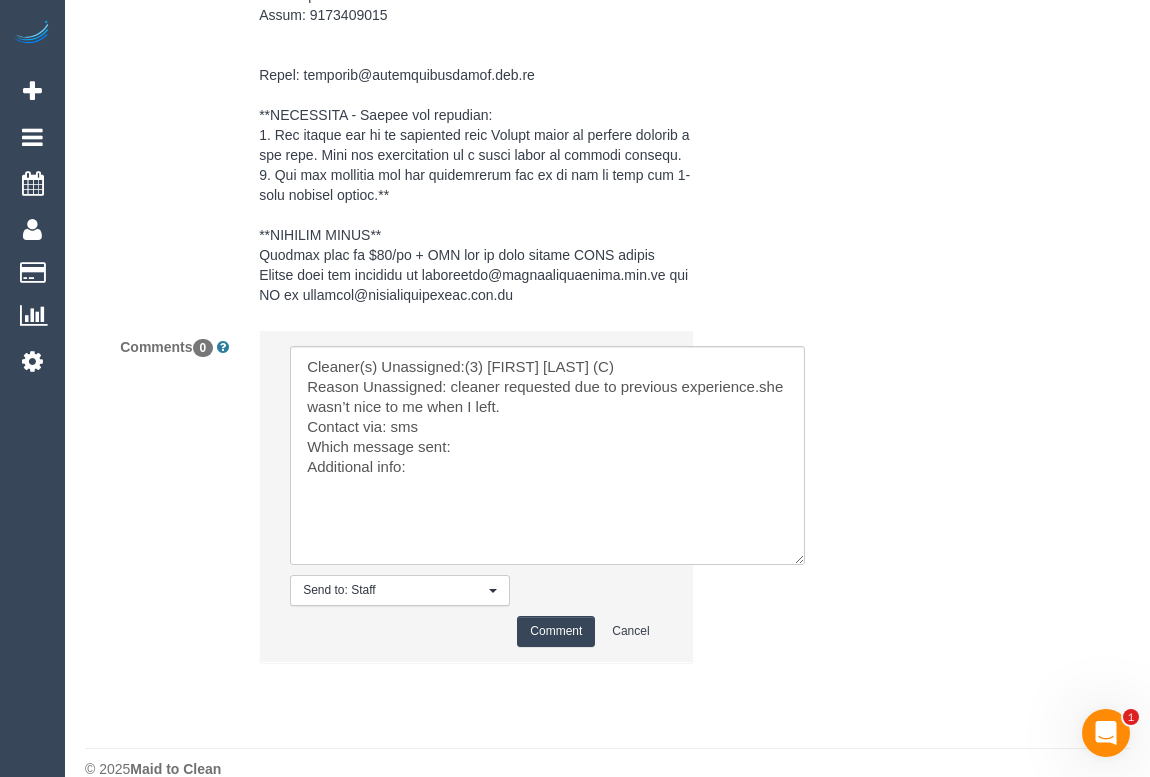 scroll, scrollTop: 3650, scrollLeft: 0, axis: vertical 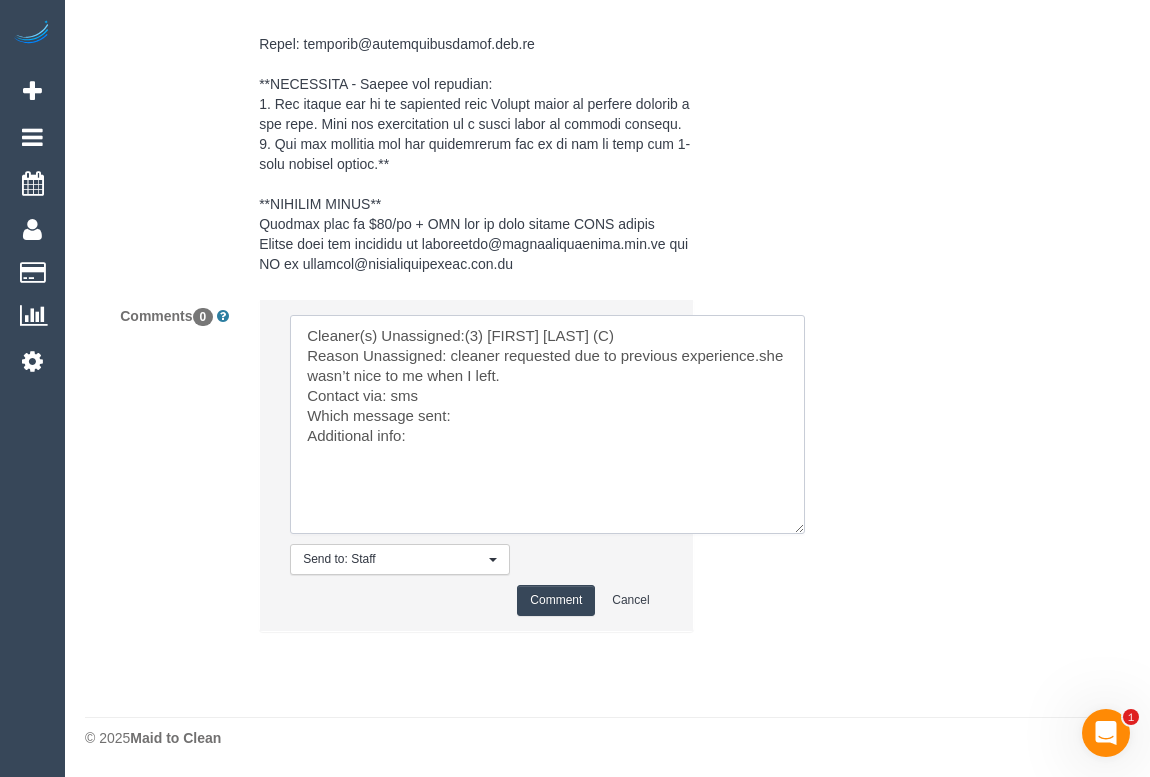 click at bounding box center [547, 424] 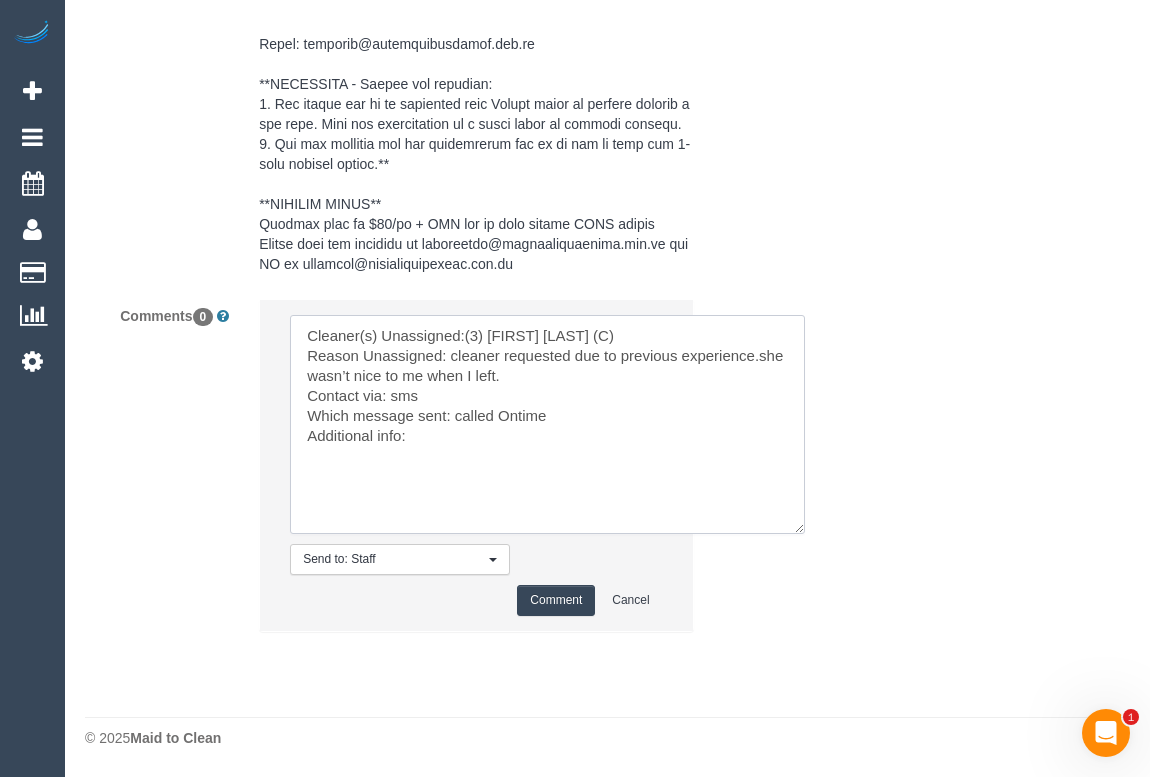 click at bounding box center [547, 424] 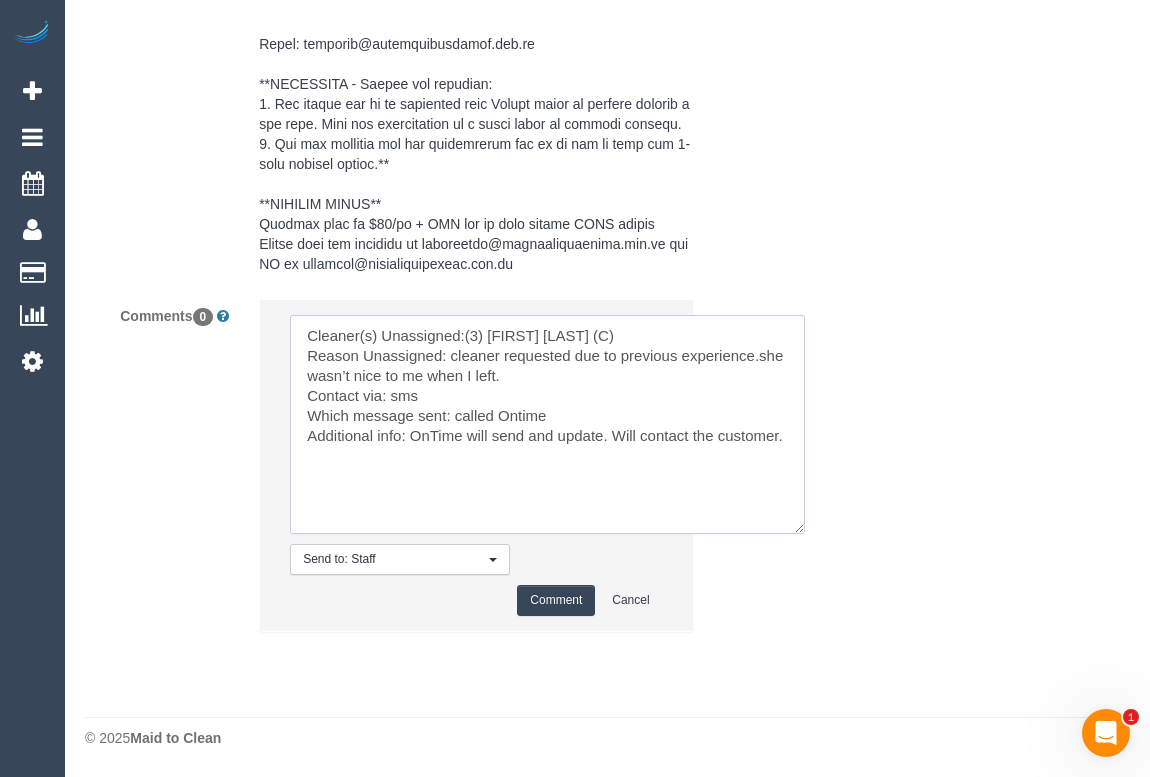 type on "Cleaner(s) Unassigned:(3) Noemy Cerda (C)
Reason Unassigned: cleaner requested due to previous experience.she wasn’t nice to me when I left.
Contact via: sms
Which message sent: called Ontime
Additional info: OnTime will send and update. Will contact the customer." 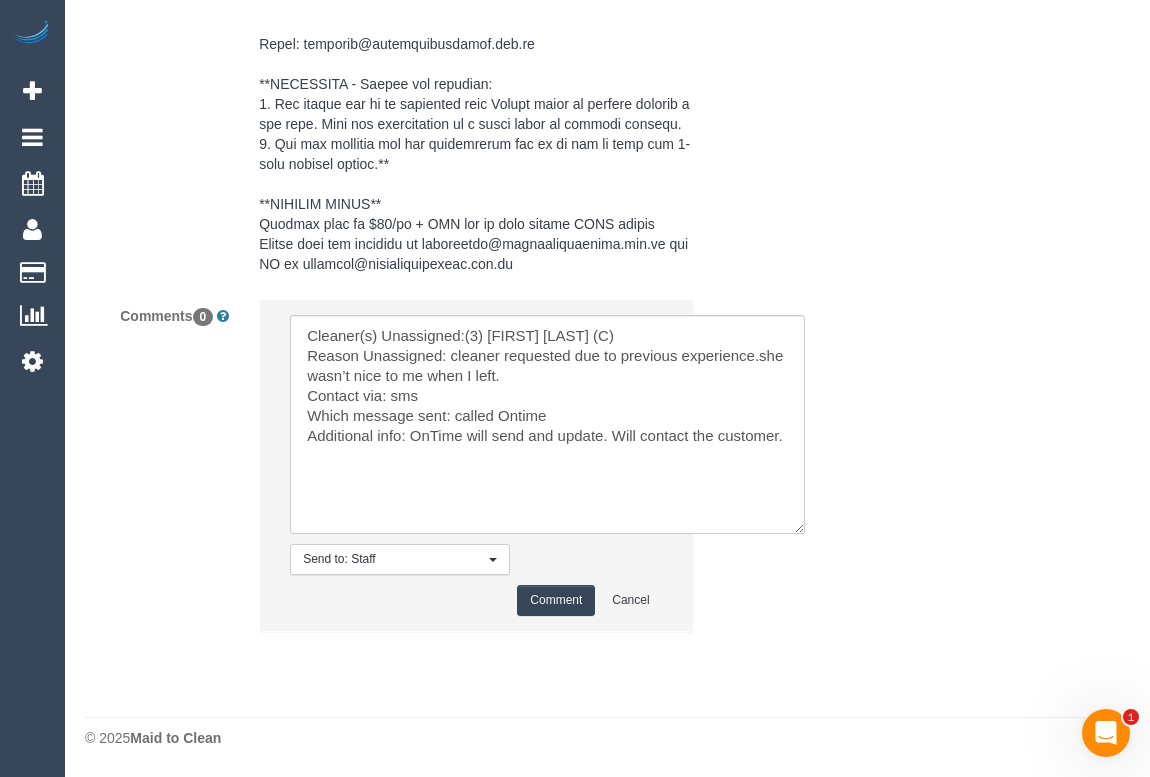 click on "Send to: Staff
Nothing selected
Send to: Staff
Send to: Customer
Send to: Team
Send to: Everyone
Comment
Cancel" at bounding box center [476, 465] 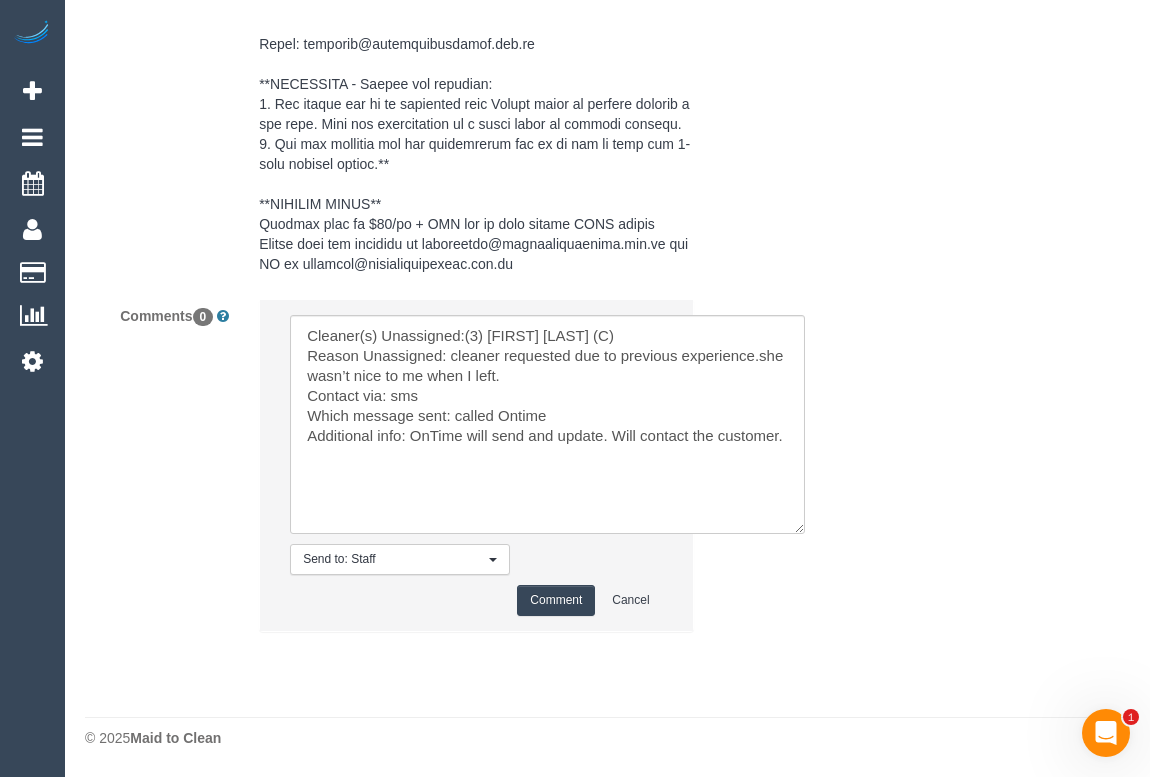 type 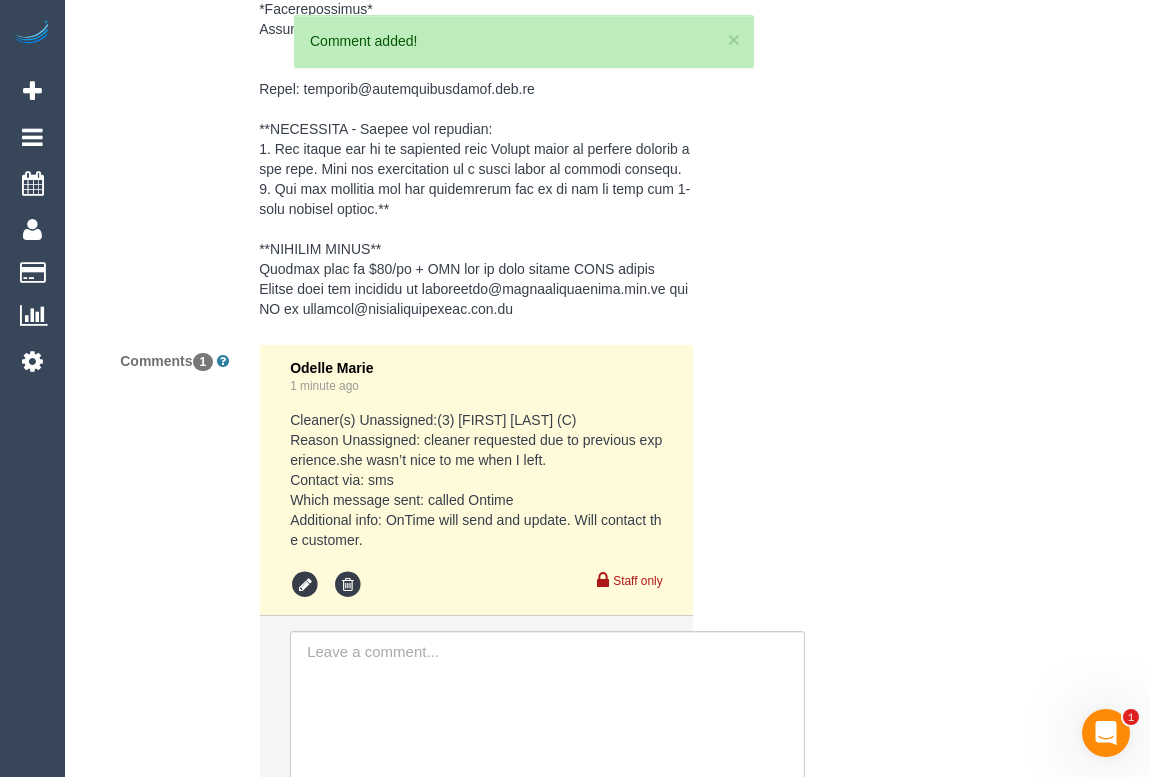 scroll, scrollTop: 3650, scrollLeft: 0, axis: vertical 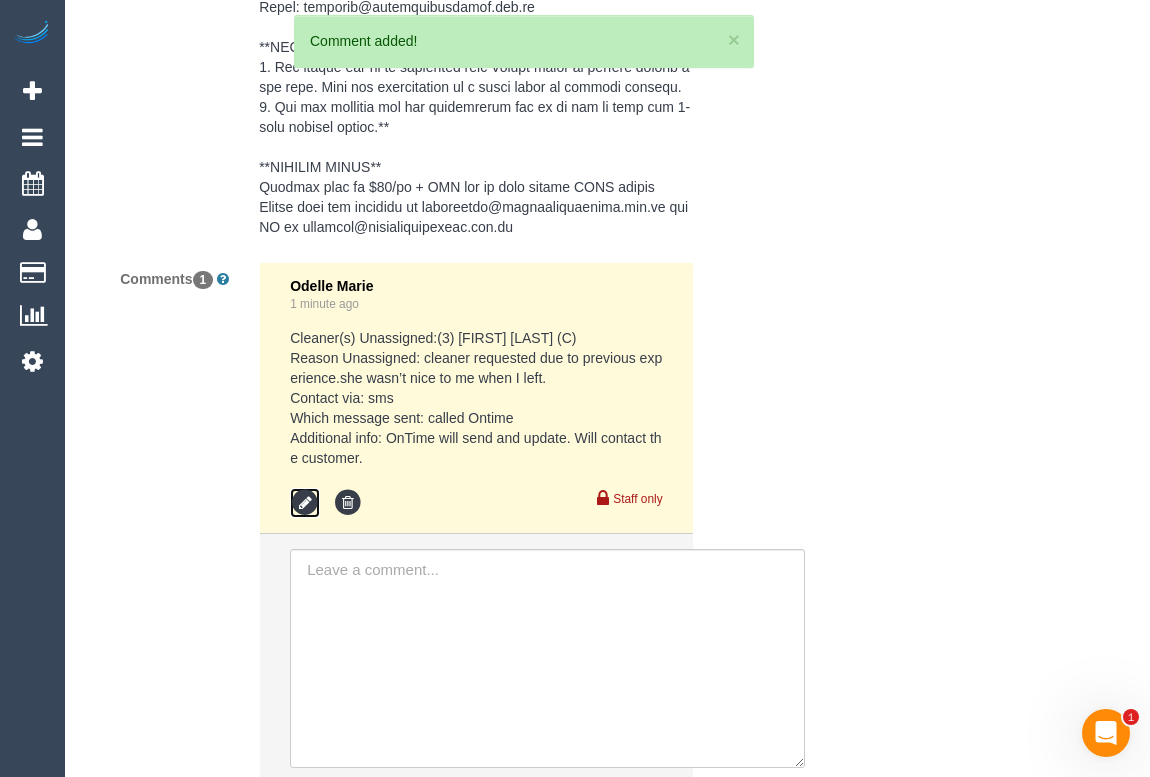 click at bounding box center [305, 503] 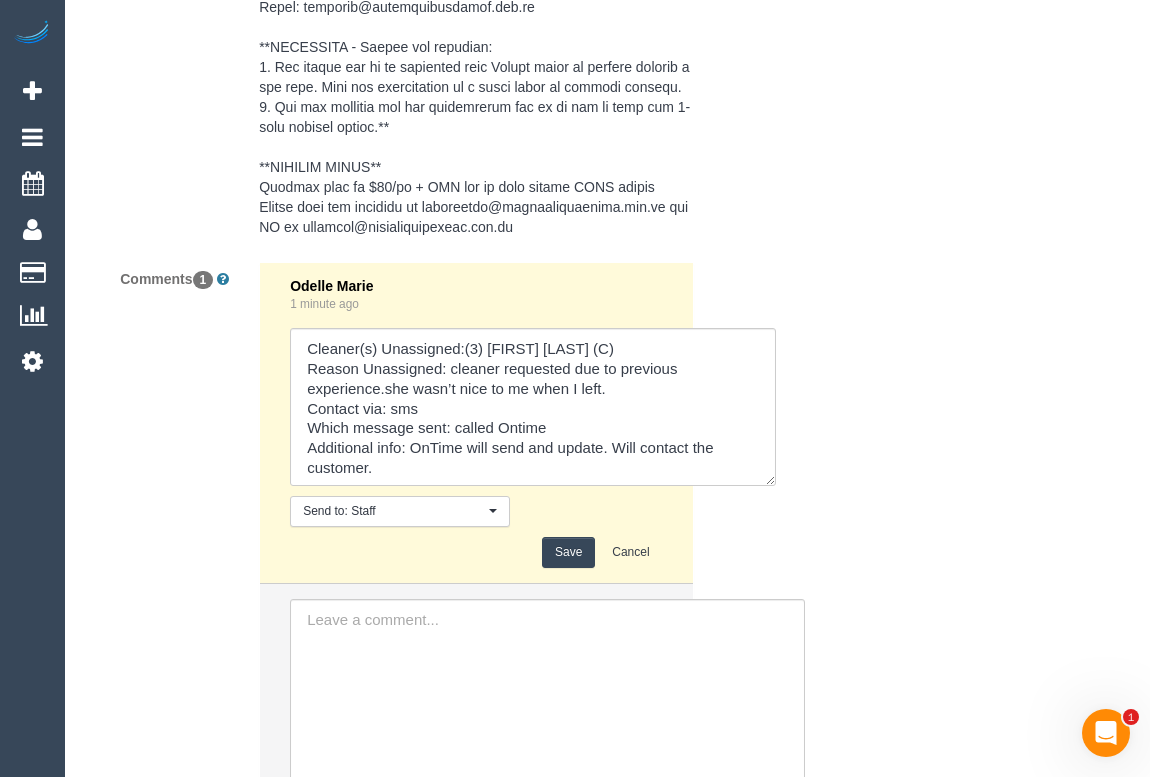drag, startPoint x: 655, startPoint y: 424, endPoint x: 703, endPoint y: 518, distance: 105.546196 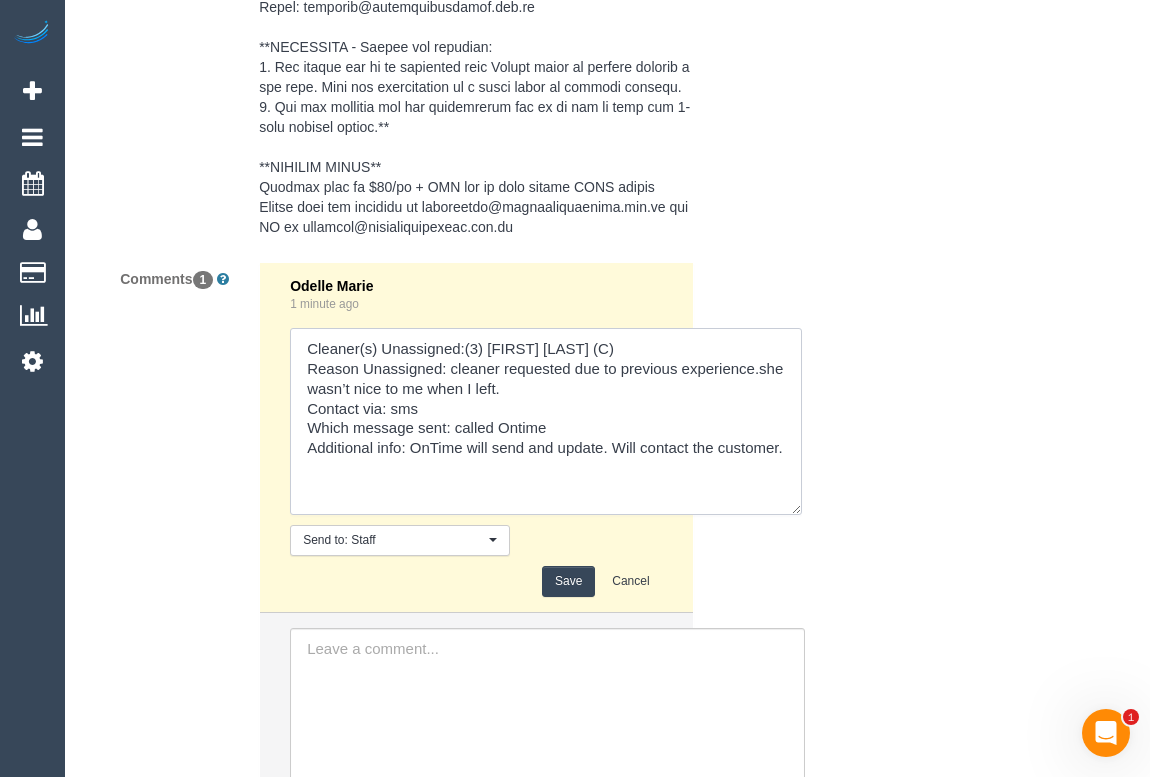 click at bounding box center [546, 421] 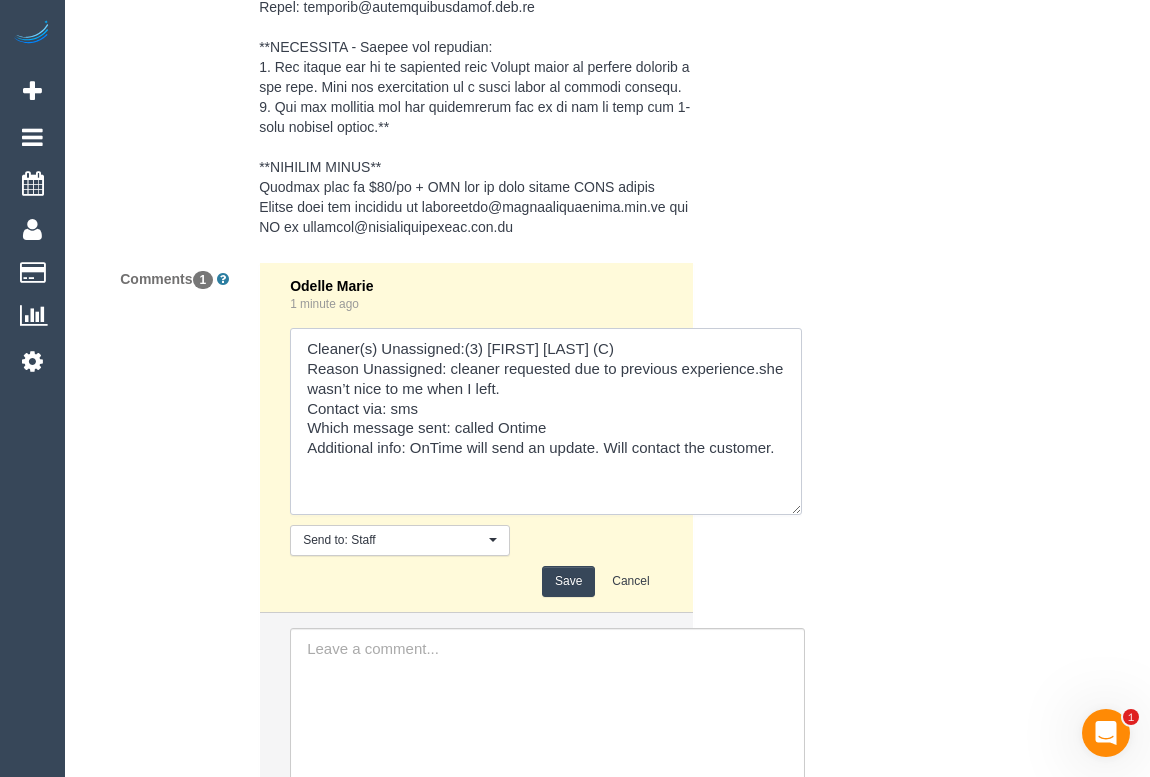 type on "Cleaner(s) Unassigned:(3) Noemy Cerda (C)
Reason Unassigned: cleaner requested due to previous experience.she wasn’t nice to me when I left.
Contact via: sms
Which message sent: called Ontime
Additional info: OnTime will send an update. Will contact the customer." 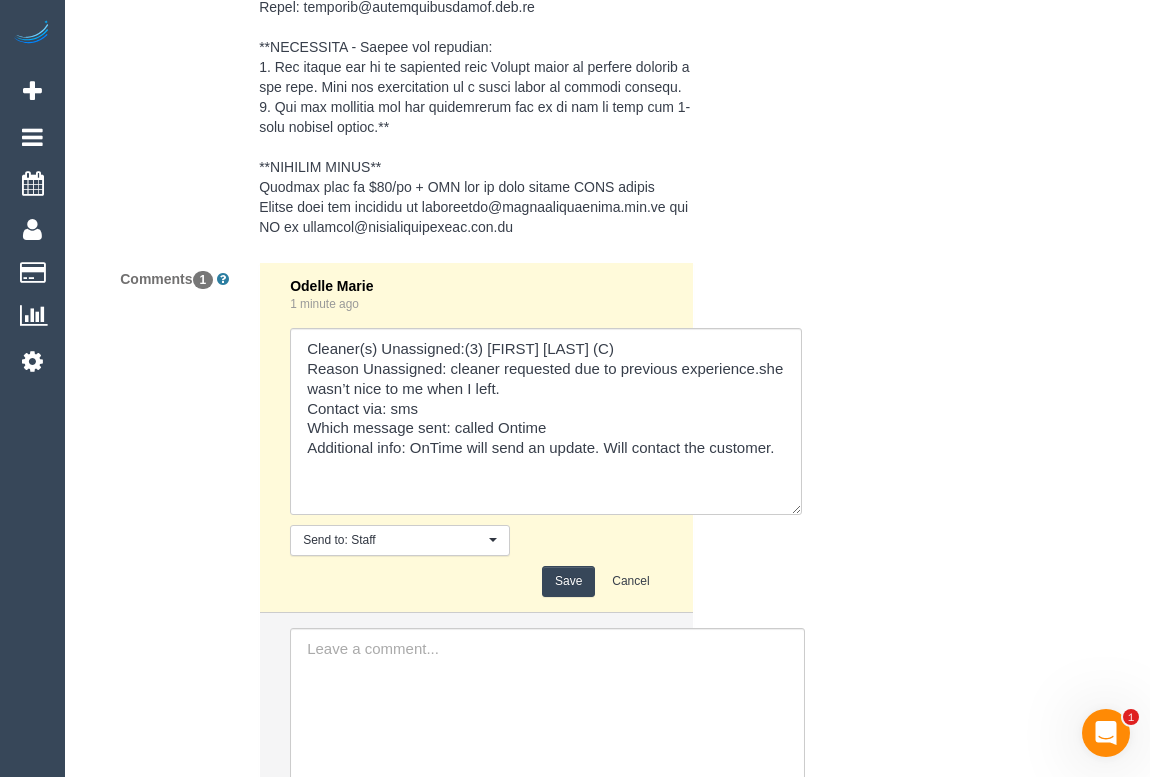 click on "Save" at bounding box center (568, 581) 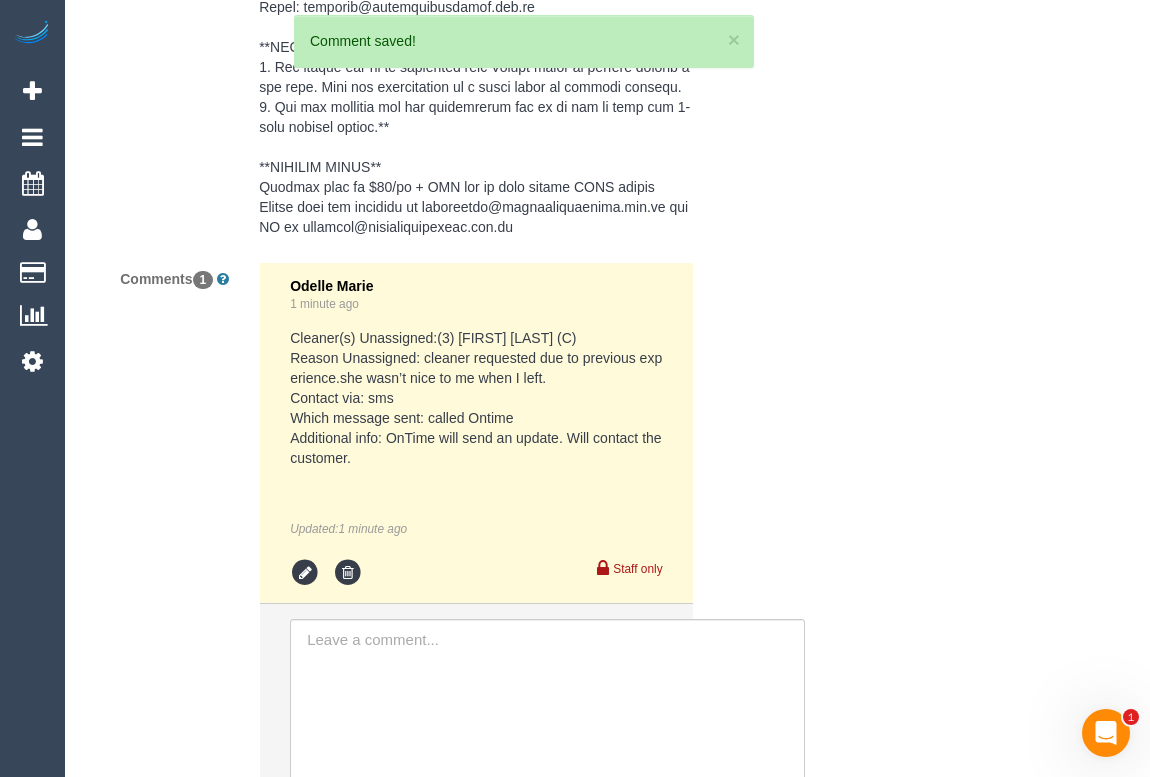 drag, startPoint x: 966, startPoint y: 466, endPoint x: 927, endPoint y: 469, distance: 39.115215 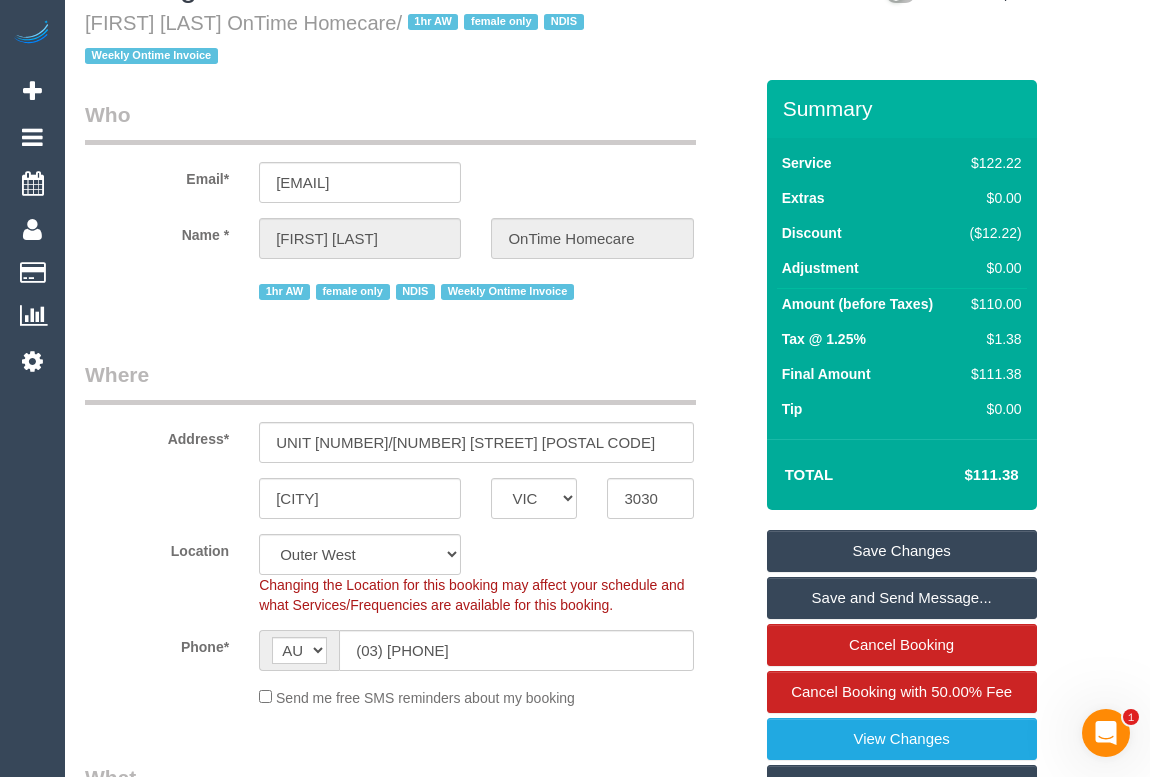 scroll, scrollTop: 0, scrollLeft: 0, axis: both 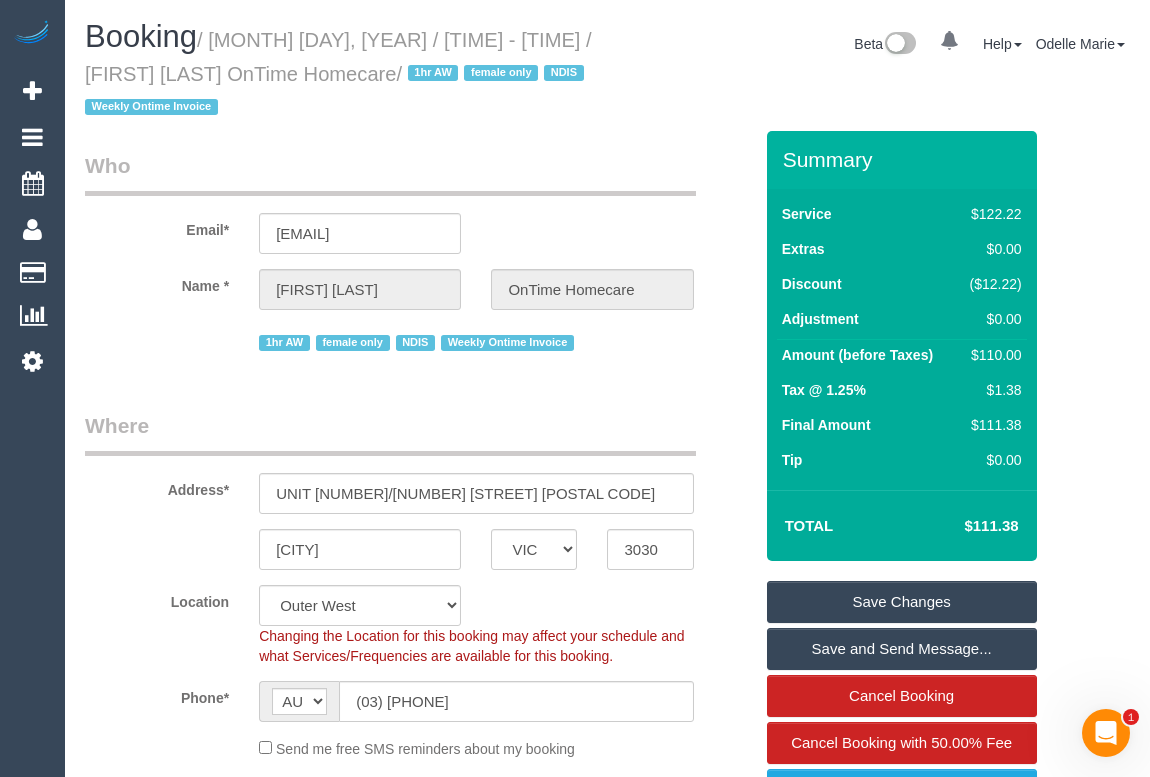 click on "Who
Email*
teresina.ontimehomecare@fake.com
Name *
Teresina Sama
OnTime Homecare
1hr AW
female only
NDIS
Weekly Ontime Invoice
Where
Address*
UNIT 10/320 POINT COOK ROAD
POINT COOK
ACT
NSW
NT
QLD
SA
TAS
VIC
WA
3030
Location
Office City East (North) East (South) Inner East Inner North (East) Inner North (West) Inner South East Inner West North (East) North (West) Outer East Outer North (East) Outer North (West) Outer South East ZG - East" at bounding box center [418, 2355] 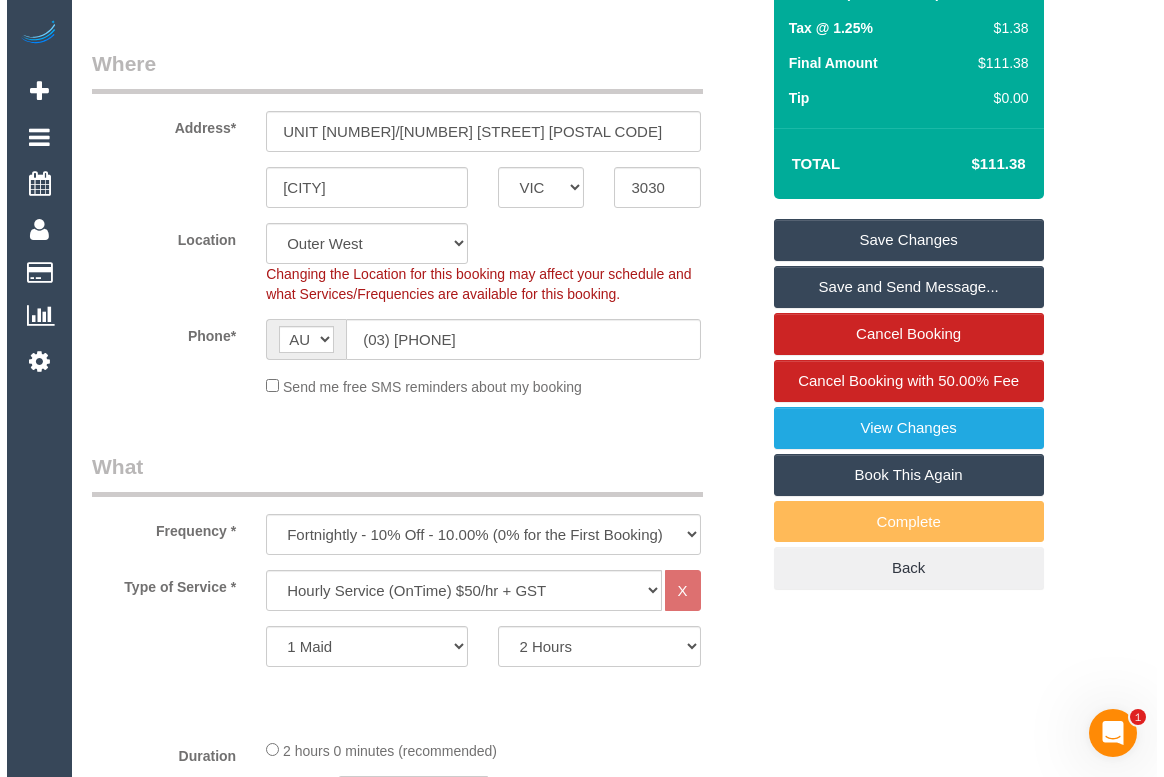 scroll, scrollTop: 0, scrollLeft: 0, axis: both 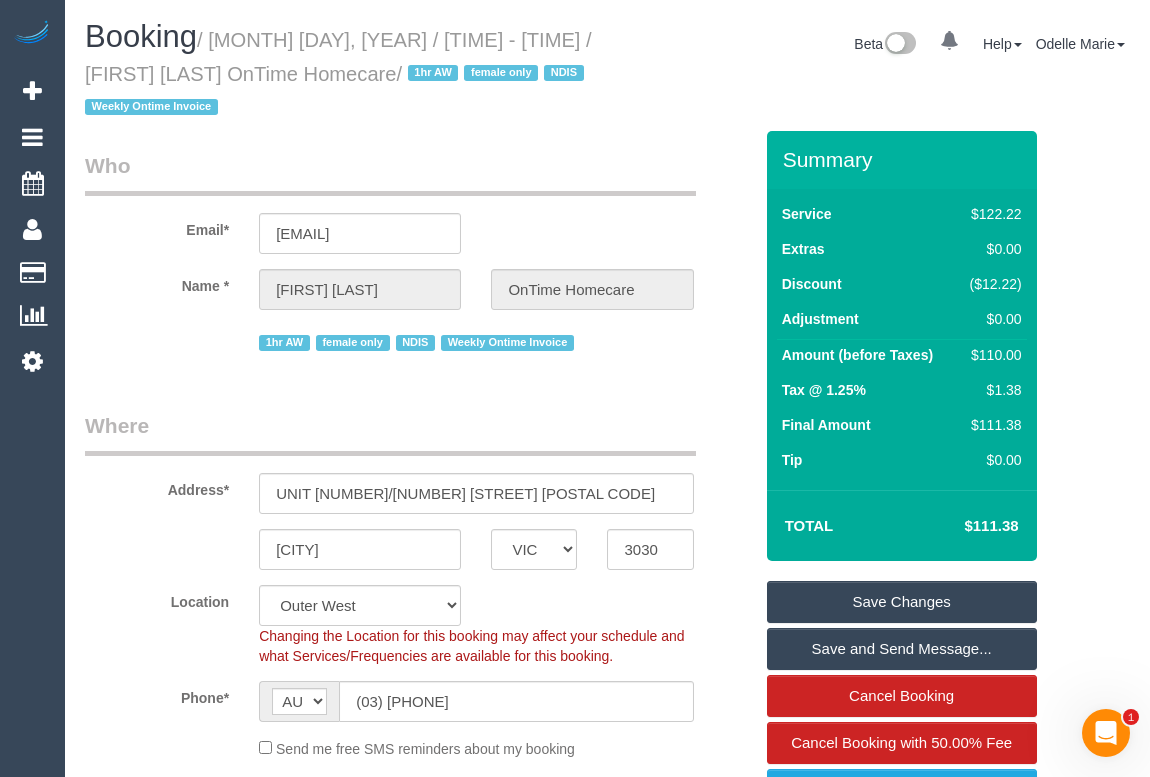 click on "Save Changes" at bounding box center (902, 602) 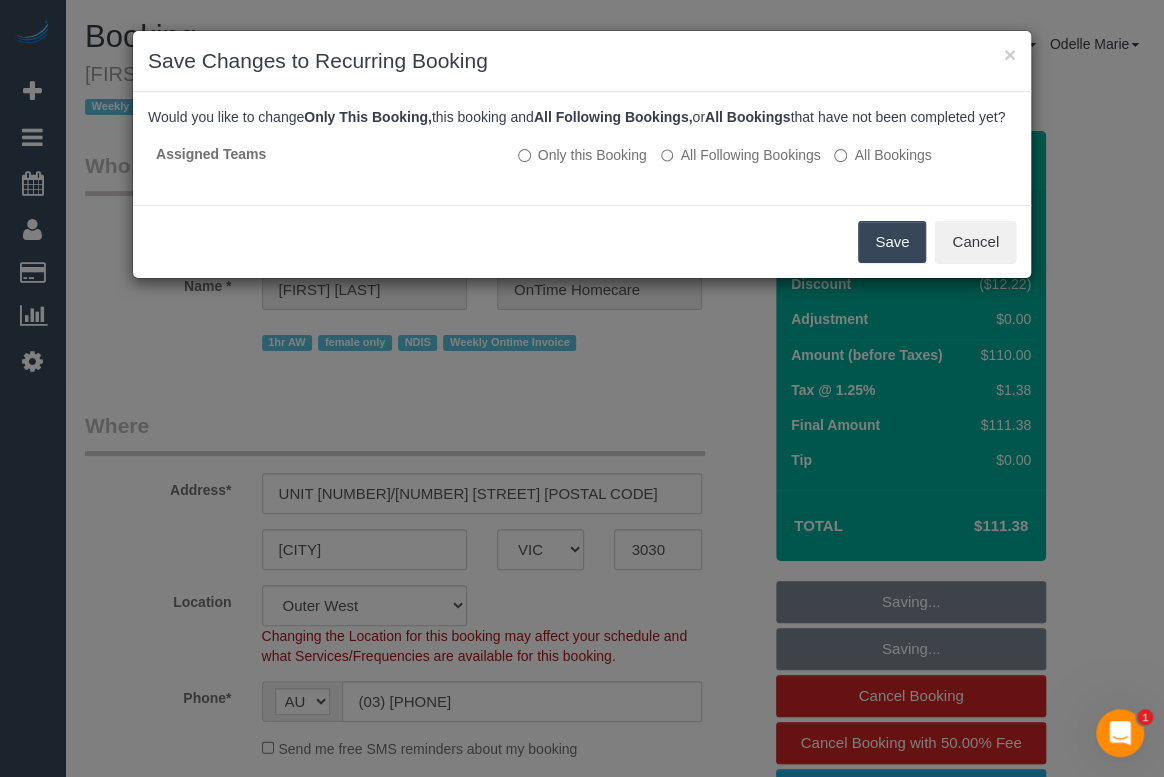click on "Save" at bounding box center (892, 242) 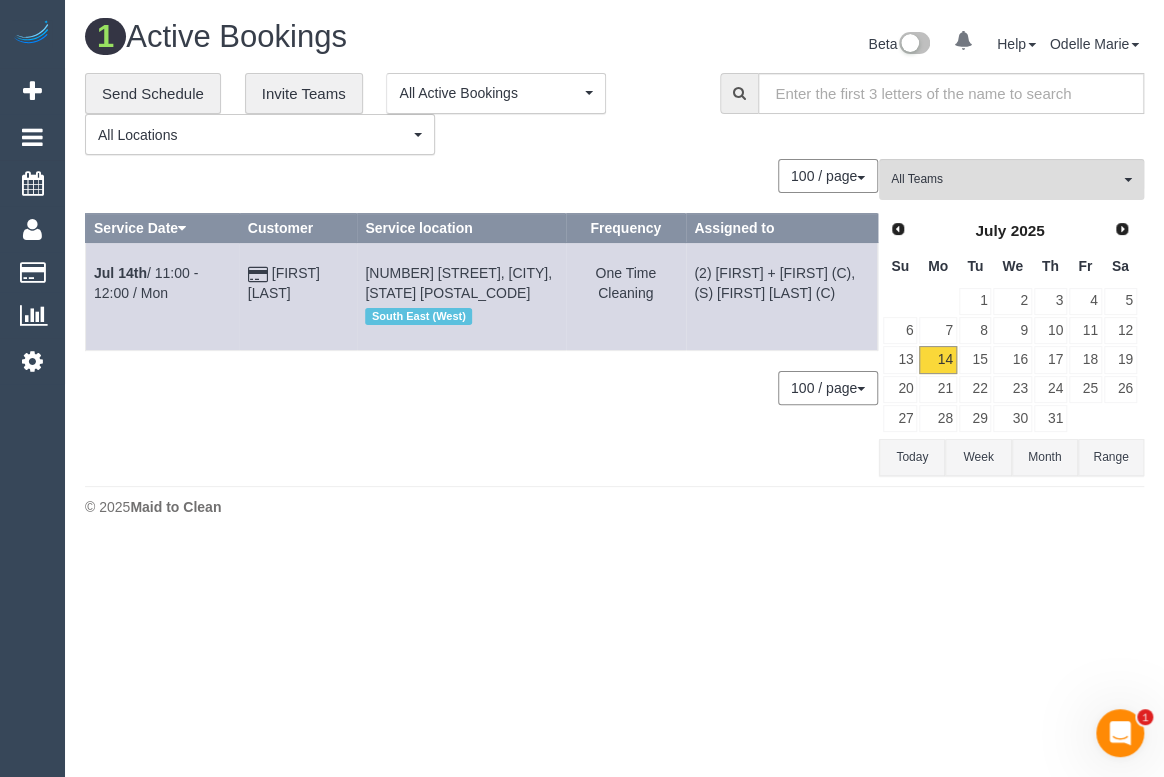 click on "**********" at bounding box center (387, 114) 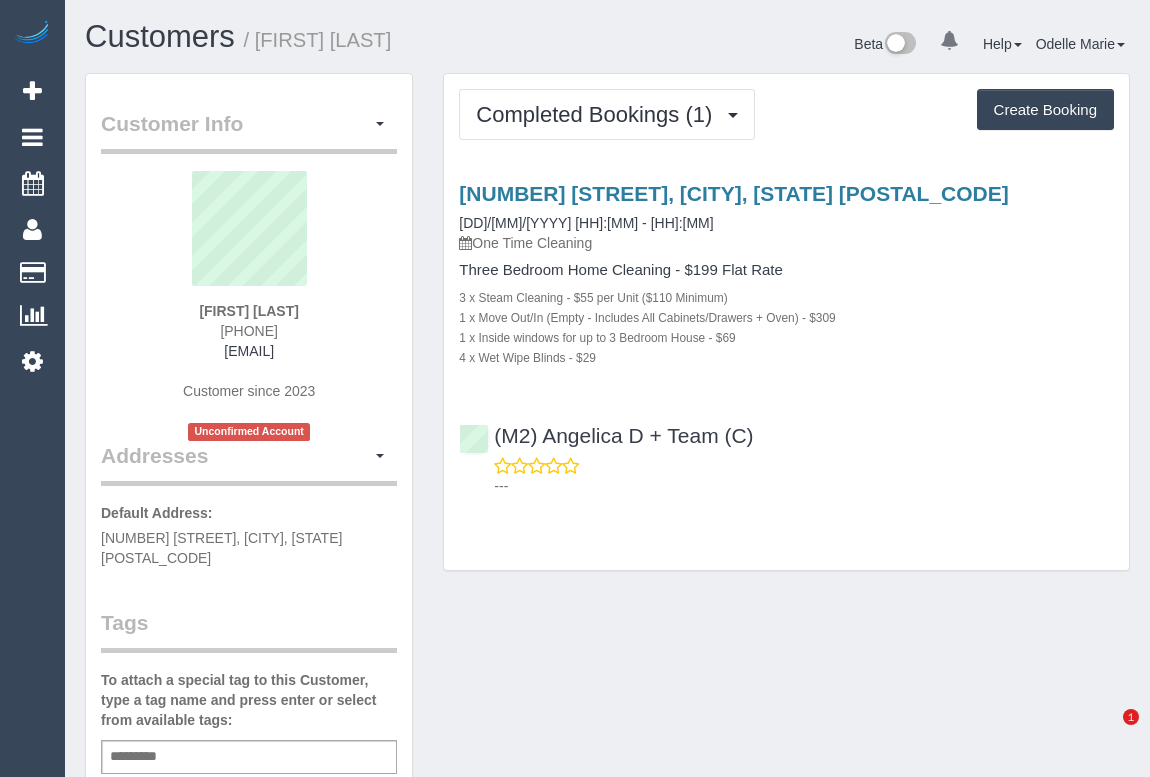 scroll, scrollTop: 0, scrollLeft: 0, axis: both 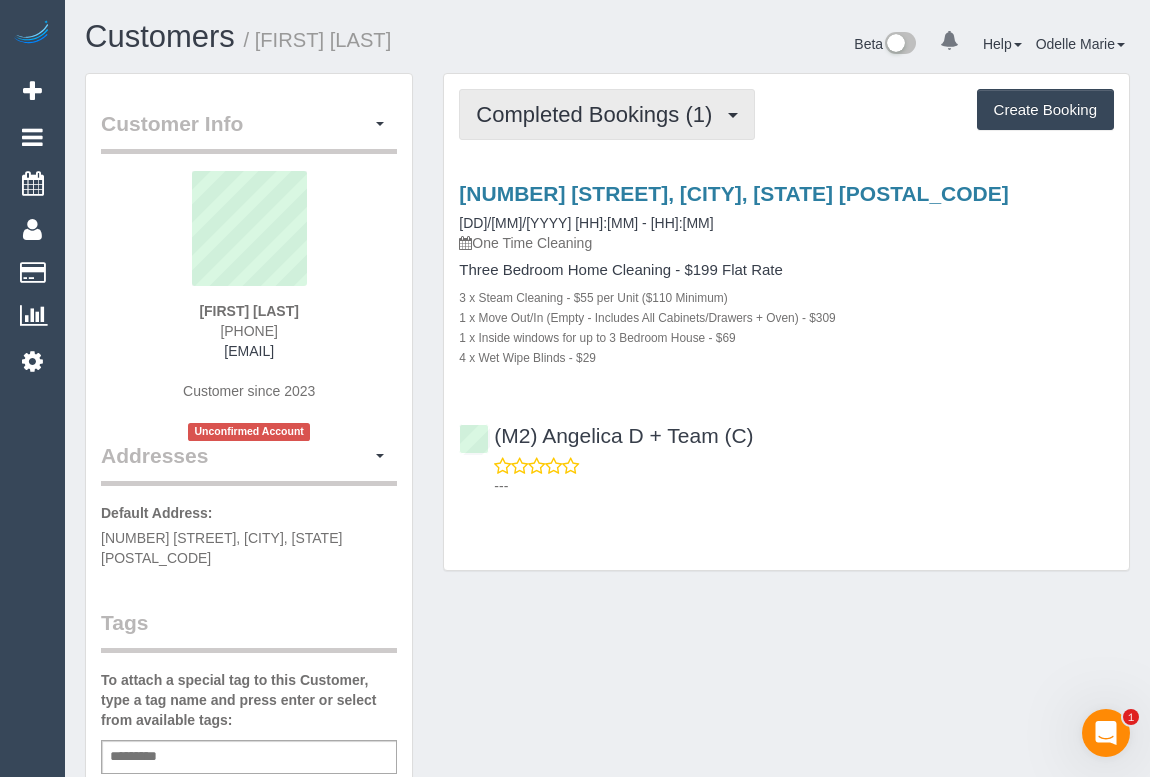 click on "Completed Bookings (1)" at bounding box center [599, 114] 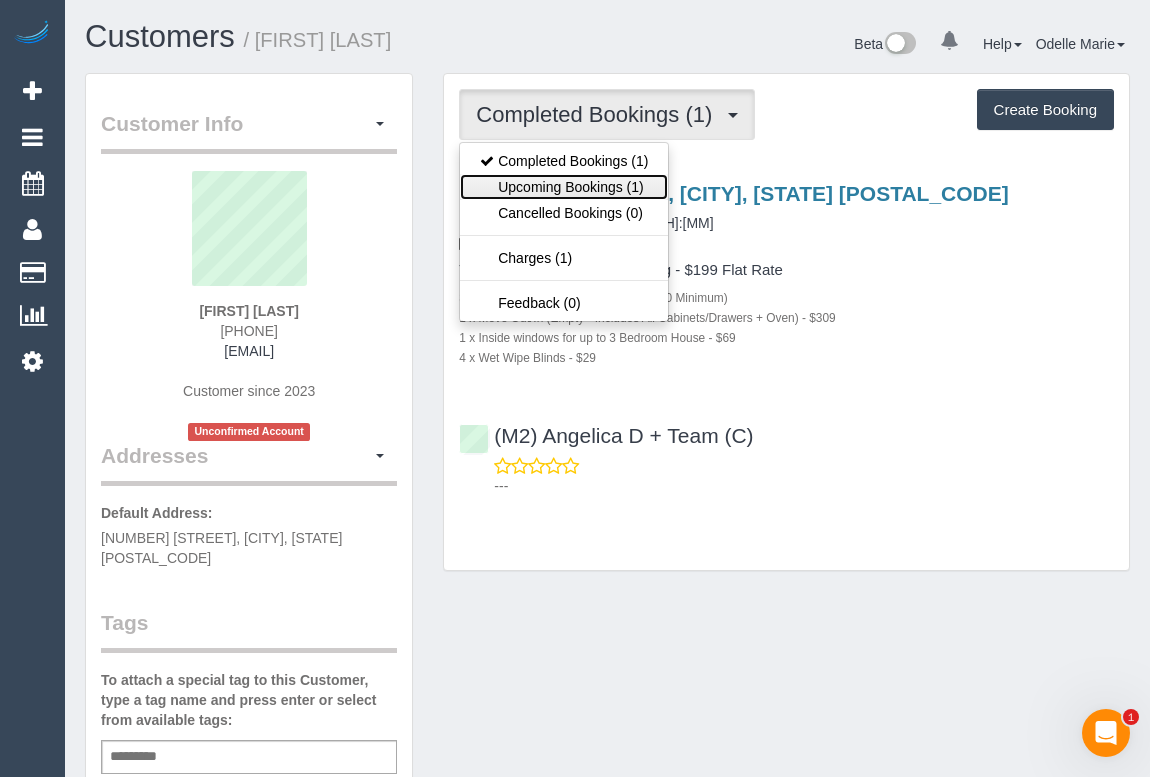 click on "Upcoming Bookings (1)" at bounding box center (564, 187) 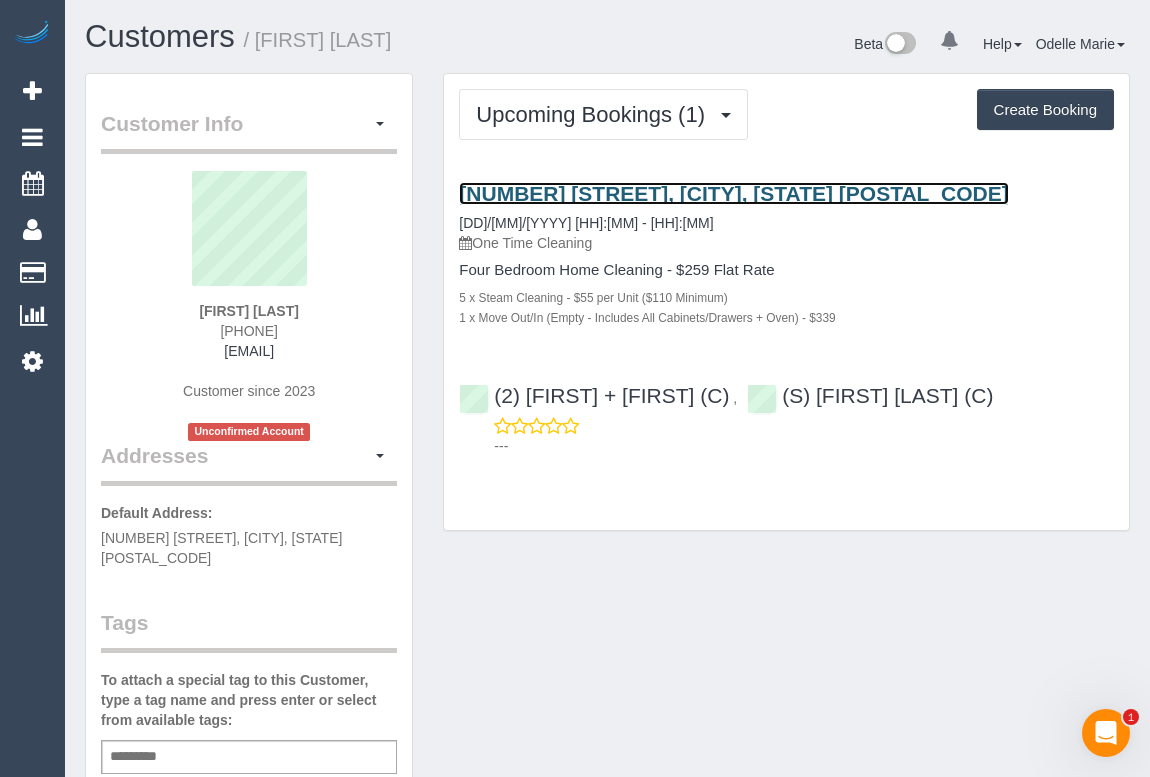 click on "[NUMBER] [STREET], [CITY], [STATE] [POSTAL_CODE]" at bounding box center [733, 193] 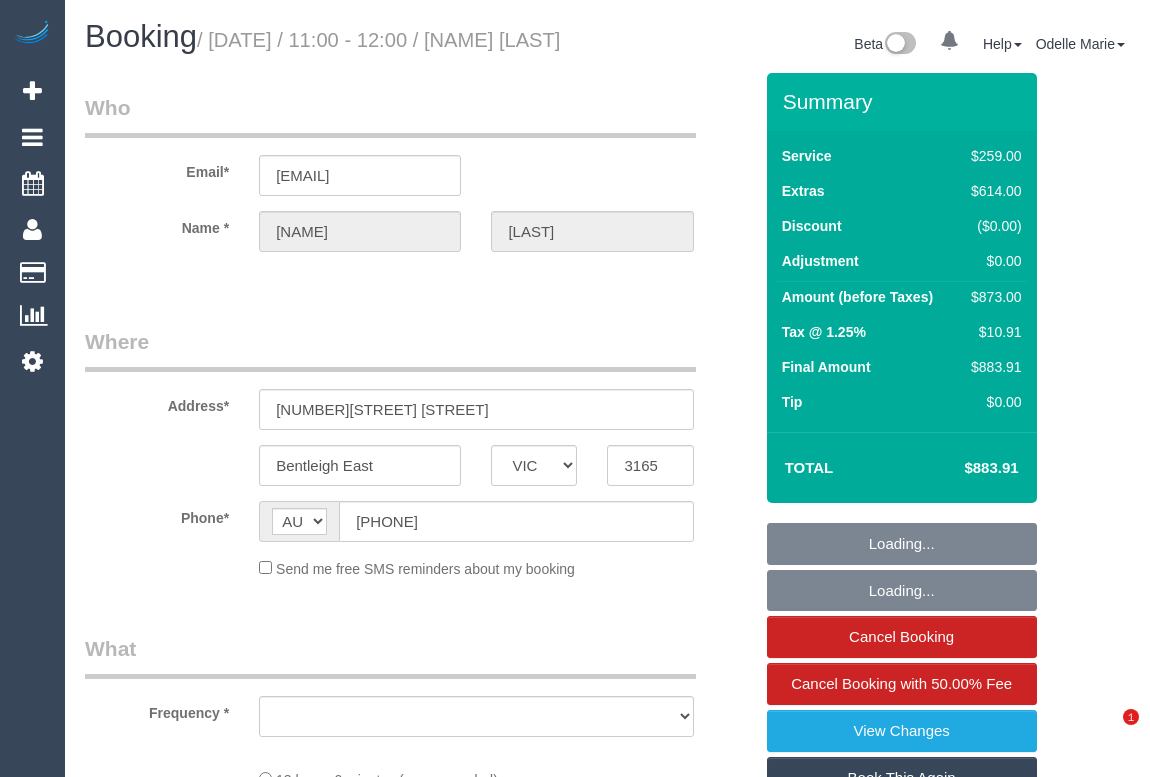 select on "VIC" 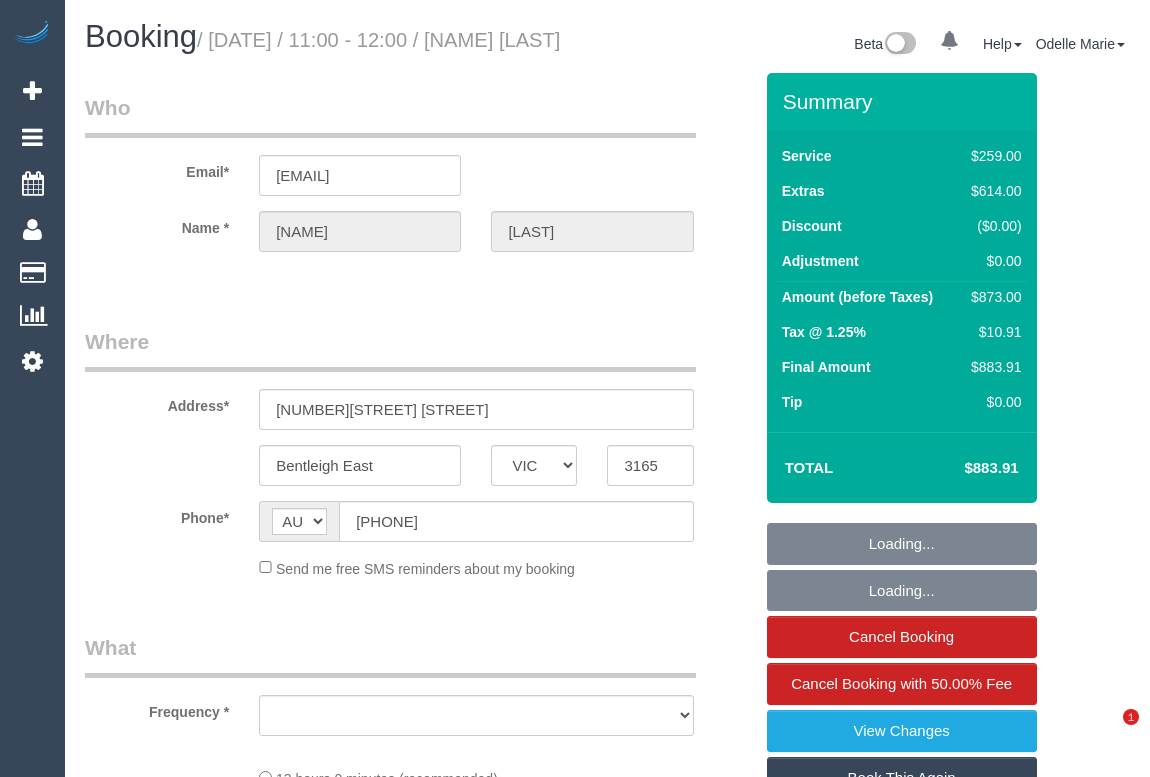 scroll, scrollTop: 0, scrollLeft: 0, axis: both 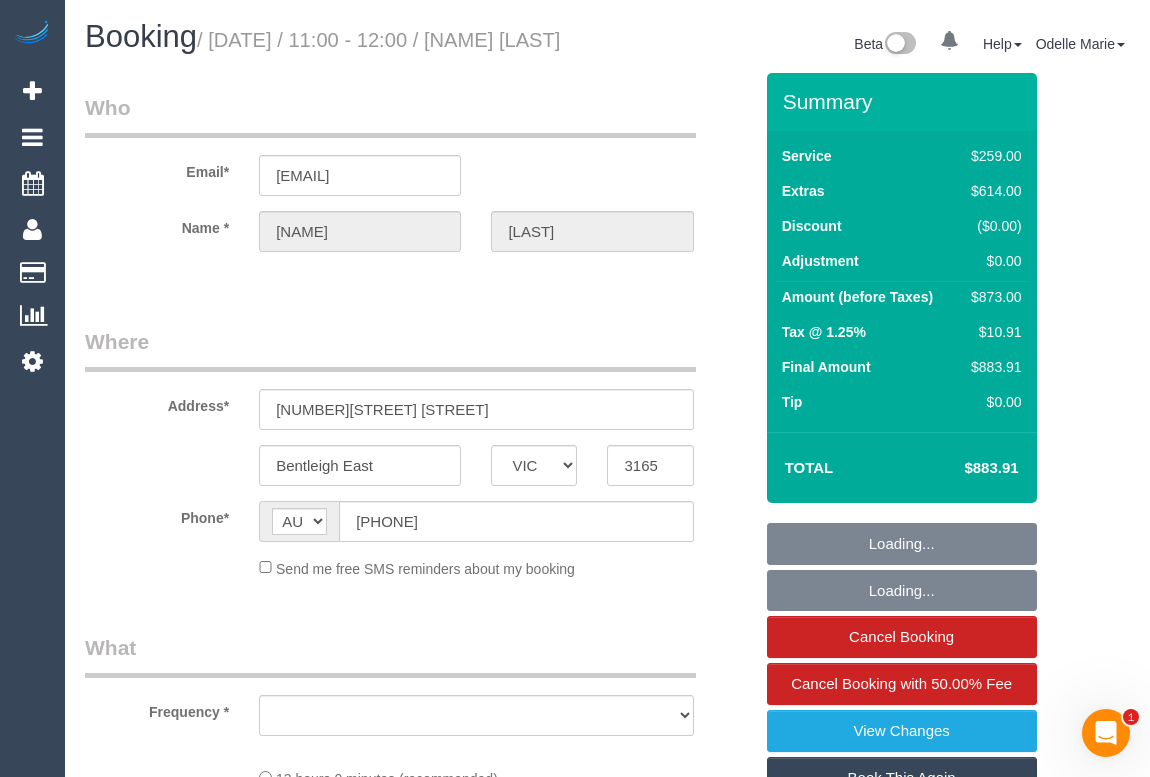 select on "string:stripe-pm_1RKtTk2GScqysDRVbTknd4z1" 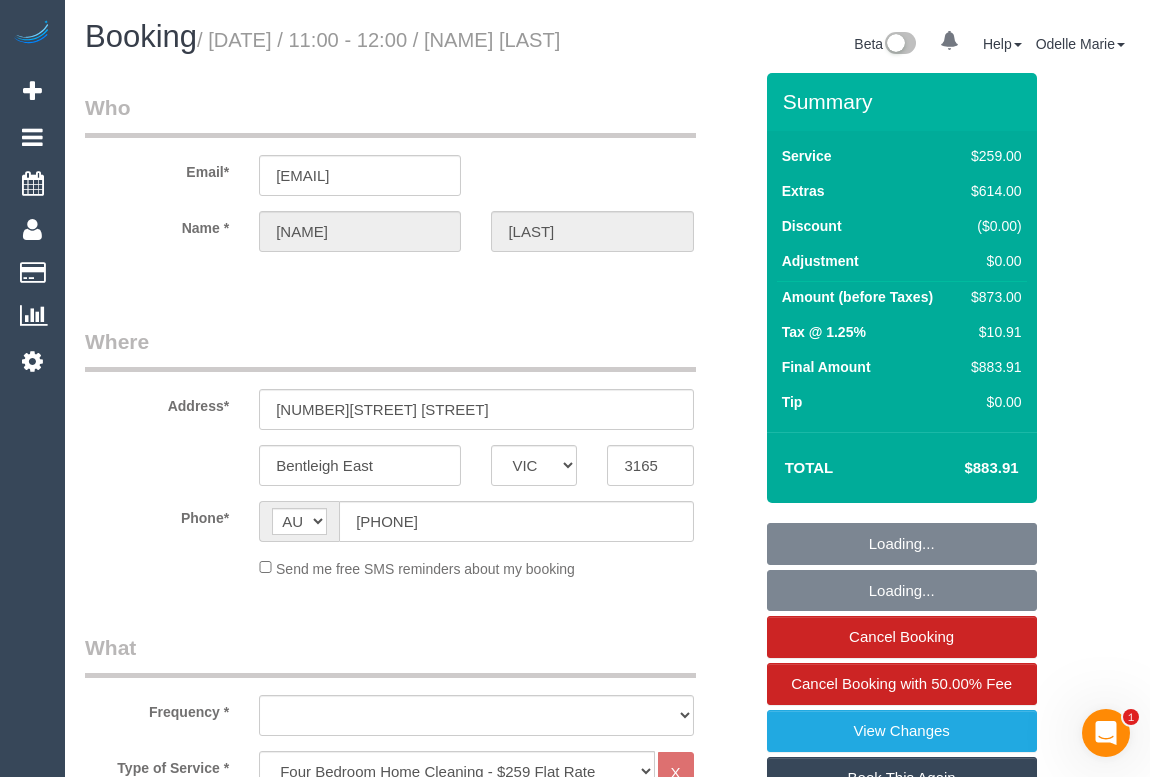 select on "object:715" 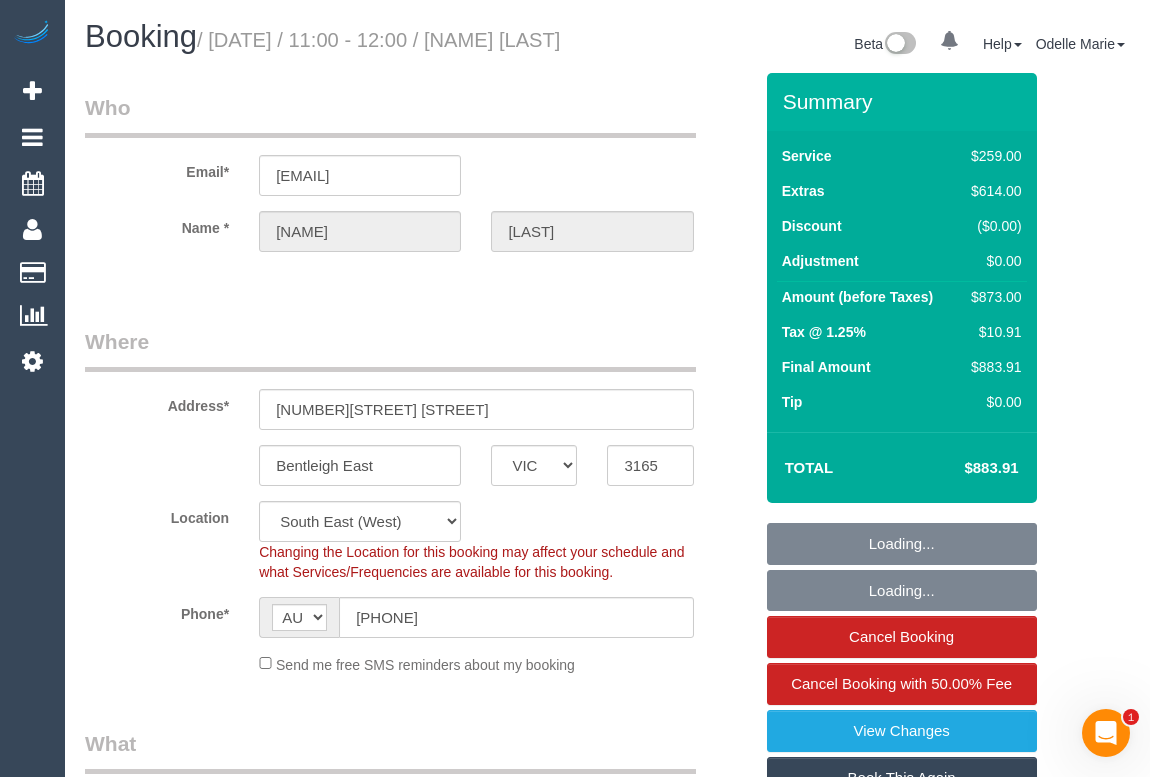 select on "number:29" 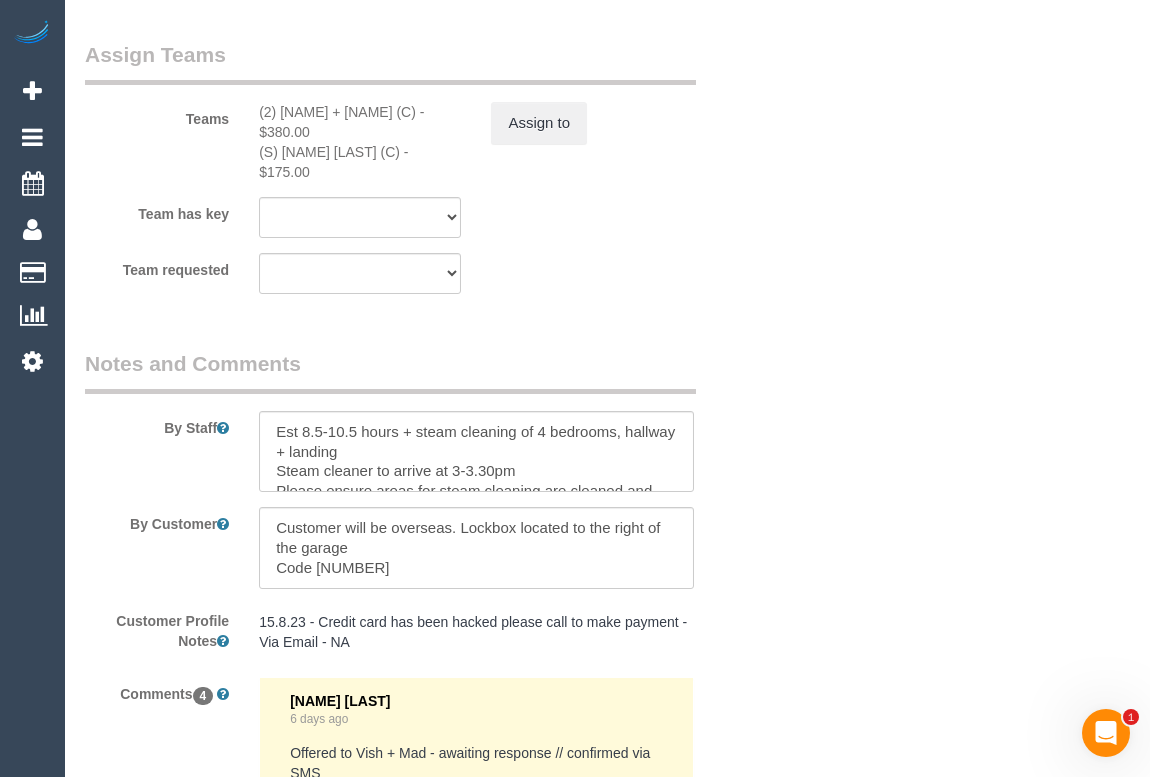 scroll, scrollTop: 3363, scrollLeft: 0, axis: vertical 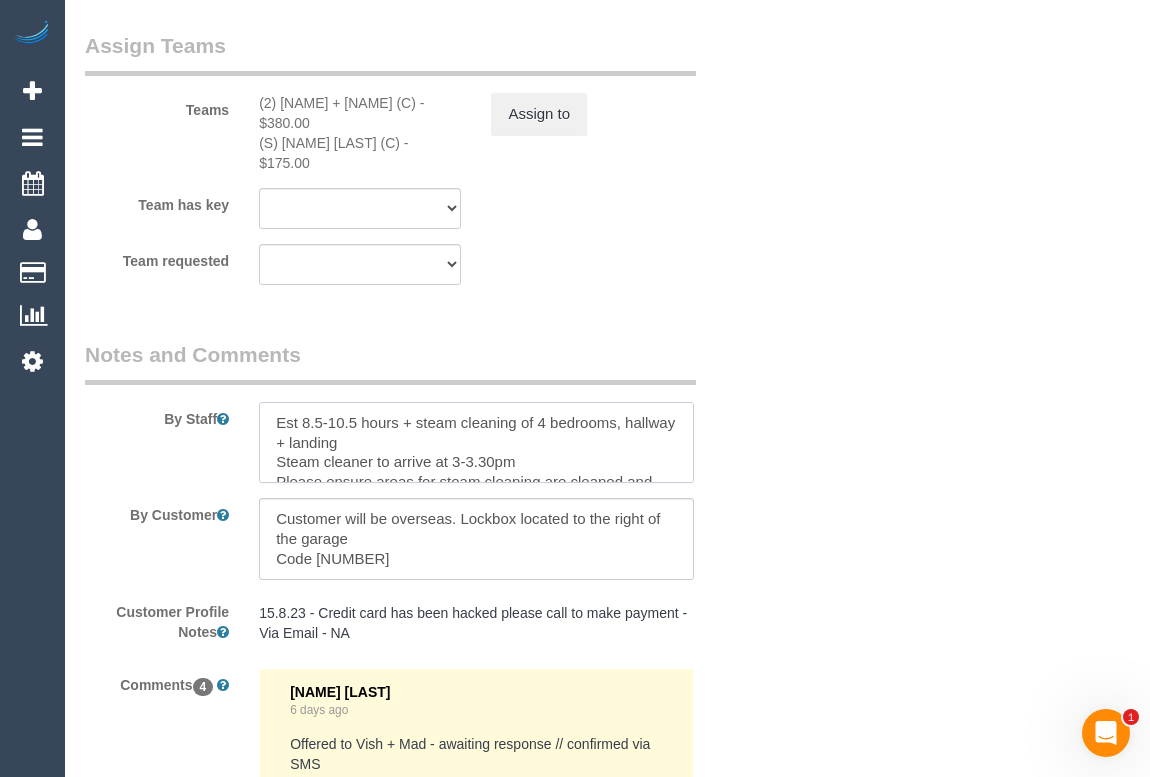 drag, startPoint x: 414, startPoint y: 447, endPoint x: 399, endPoint y: 469, distance: 26.627054 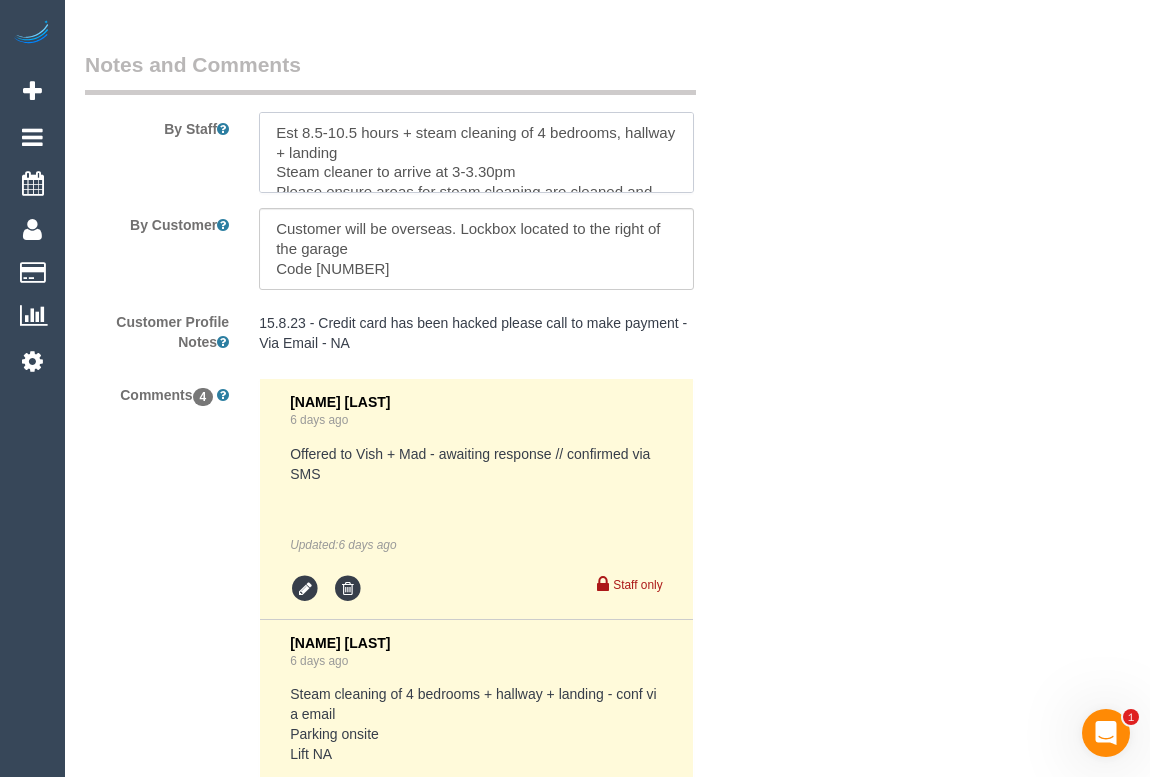 scroll, scrollTop: 3909, scrollLeft: 0, axis: vertical 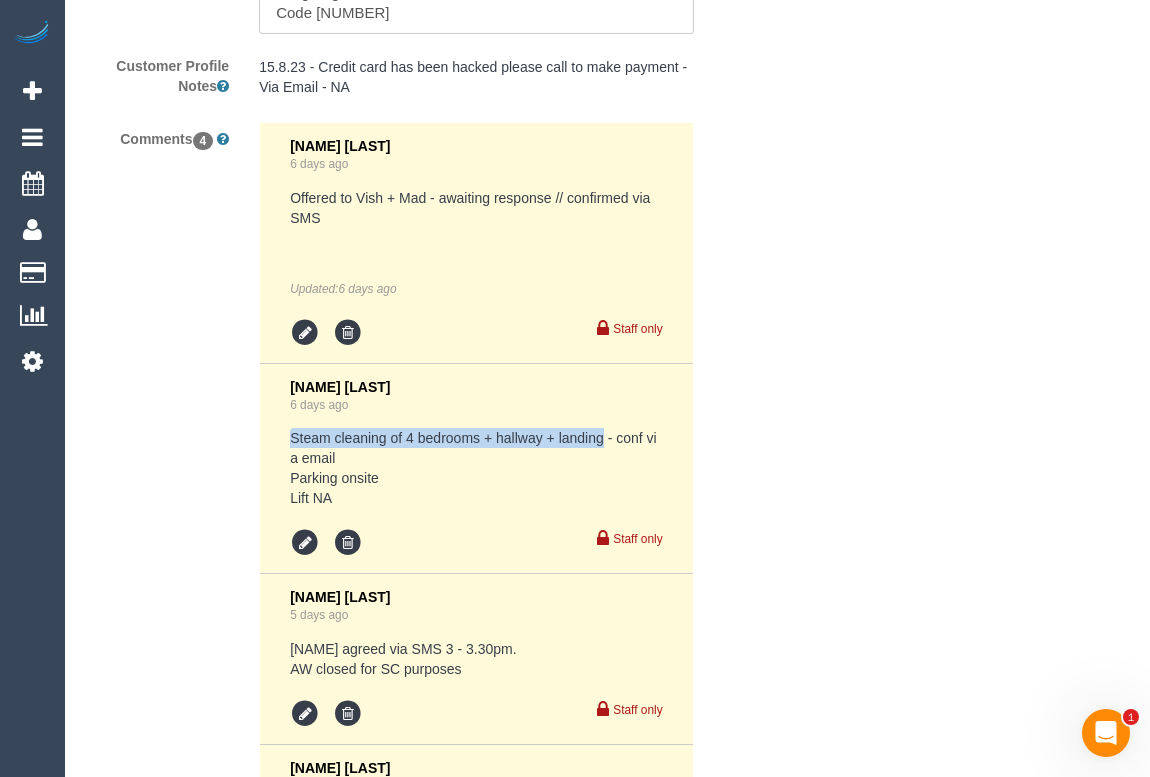 drag, startPoint x: 280, startPoint y: 462, endPoint x: 605, endPoint y: 466, distance: 325.02463 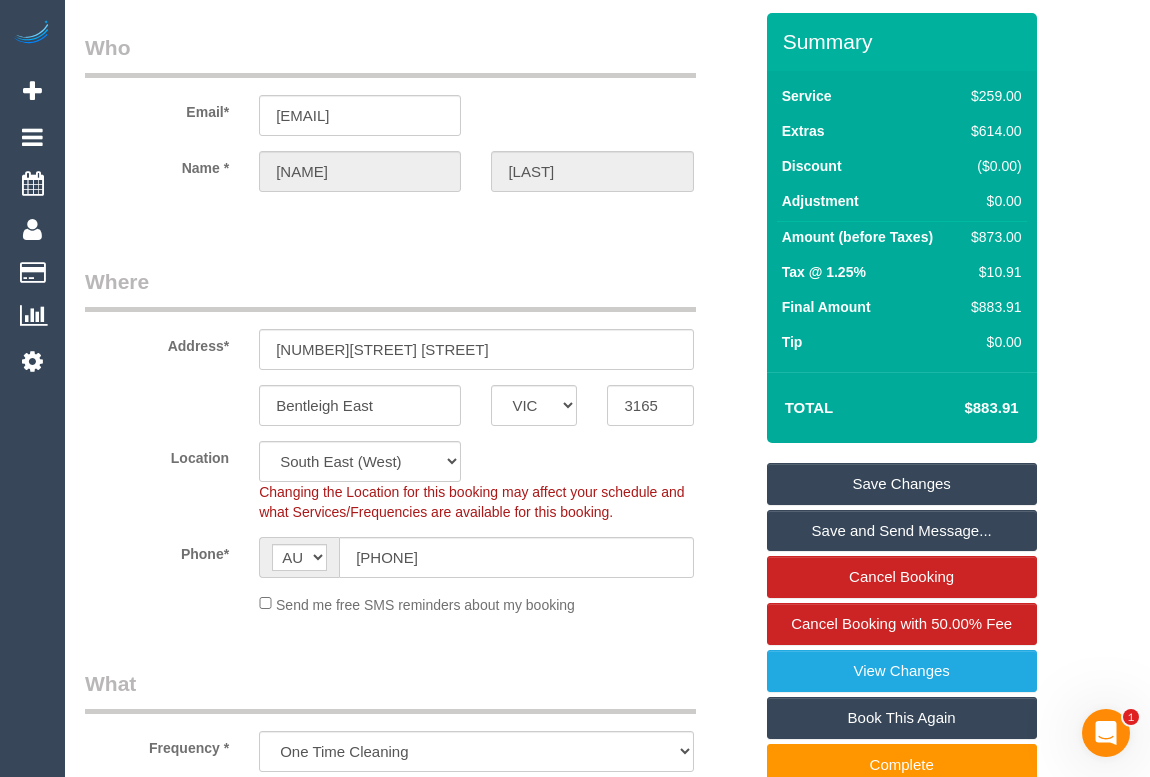 scroll, scrollTop: 0, scrollLeft: 0, axis: both 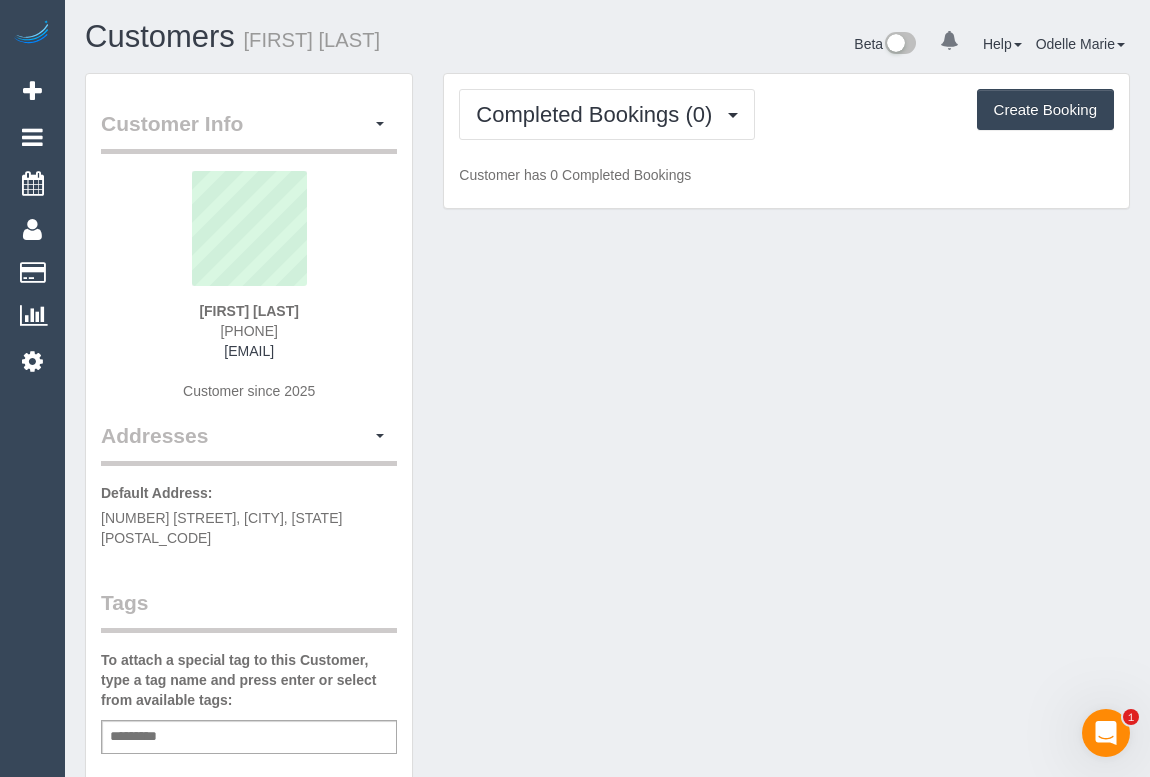 drag, startPoint x: 200, startPoint y: 325, endPoint x: 309, endPoint y: 326, distance: 109.004585 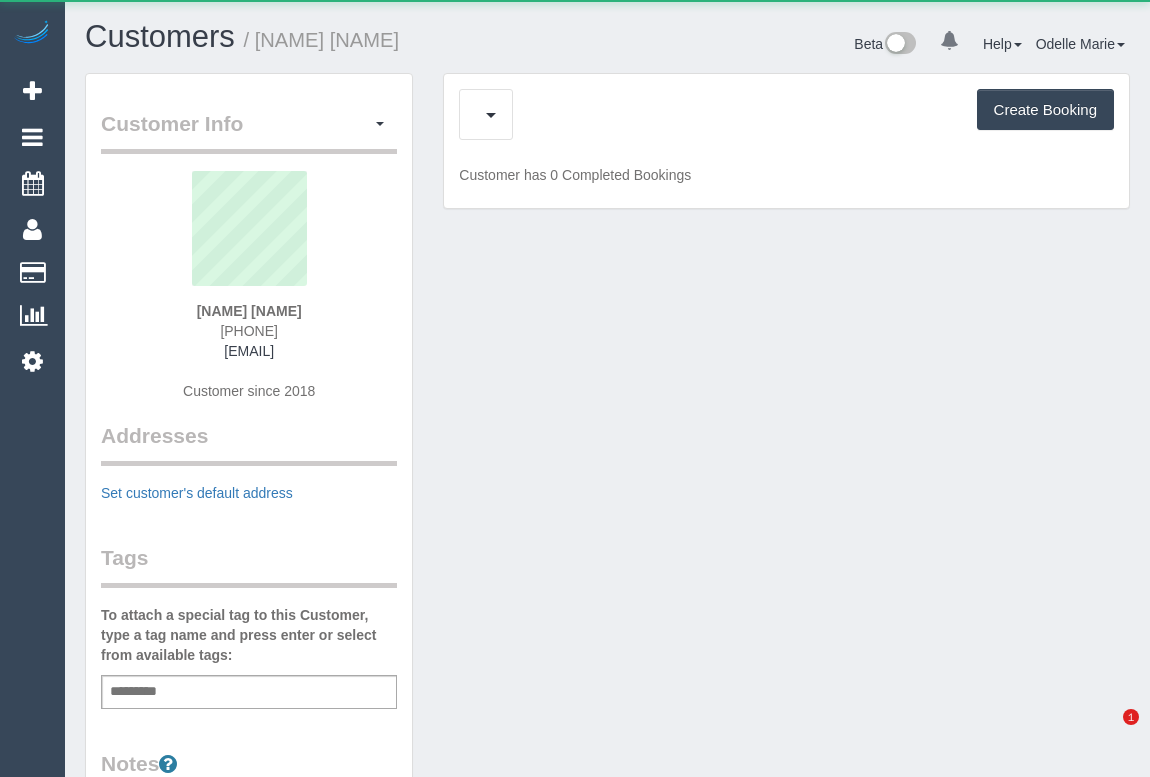 scroll, scrollTop: 0, scrollLeft: 0, axis: both 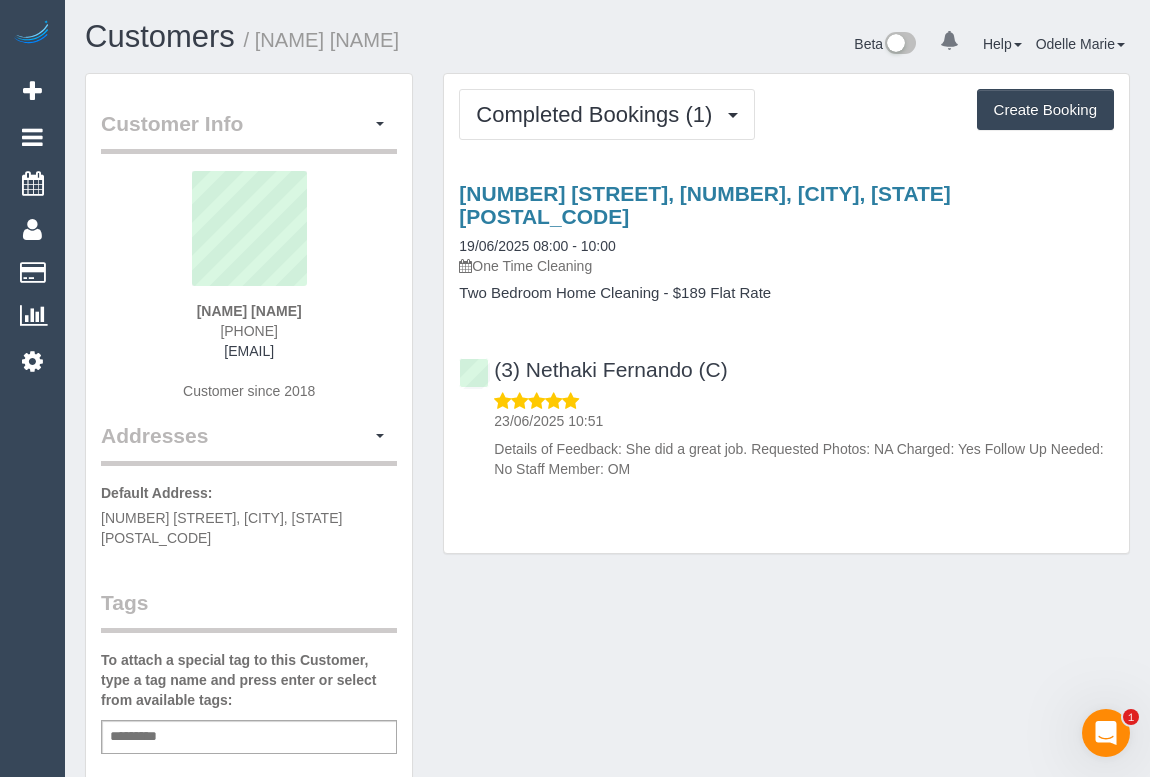 copy on "[PHONE]" 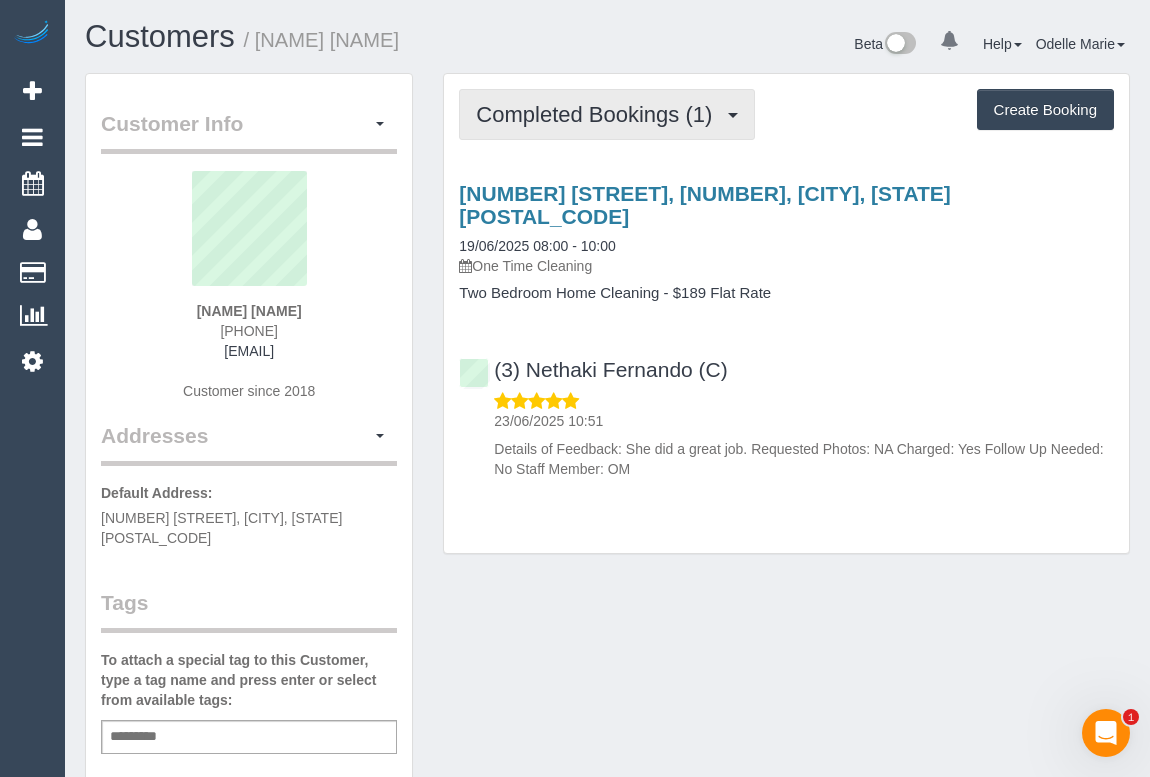 drag, startPoint x: 567, startPoint y: 114, endPoint x: 555, endPoint y: 154, distance: 41.761227 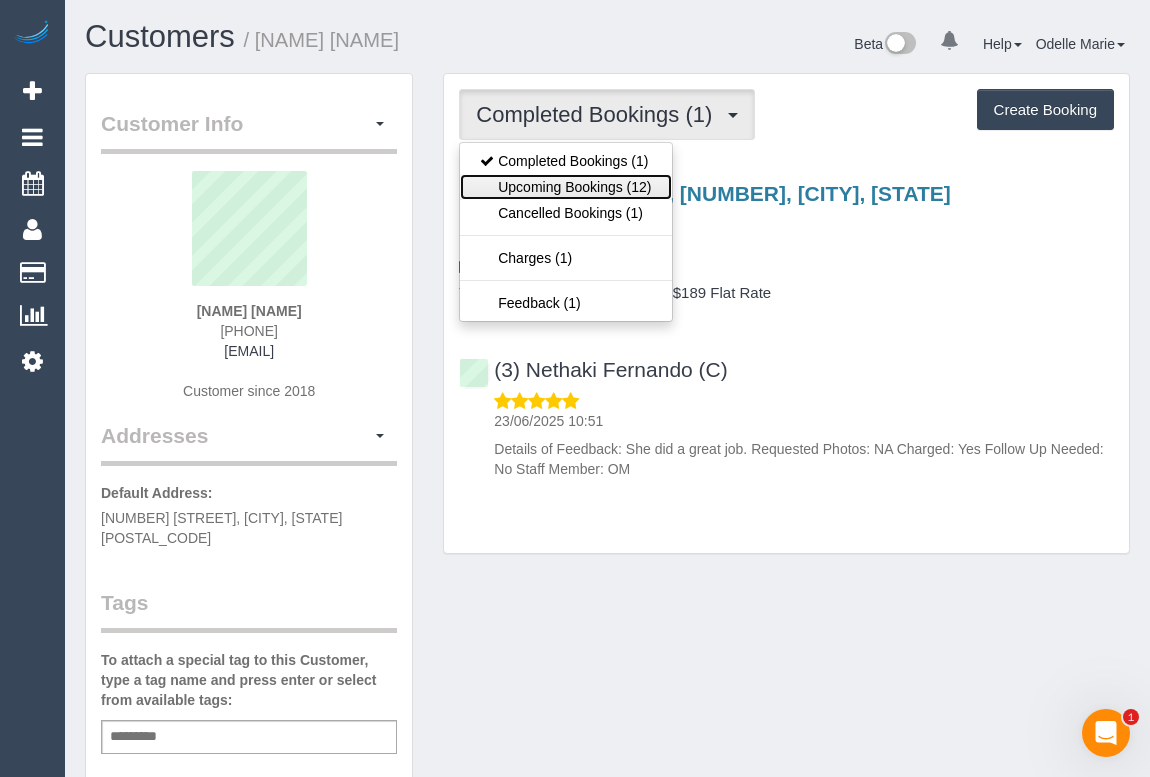 click on "Upcoming Bookings (12)" at bounding box center (565, 187) 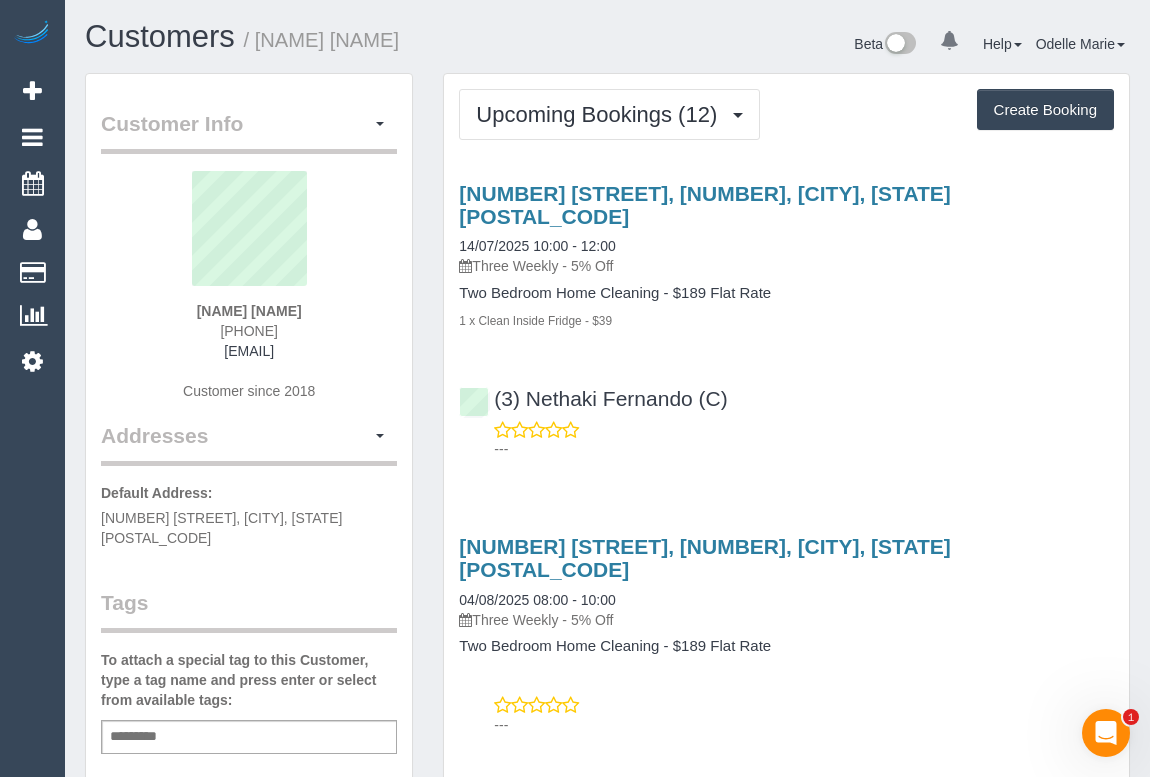 click on "[NAME] [NAME]
[PHONE]
[EMAIL]
Customer since 2018" at bounding box center (249, 296) 